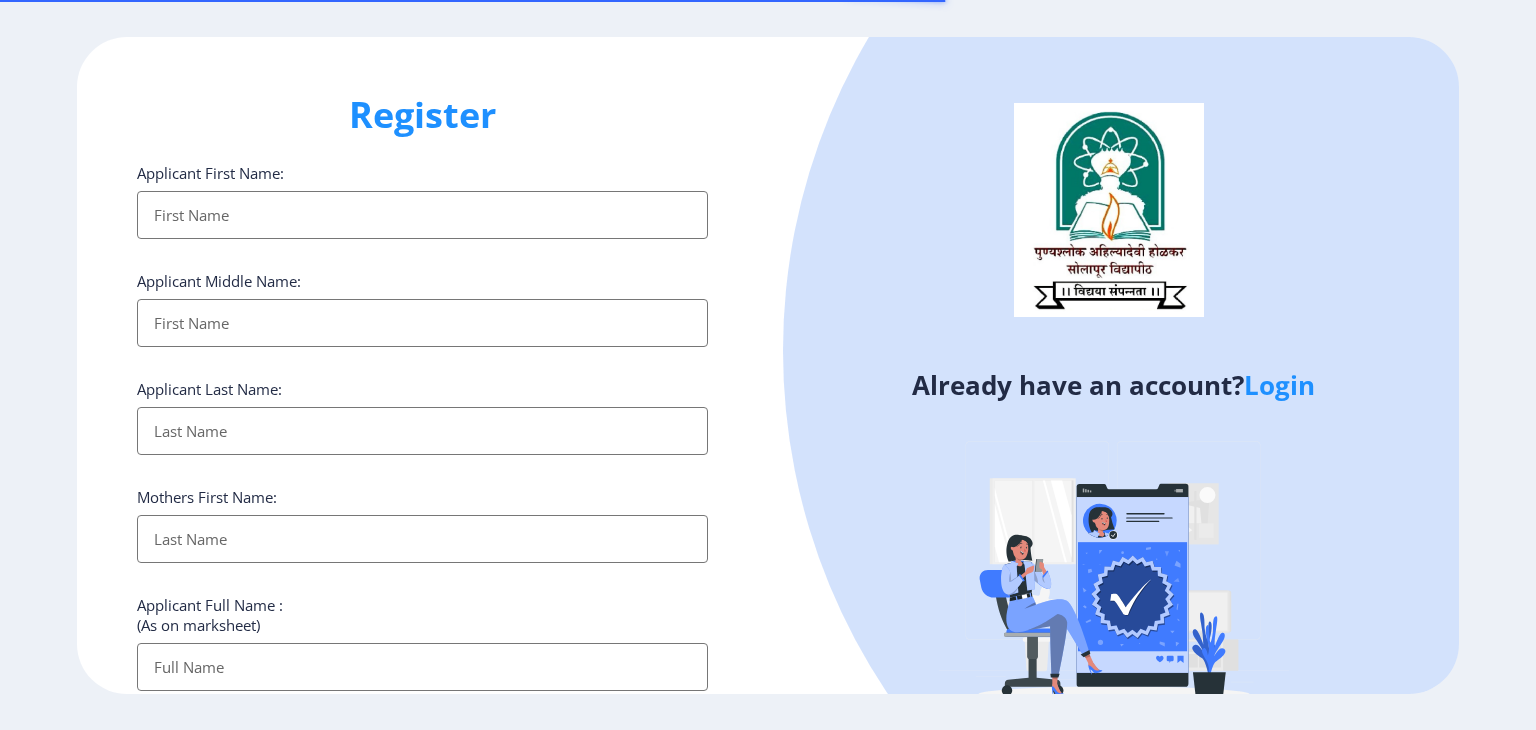 select 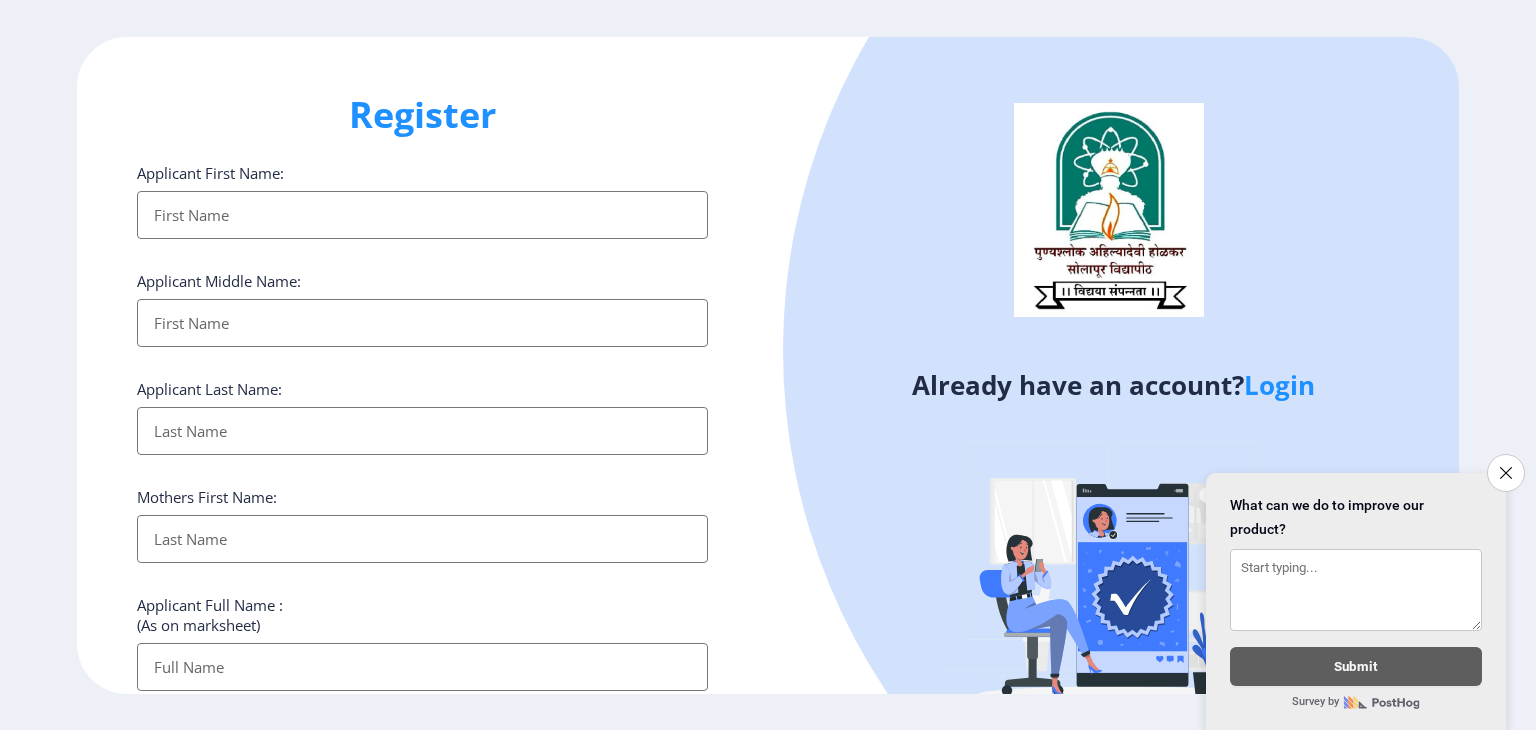 click on "Login" 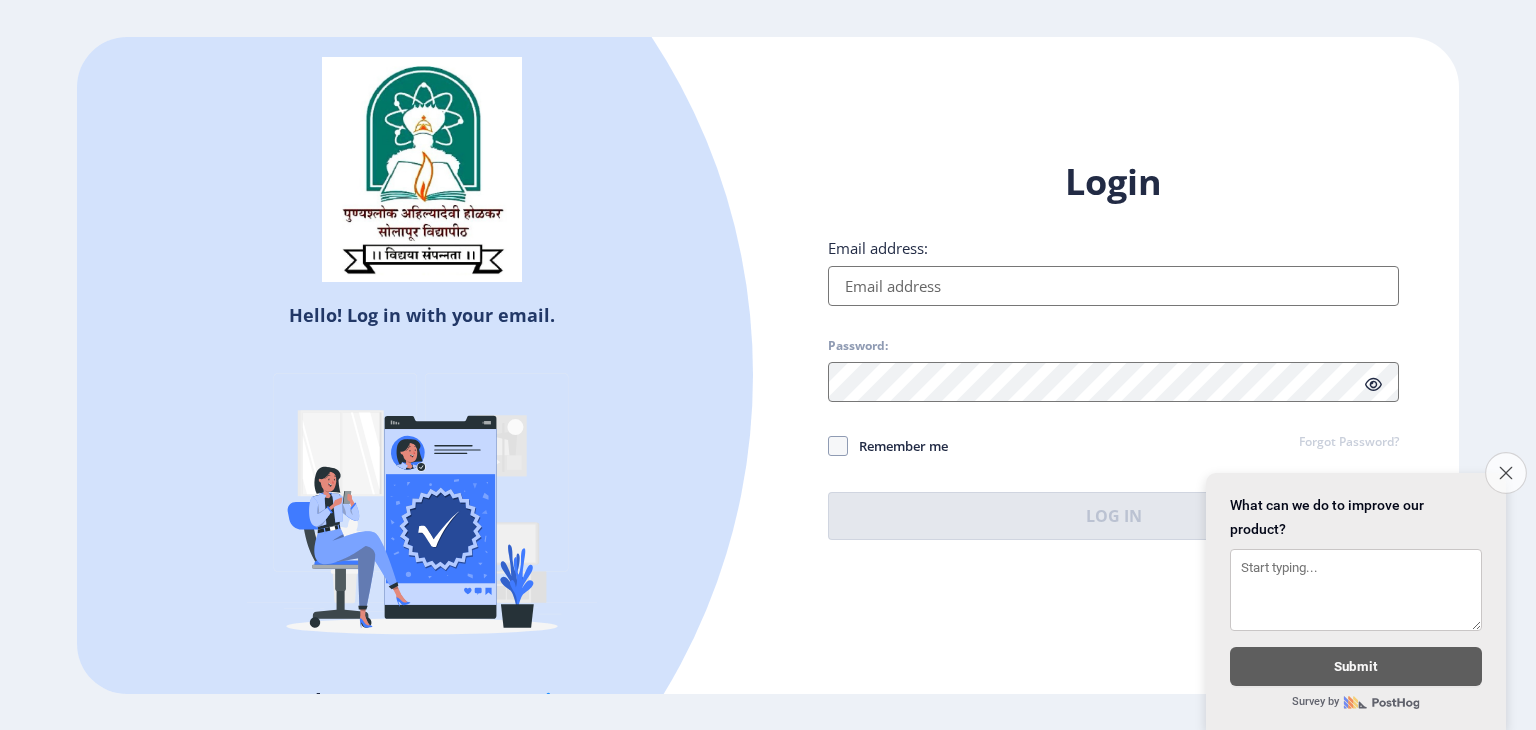 click on "Close survey" 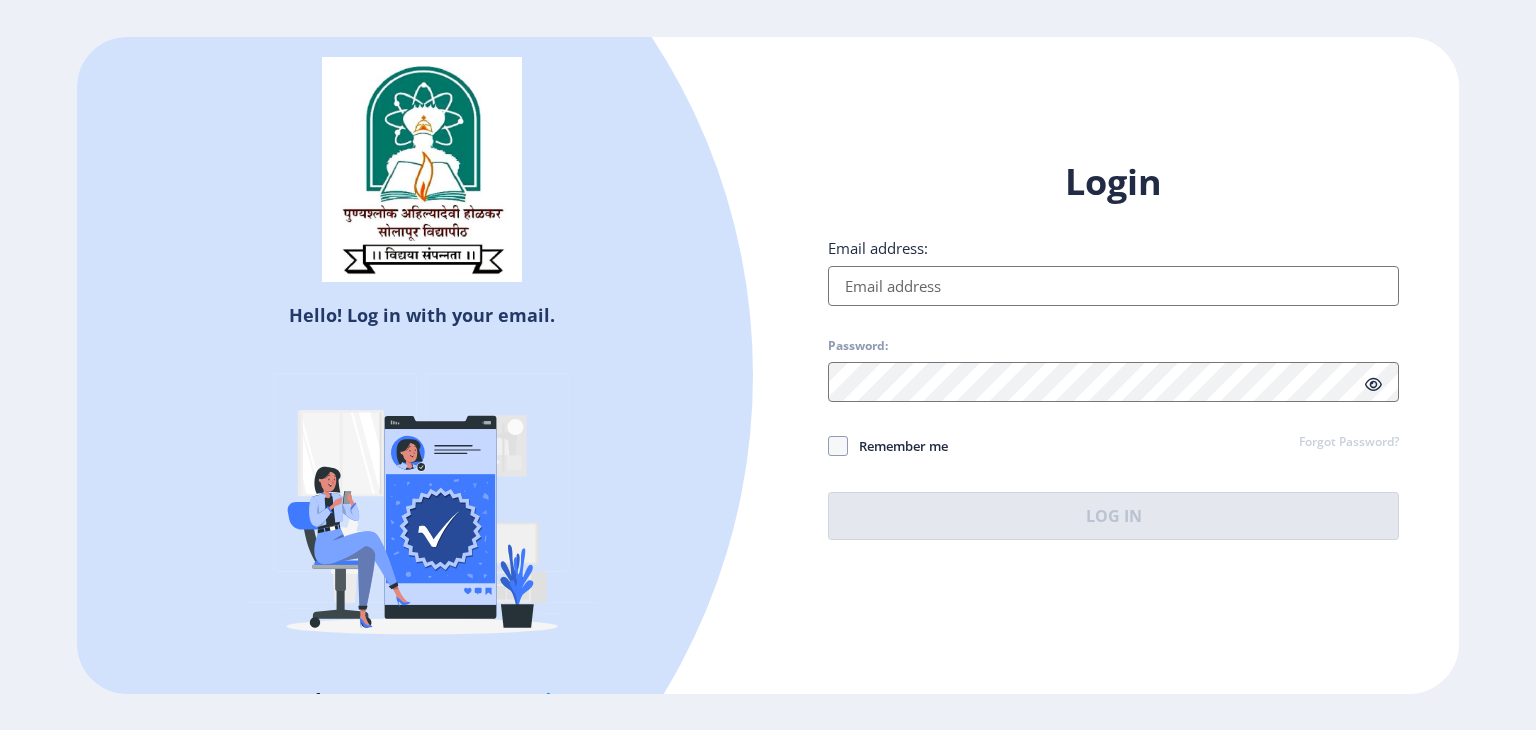 click on "Email address:" at bounding box center (1113, 286) 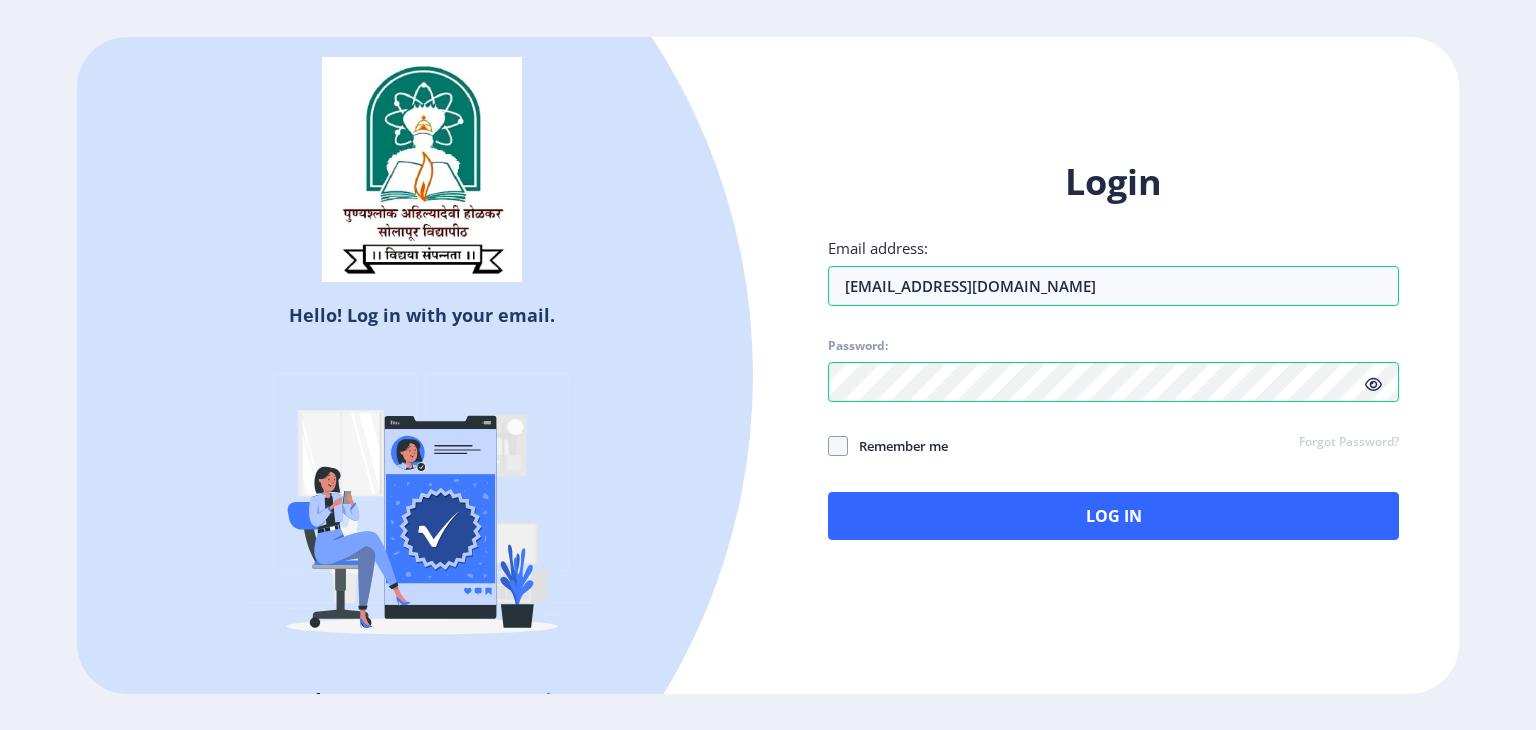 click 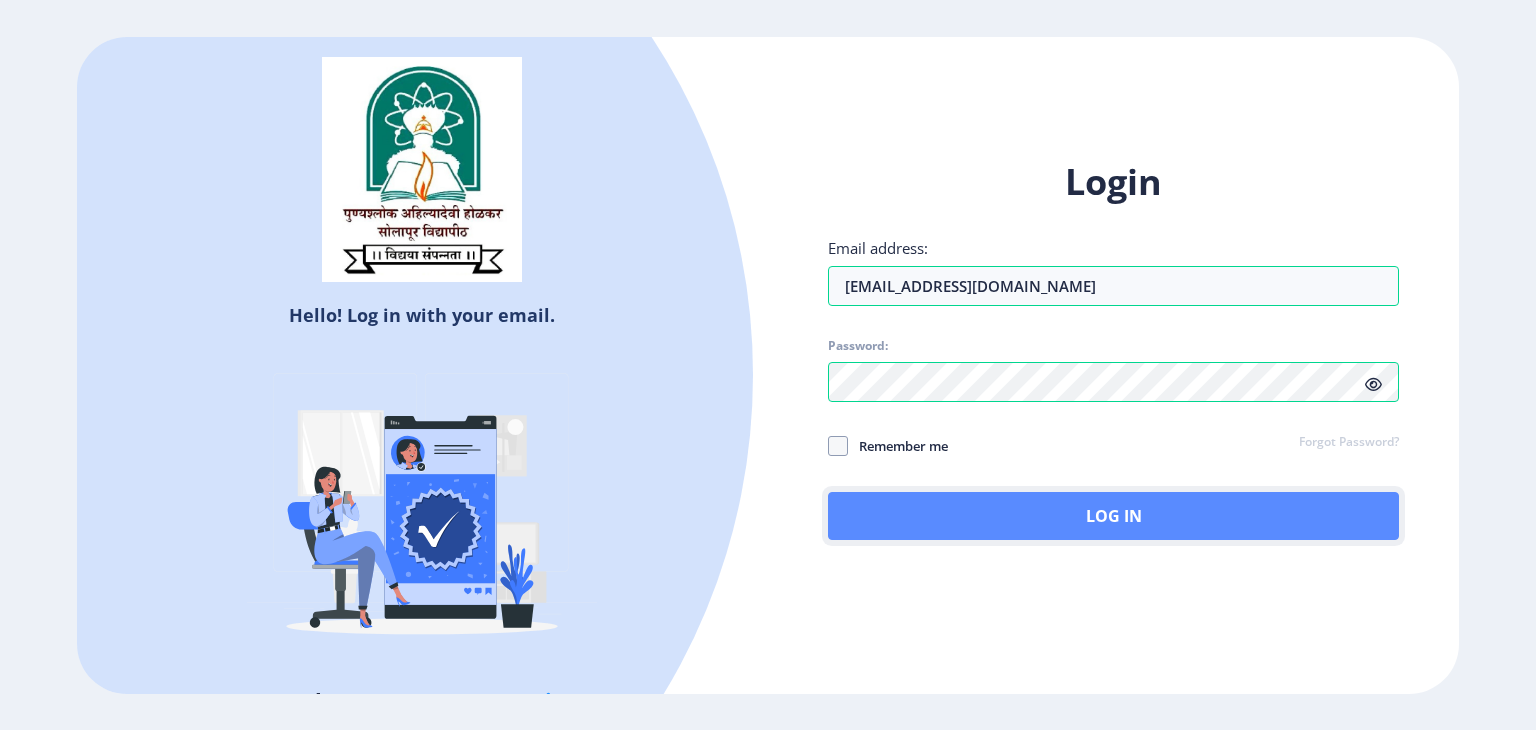click on "Log In" 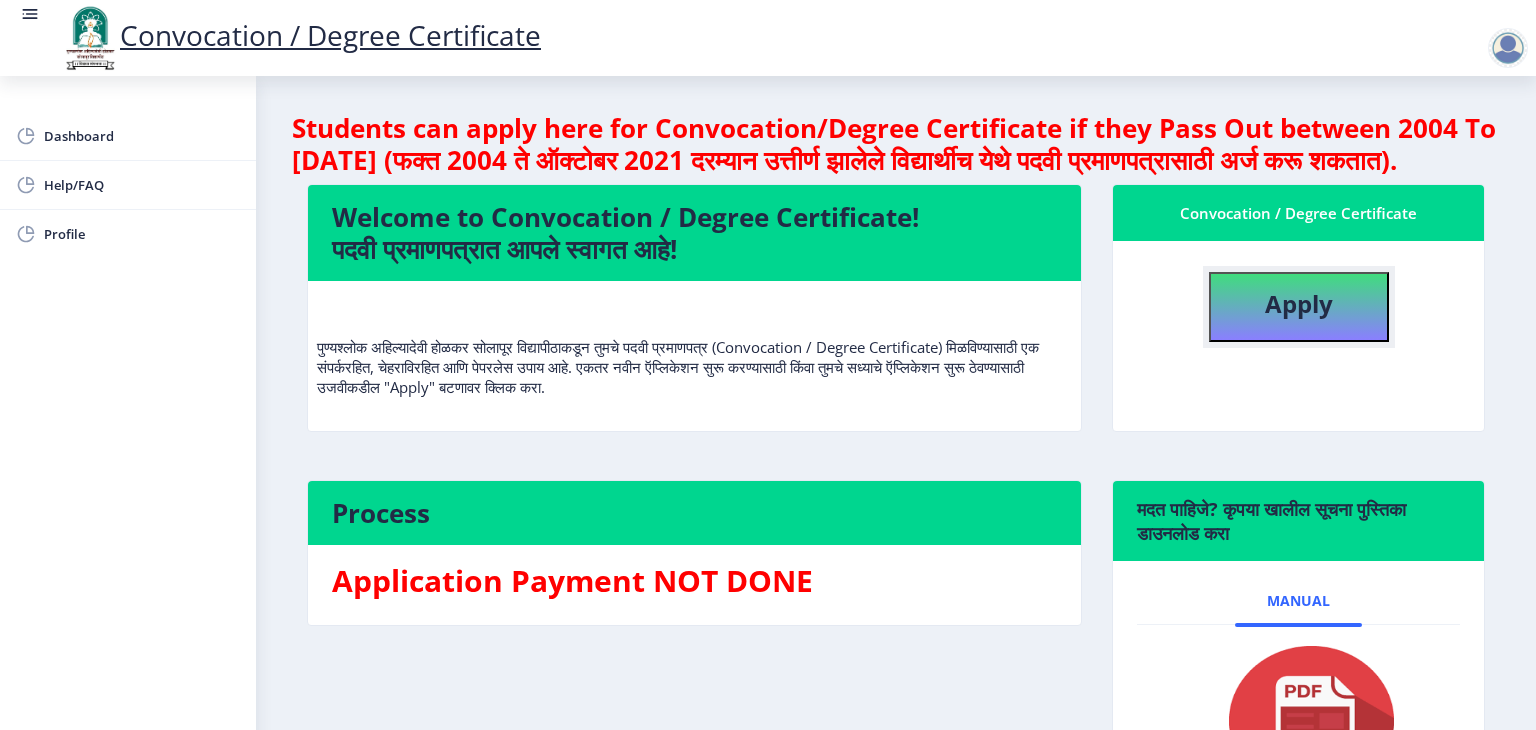 click on "Apply" 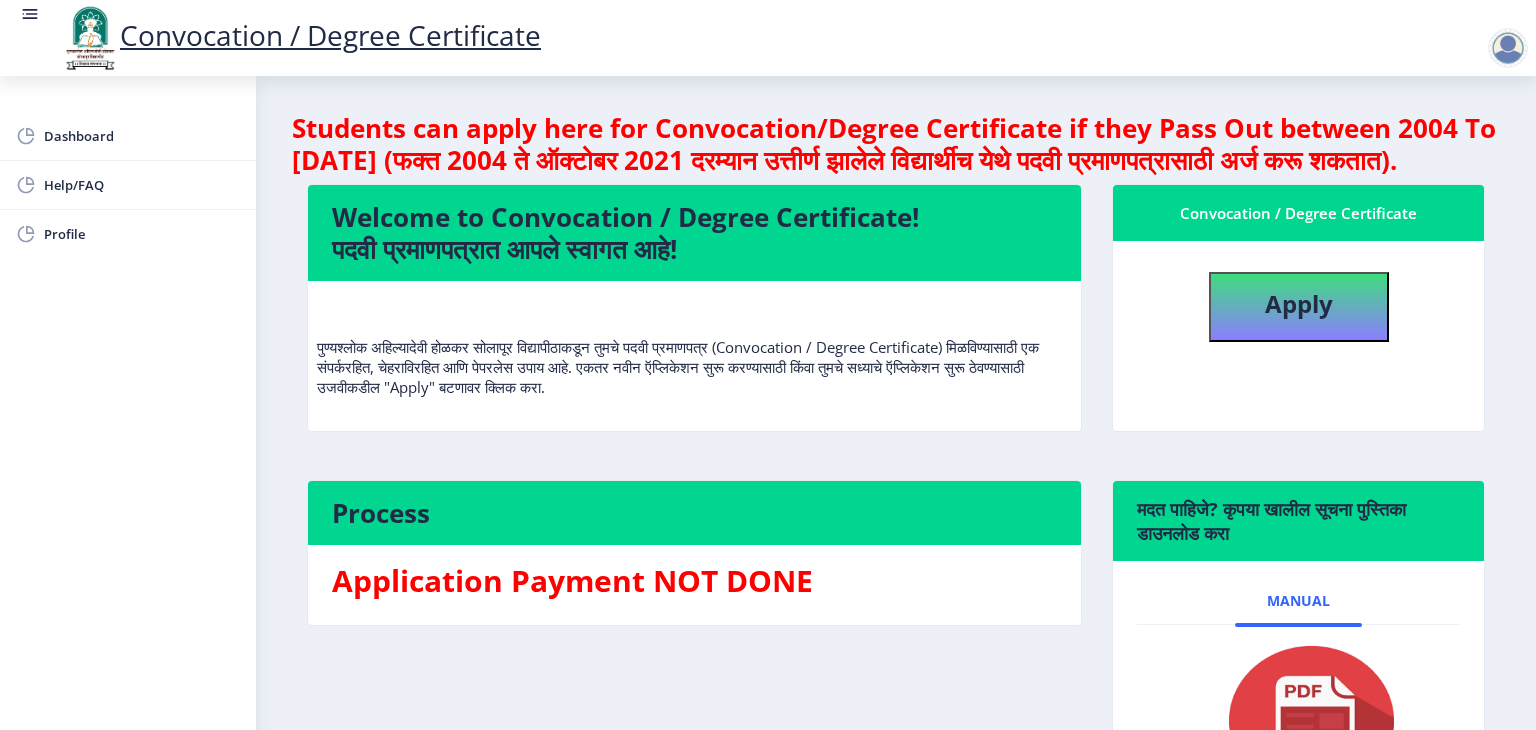 select 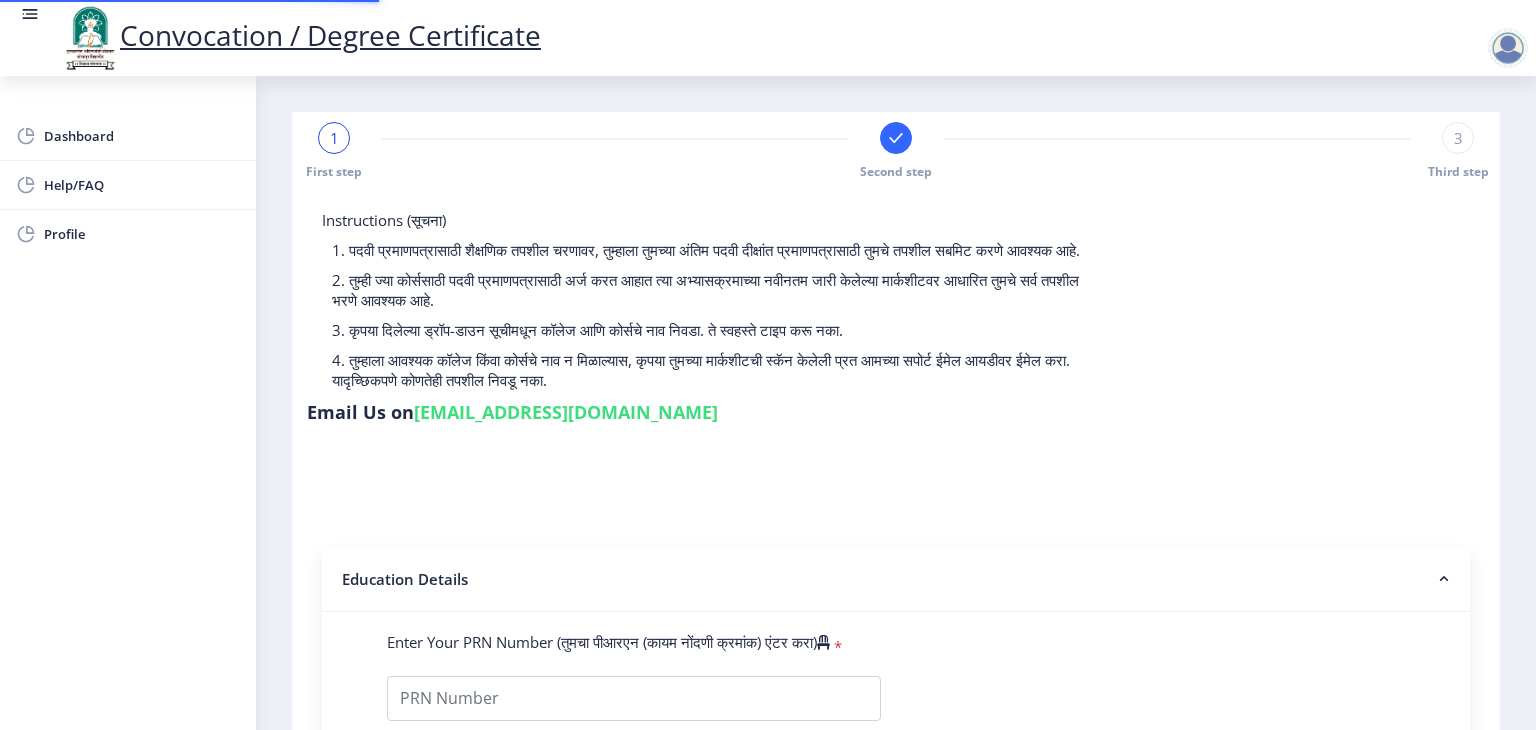 type on "2010032500522252" 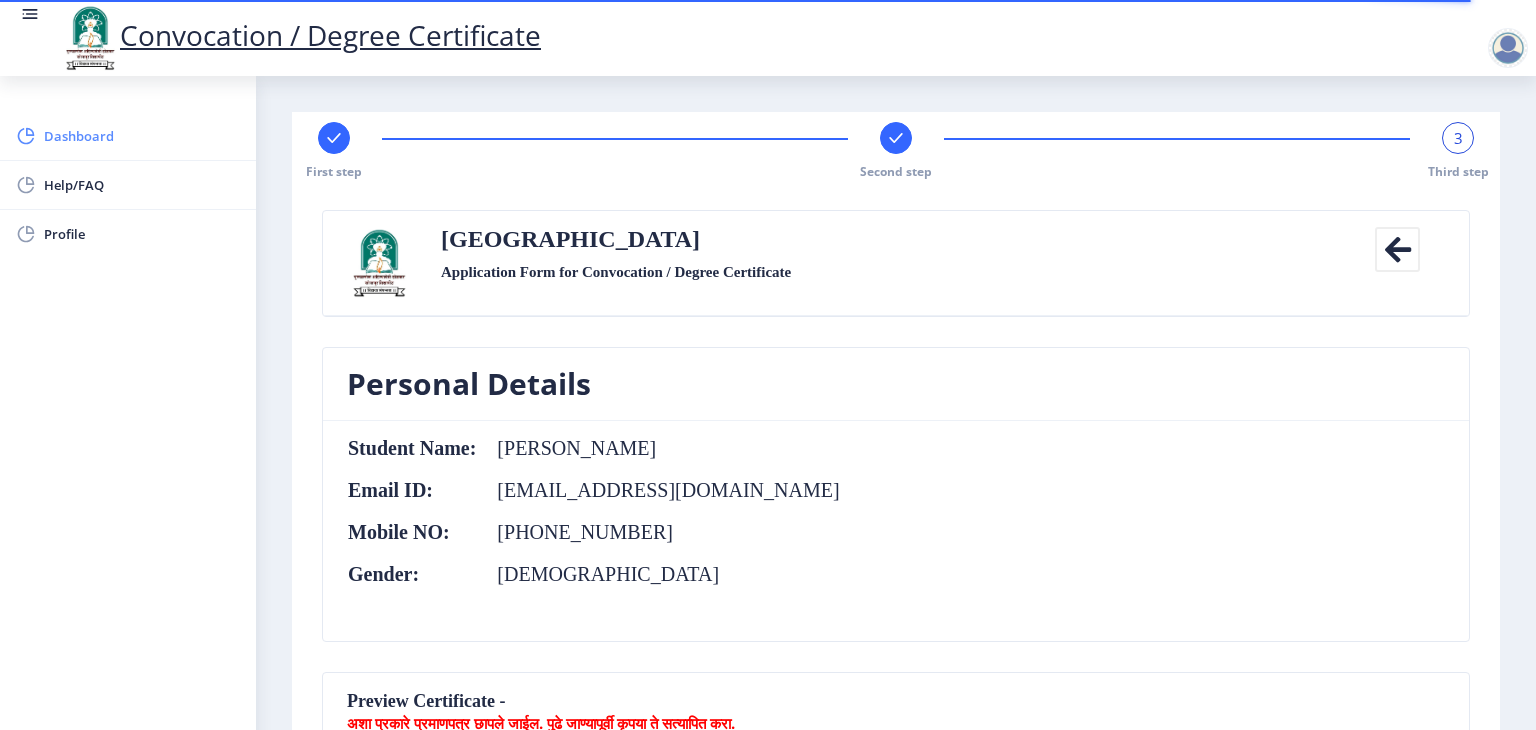 click on "Dashboard" 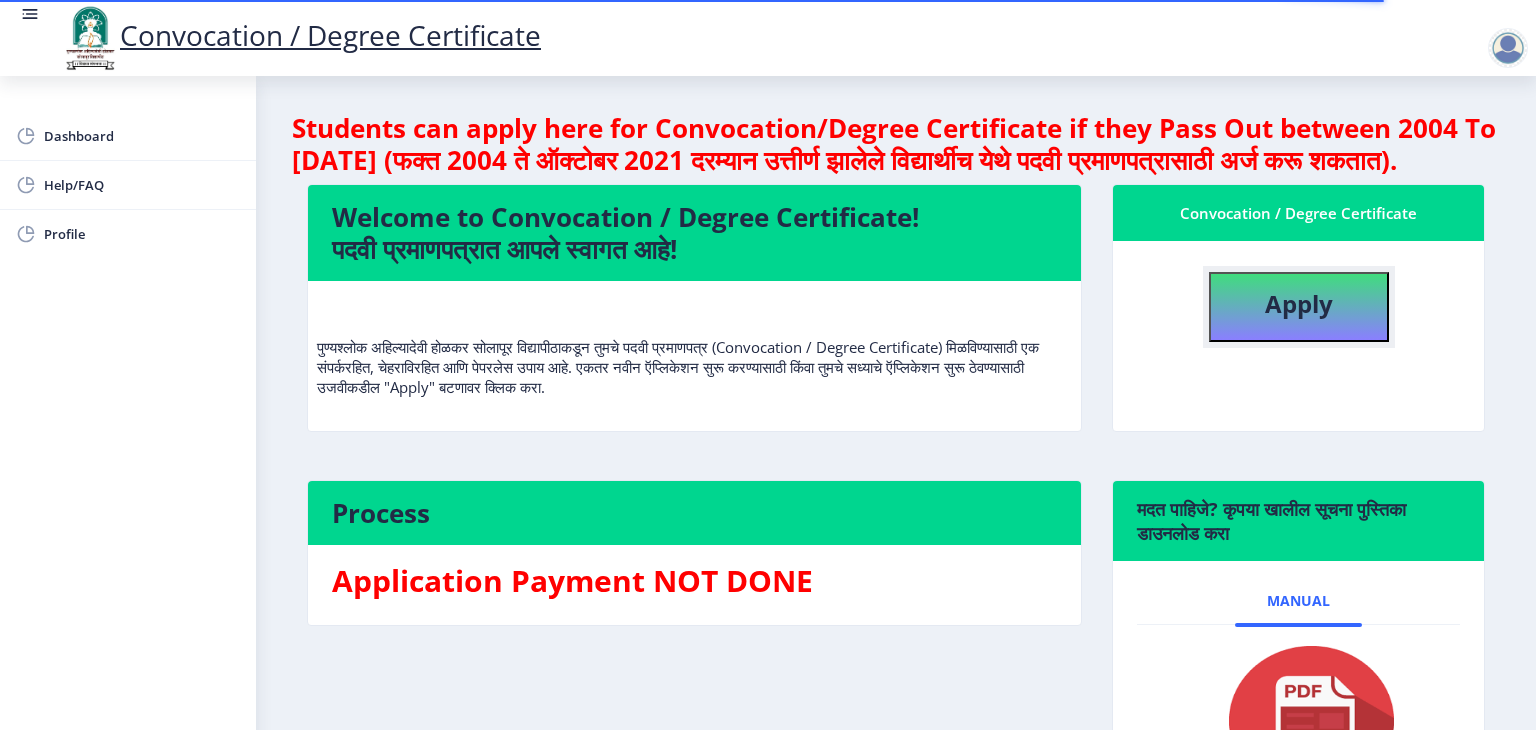 click on "Apply" 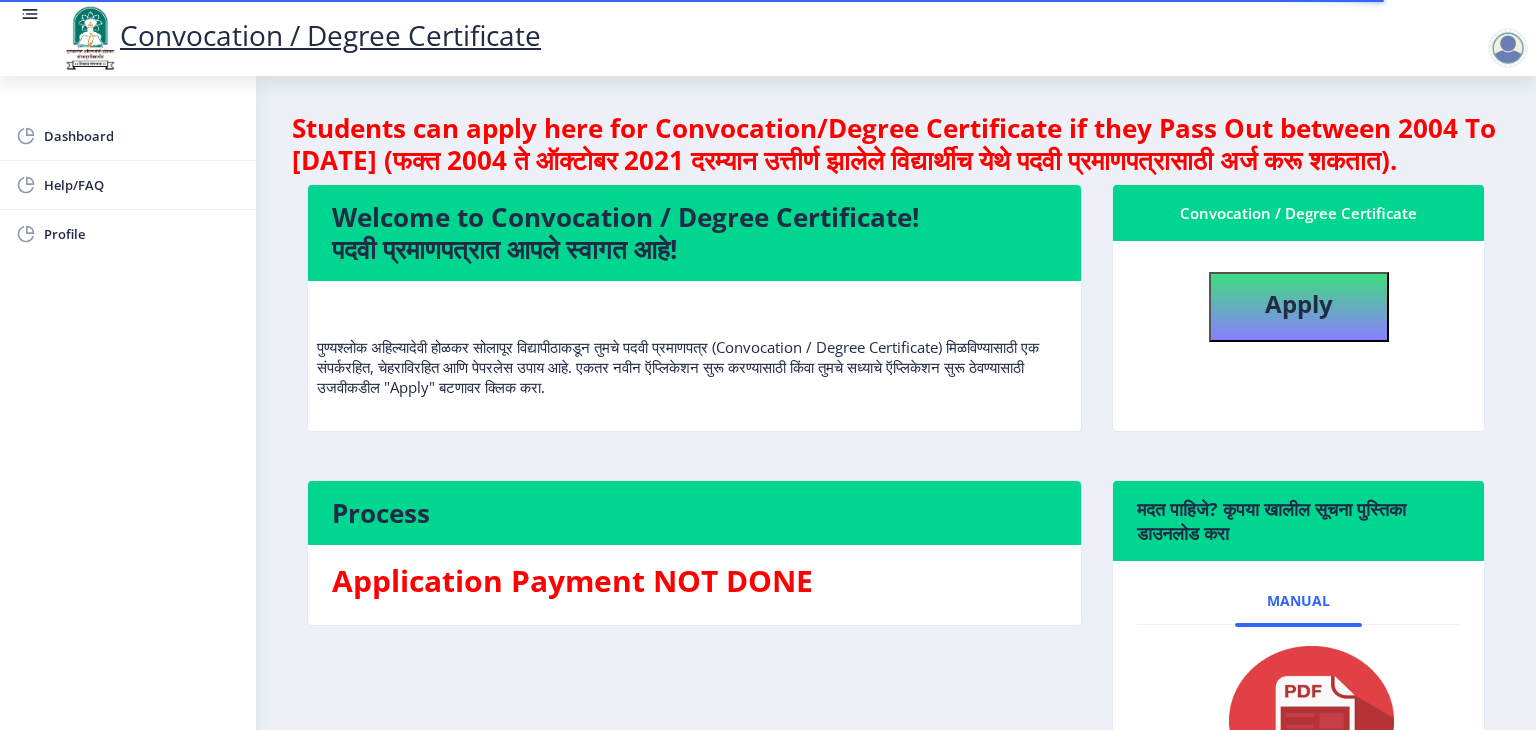 select 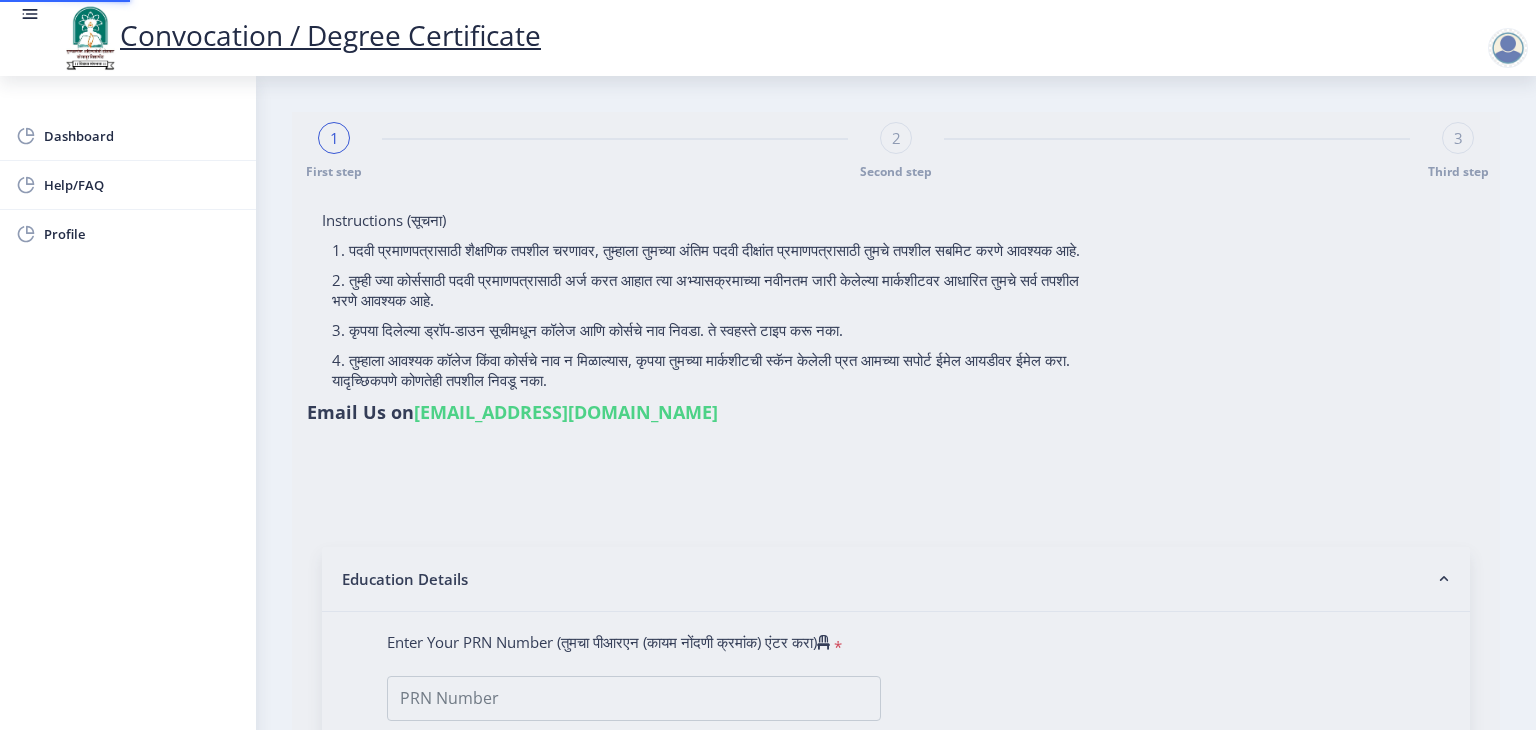 type on "[PERSON_NAME]" 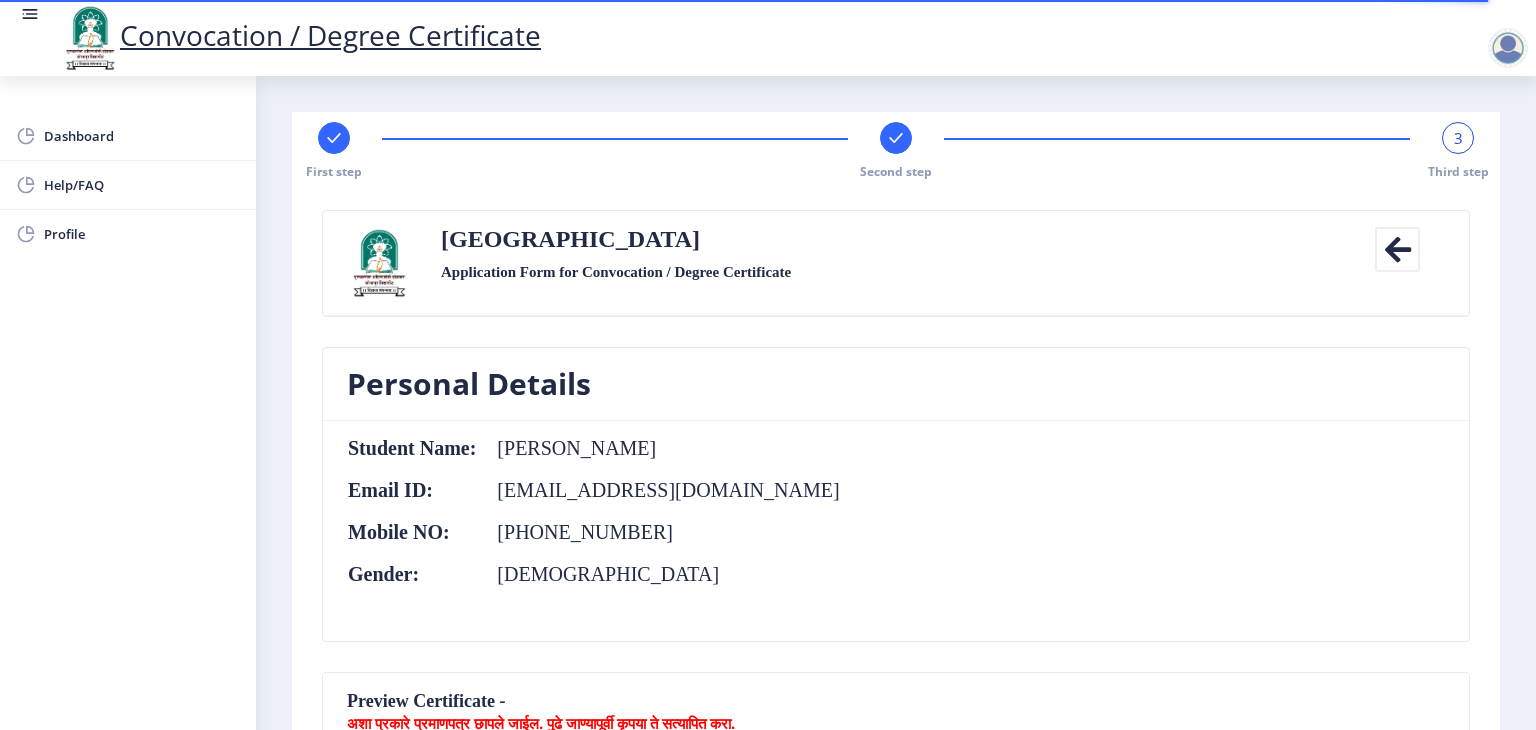 click 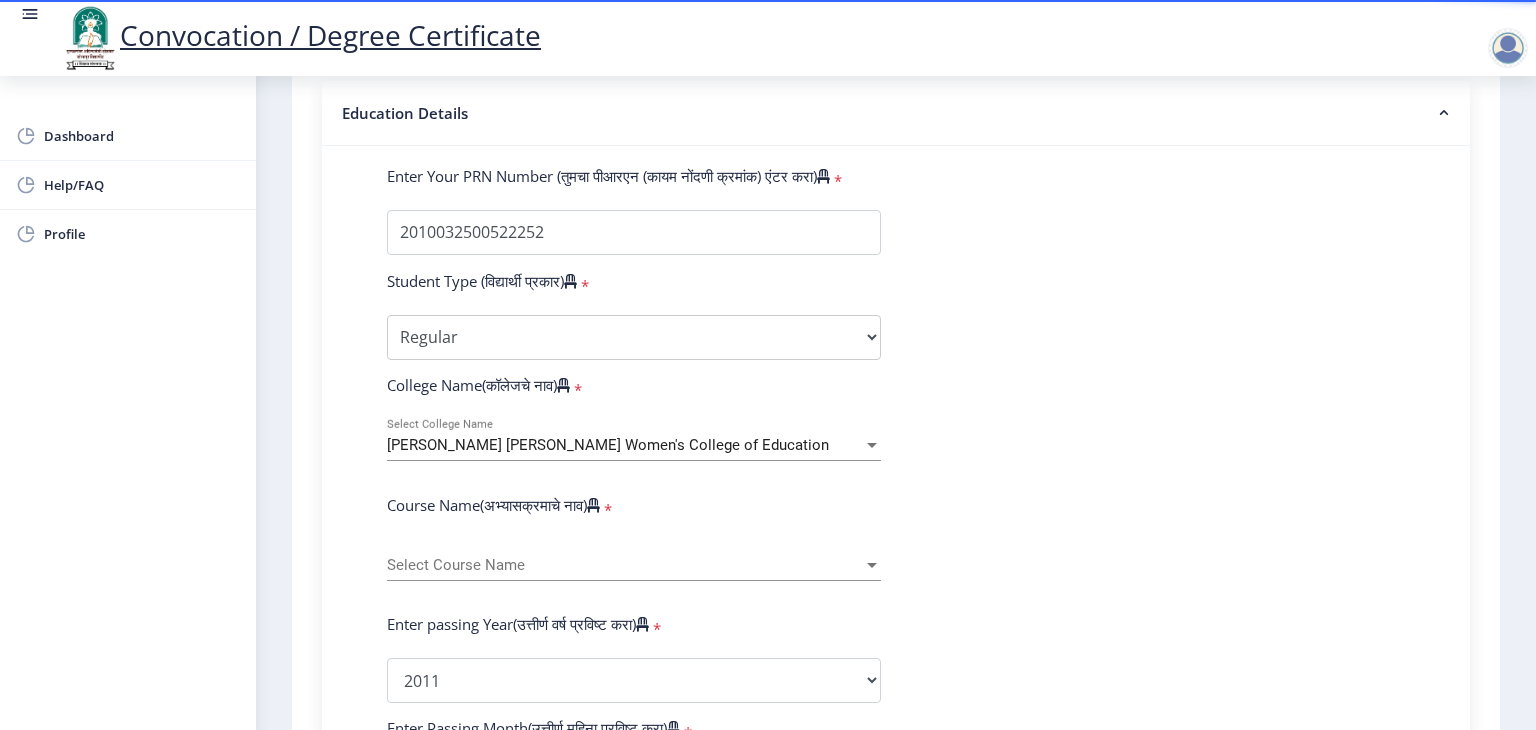 scroll, scrollTop: 480, scrollLeft: 0, axis: vertical 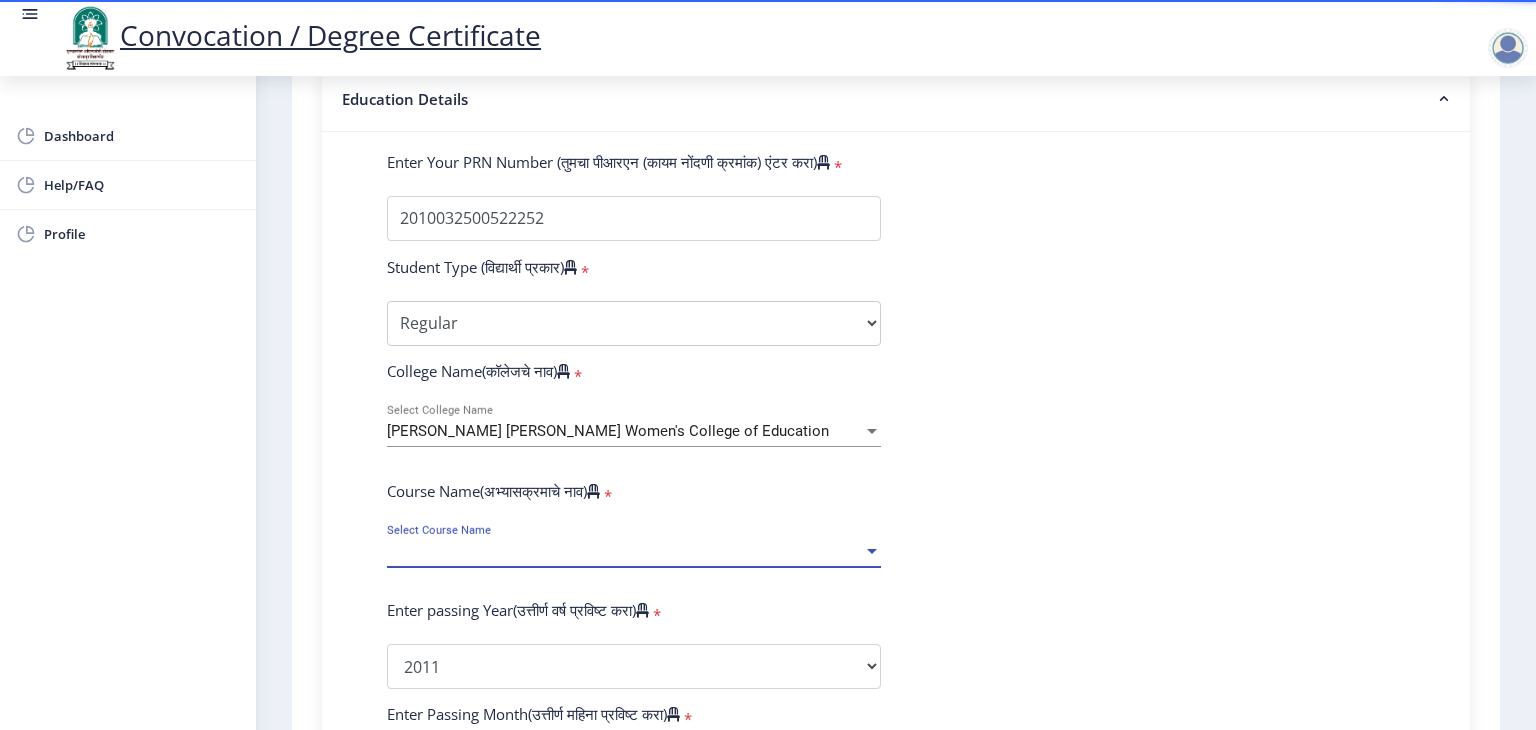 click on "Select Course Name" at bounding box center (625, 551) 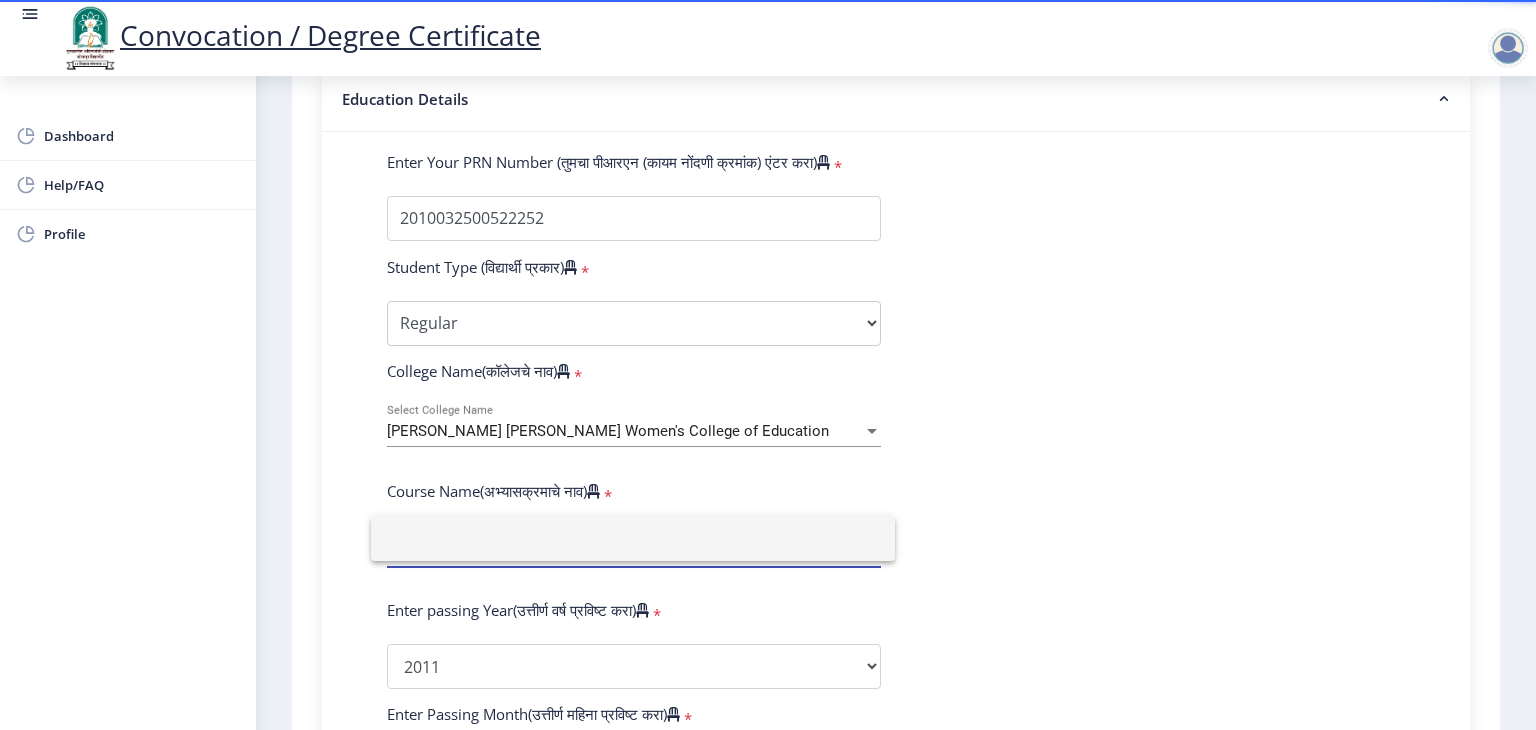 click at bounding box center (633, 538) 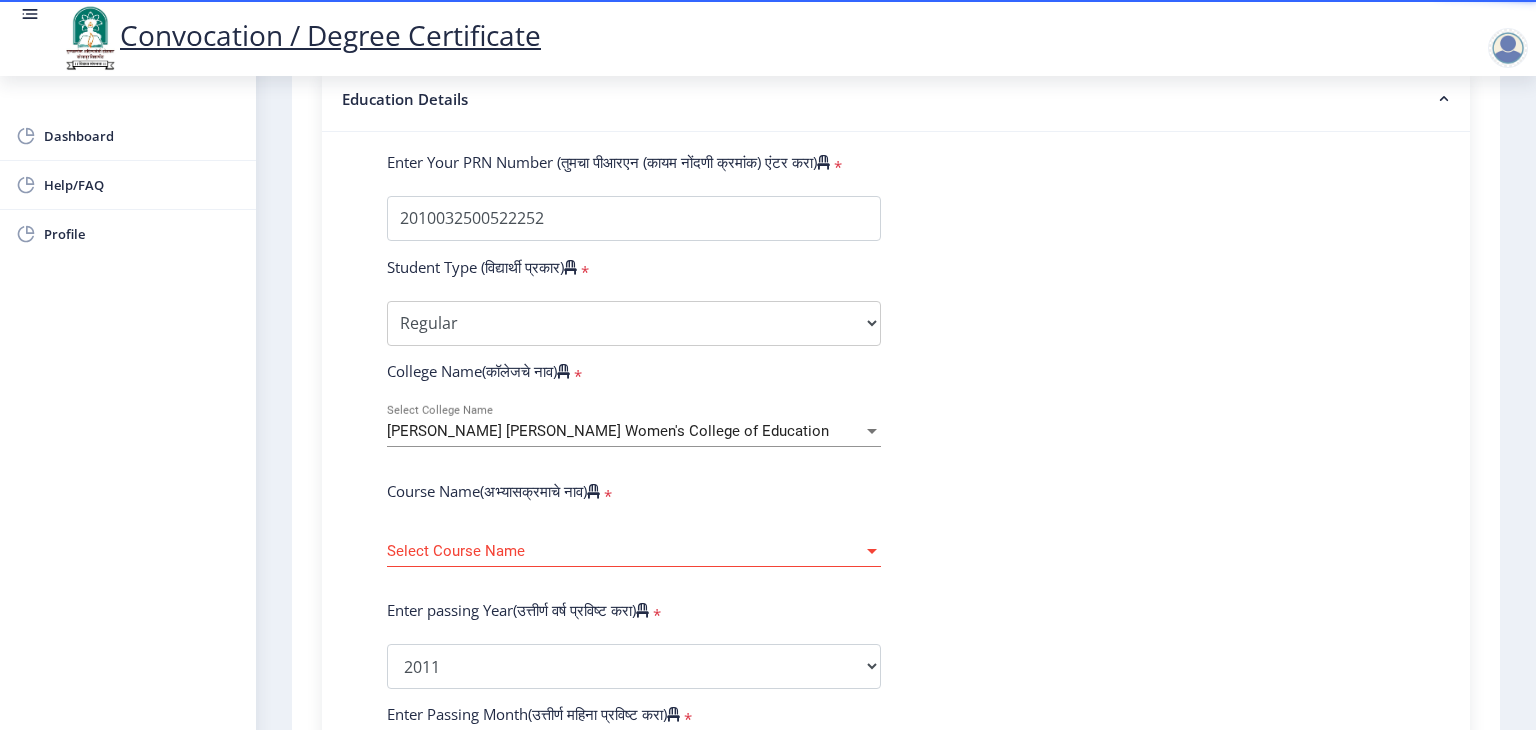 click on "Enter Your PRN Number (तुमचा पीआरएन (कायम नोंदणी क्रमांक) एंटर करा)   * Student Type (विद्यार्थी प्रकार)    * Select Student Type Regular External College Name(कॉलेजचे नाव)   * [PERSON_NAME] [PERSON_NAME] Women's College of Education Select College Name Course Name(अभ्यासक्रमाचे नाव)   * Select Course Name Select Course Name Enter passing Year(उत्तीर्ण वर्ष प्रविष्ट करा)   *  2025   2024   2023   2022   2021   2020   2019   2018   2017   2016   2015   2014   2013   2012   2011   2010   2009   2008   2007   2006   2005   2004   2003   2002   2001   2000   1999   1998   1997   1996   1995   1994   1993   1992   1991   1990   1989   1988   1987   1986   1985   1984   1983   1982   1981   1980   1979   1978   1977   1976  * Enter Passing Month March April May October November December * Enter Class Obtained" 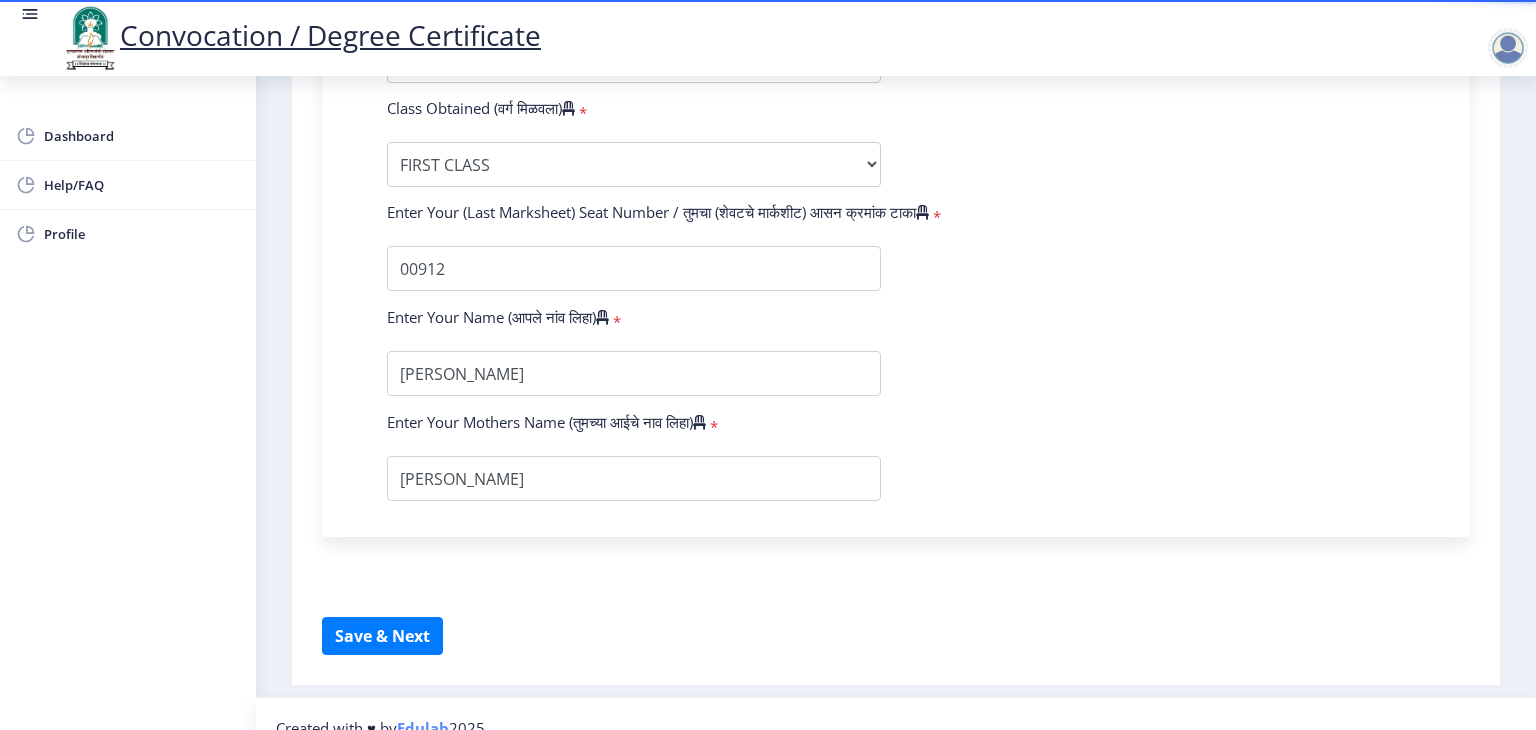 scroll, scrollTop: 1200, scrollLeft: 0, axis: vertical 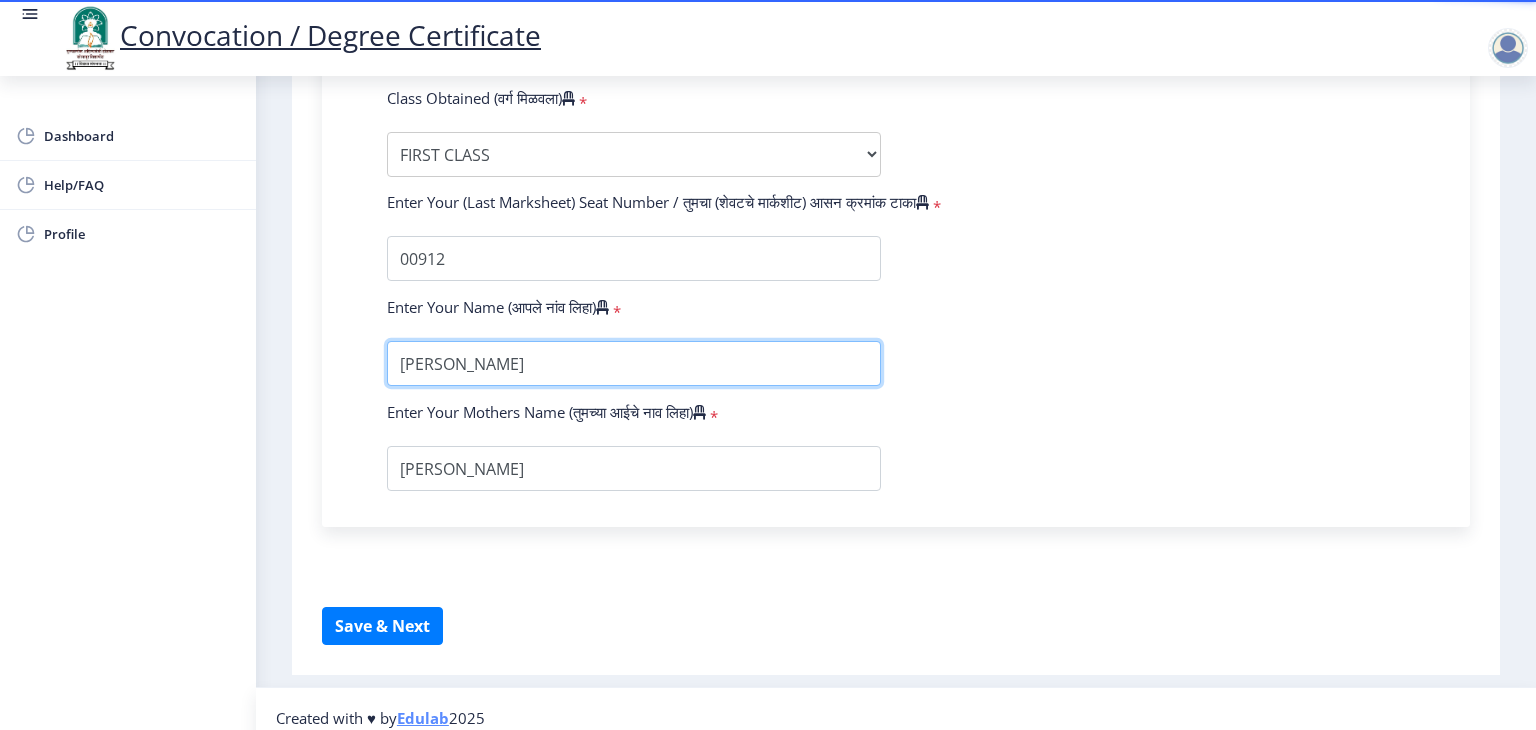 drag, startPoint x: 571, startPoint y: 352, endPoint x: 204, endPoint y: 432, distance: 375.61816 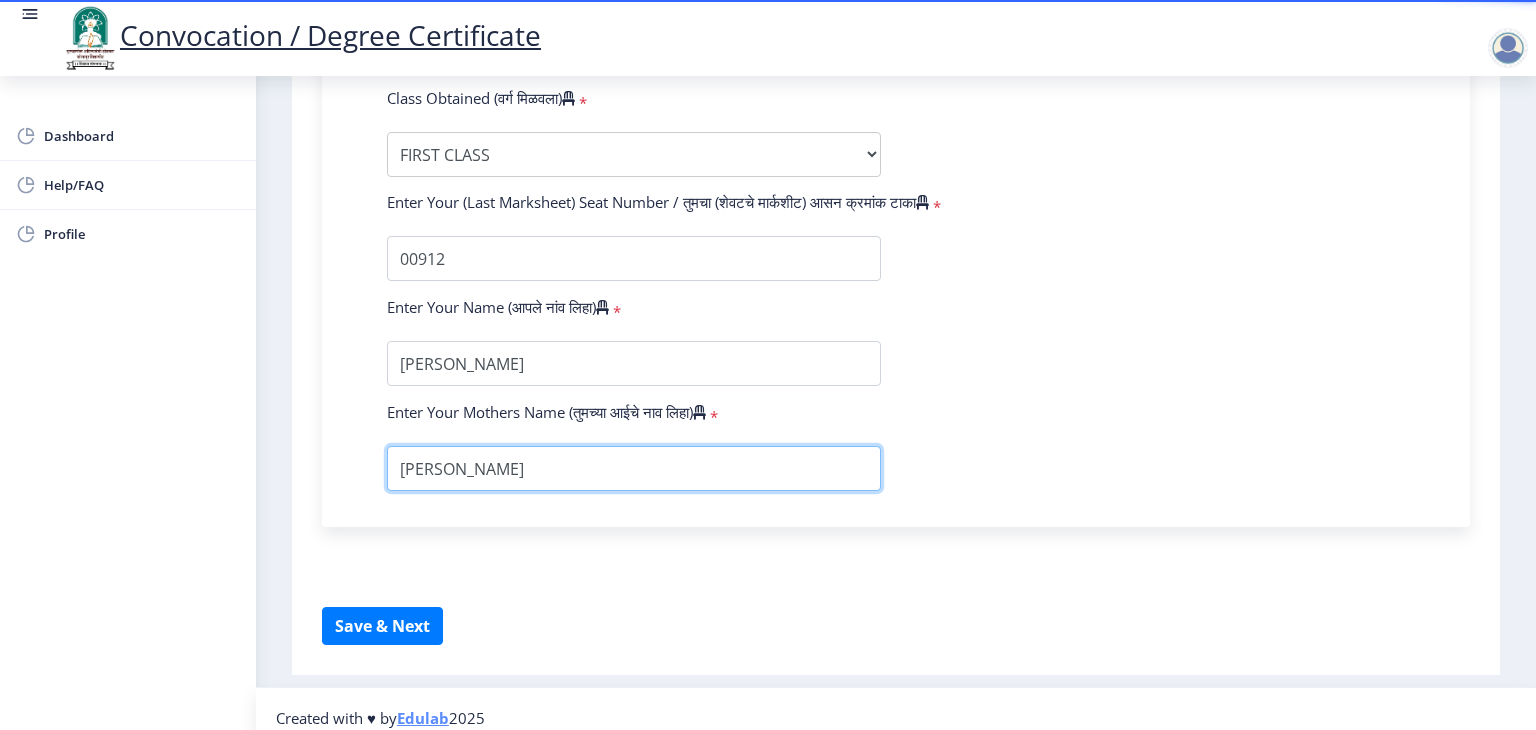 type on "[PERSON_NAME]" 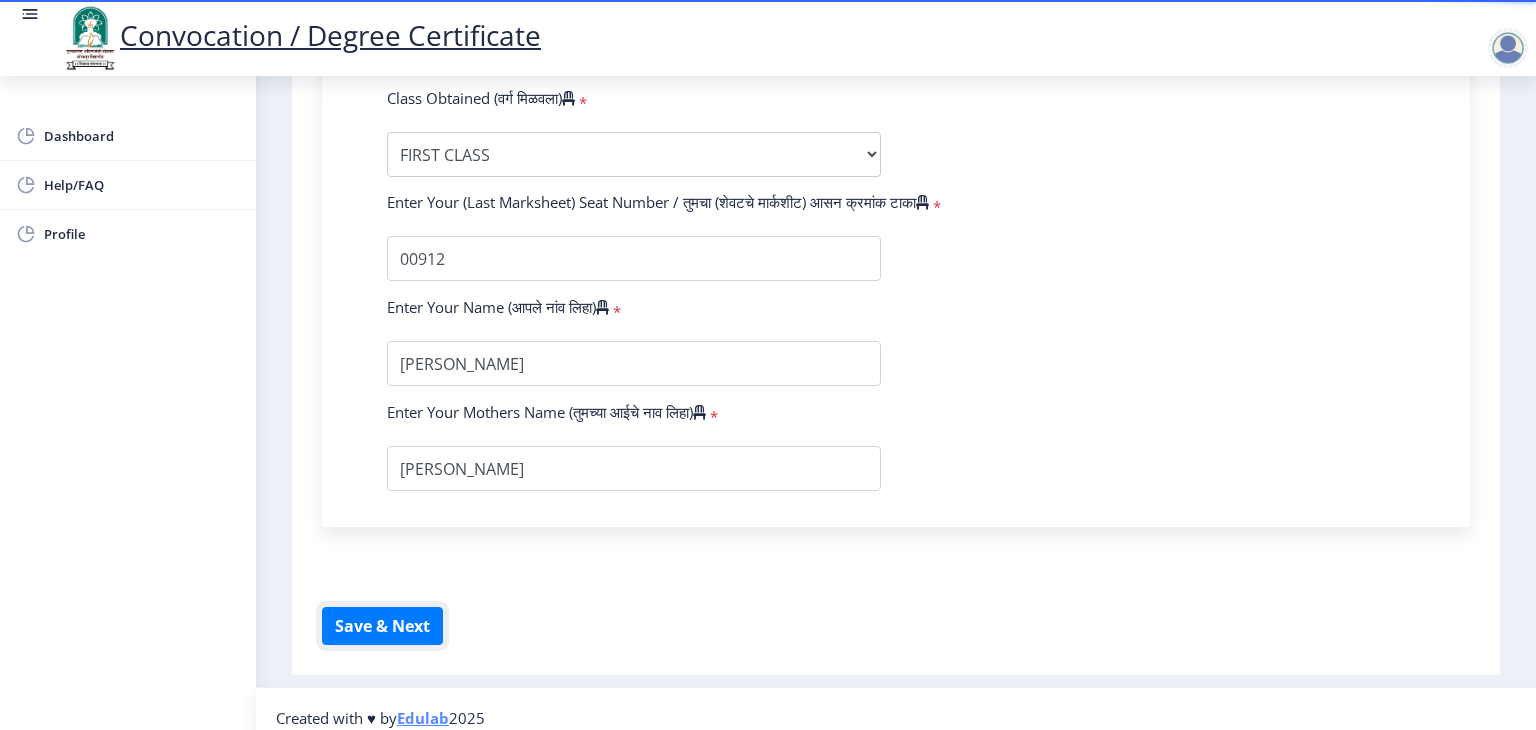type 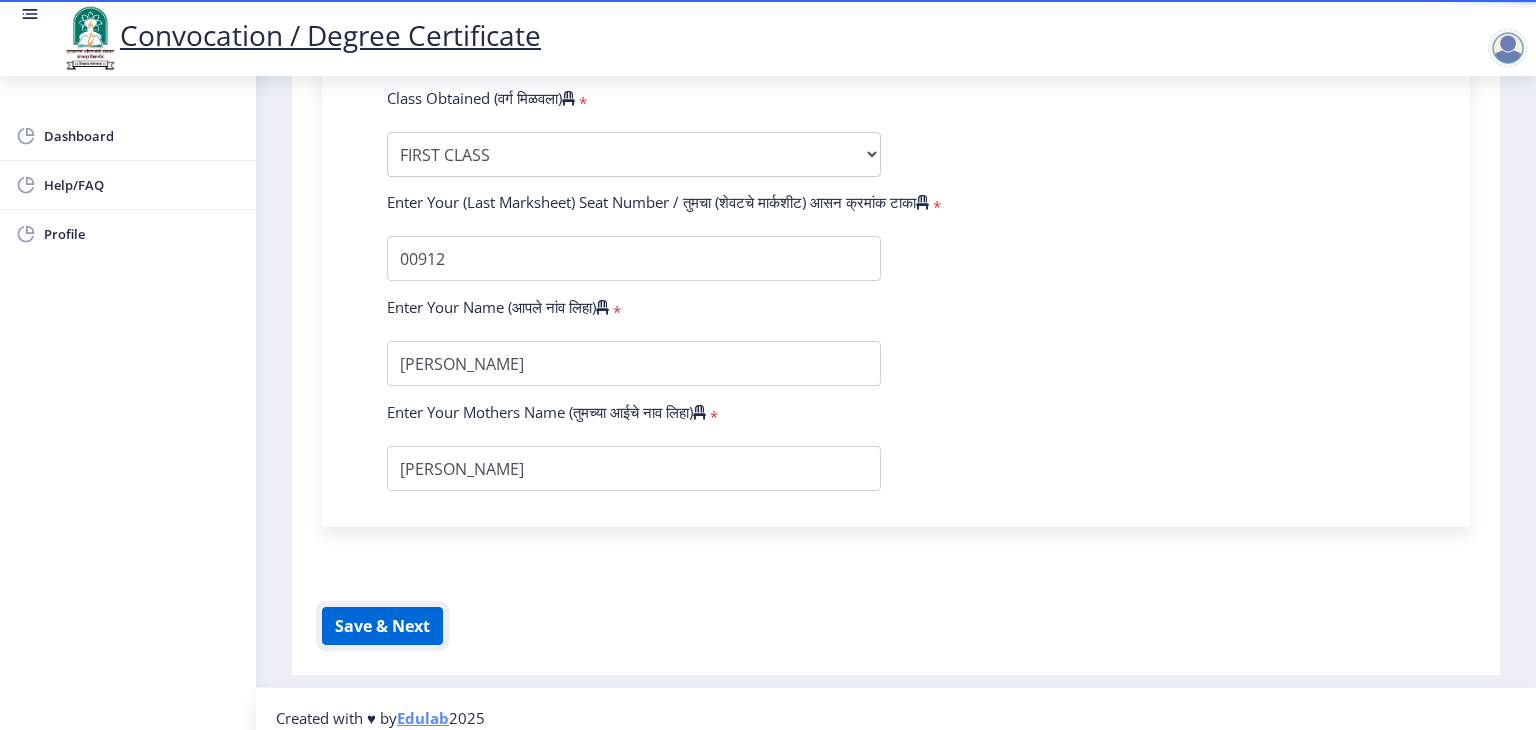 click on "Save & Next" 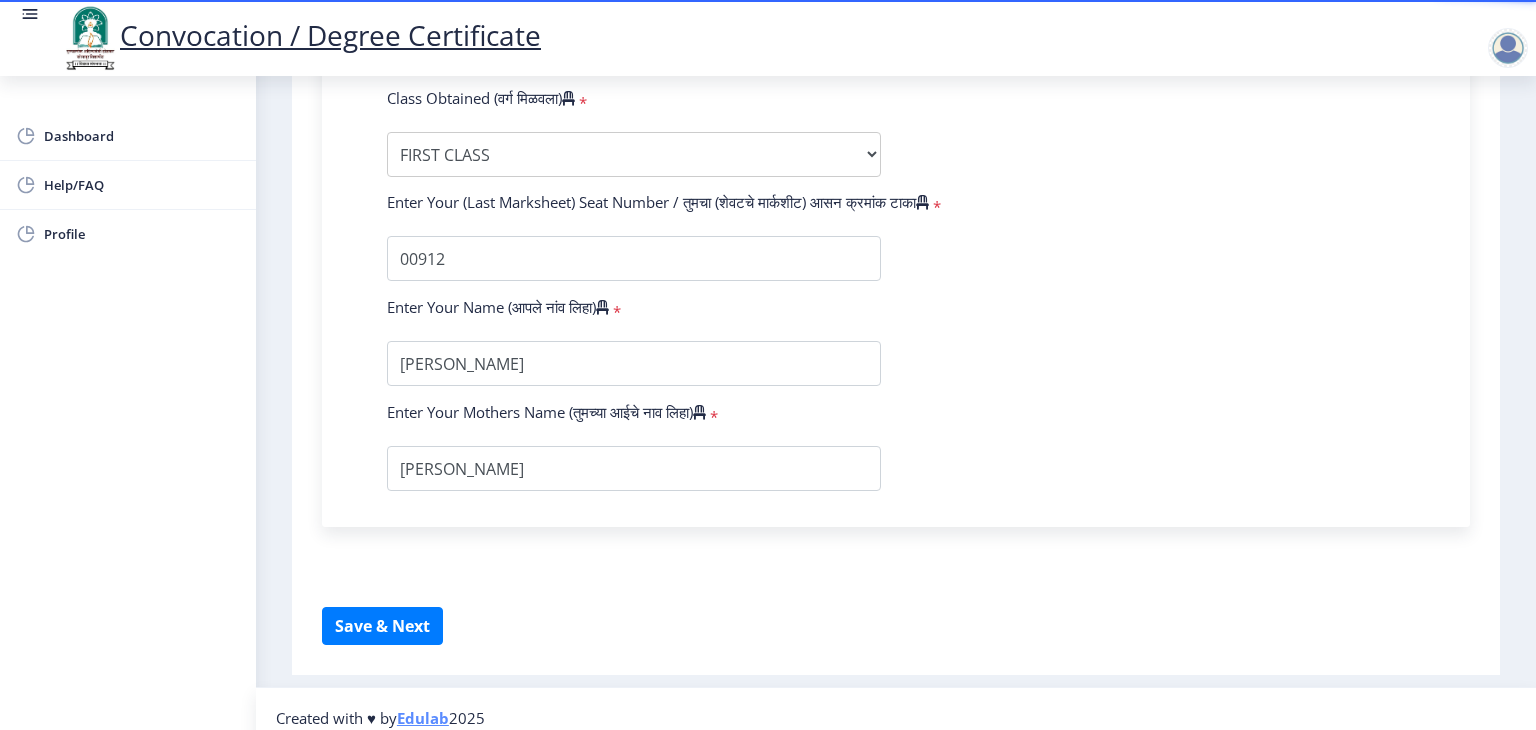 click on "Enter Your PRN Number (तुमचा पीआरएन (कायम नोंदणी क्रमांक) एंटर करा)   * Student Type (विद्यार्थी प्रकार)    * Select Student Type Regular External College Name(कॉलेजचे नाव)   * [PERSON_NAME] [PERSON_NAME] Women's College of Education Select College Name Course Name(अभ्यासक्रमाचे नाव)   * Select Course Name Select Course Name Enter passing Year(उत्तीर्ण वर्ष प्रविष्ट करा)   *  2025   2024   2023   2022   2021   2020   2019   2018   2017   2016   2015   2014   2013   2012   2011   2010   2009   2008   2007   2006   2005   2004   2003   2002   2001   2000   1999   1998   1997   1996   1995   1994   1993   1992   1991   1990   1989   1988   1987   1986   1985   1984   1983   1982   1981   1980   1979   1978   1977   1976  * Enter Passing Month March April May October November December * Enter Class Obtained" 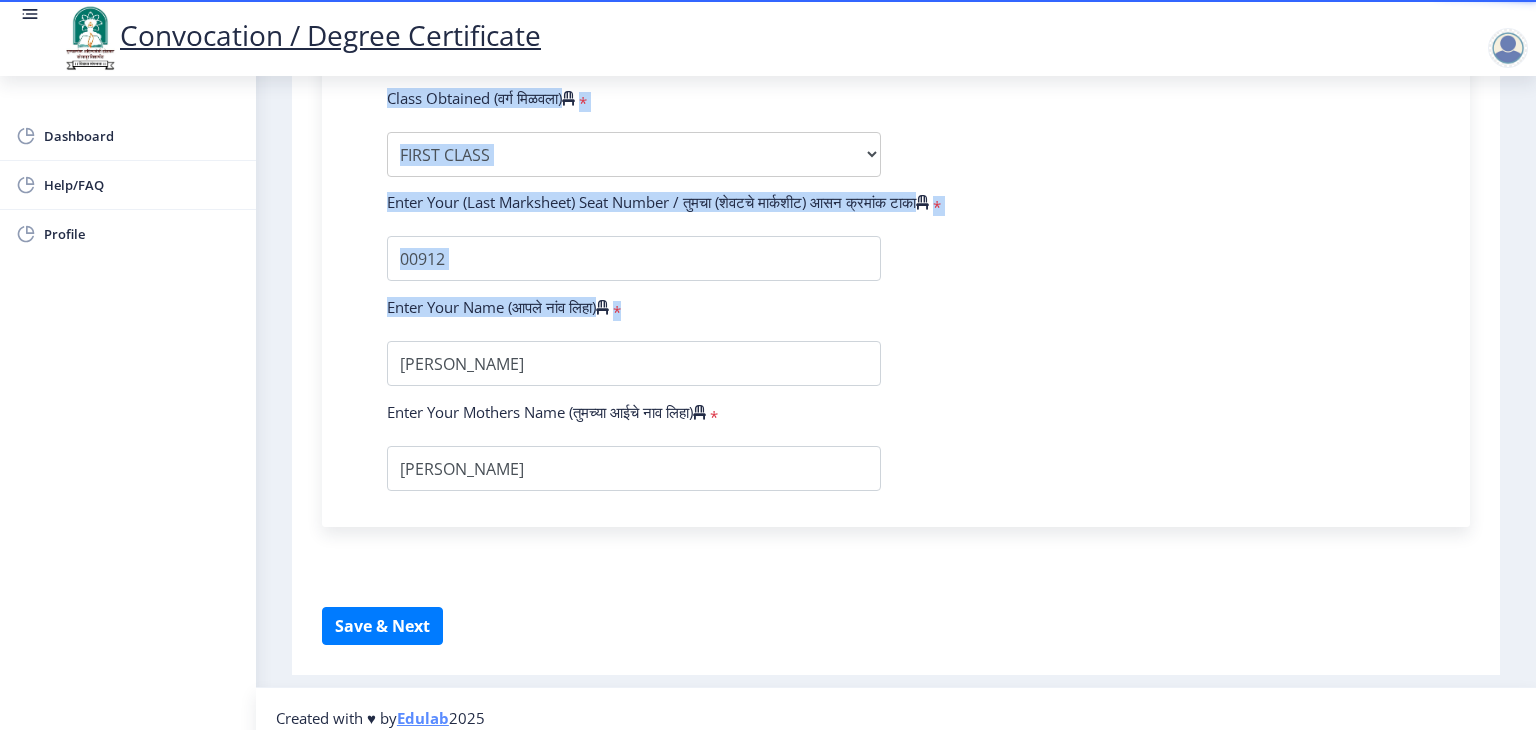 drag, startPoint x: 1352, startPoint y: 311, endPoint x: 1376, endPoint y: -11, distance: 322.89316 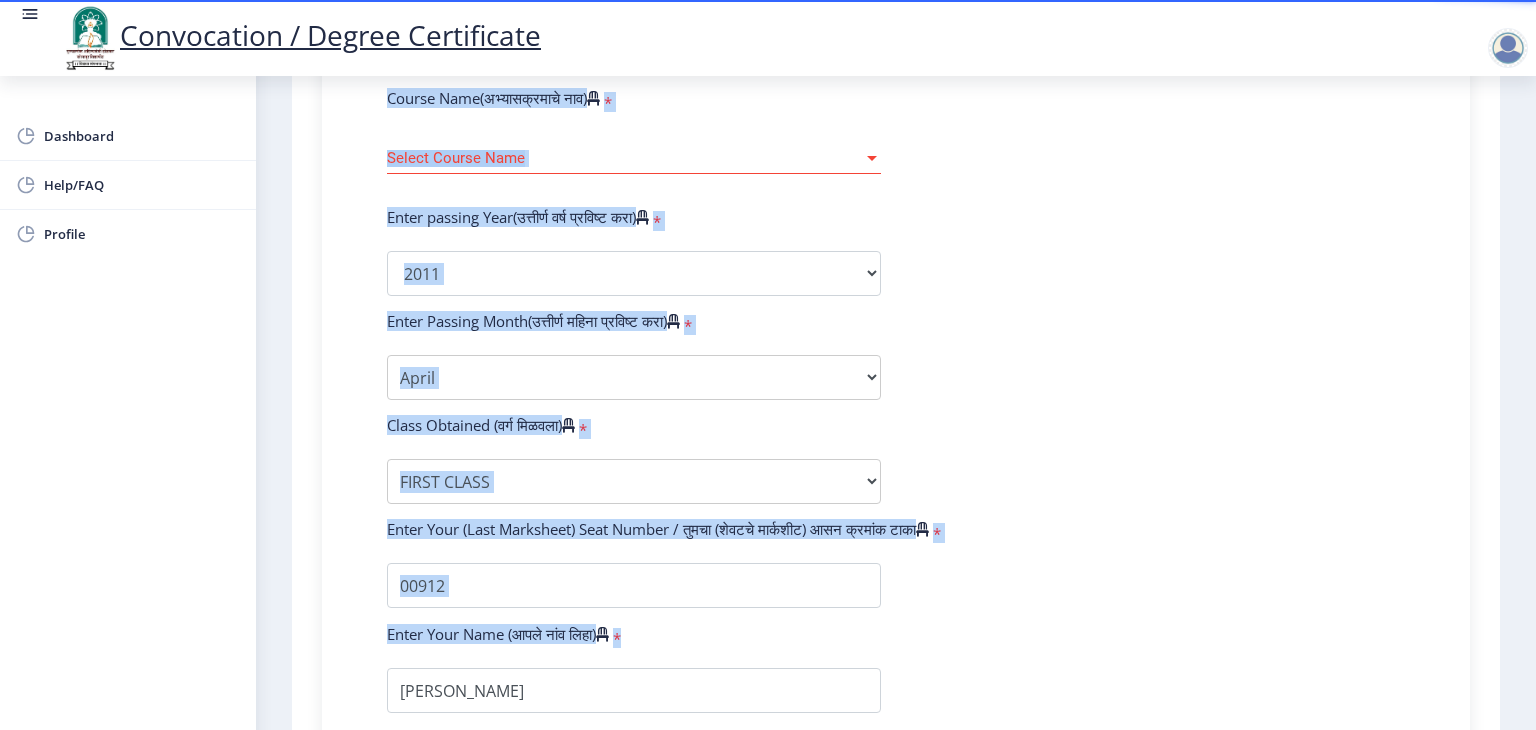 click on "Enter Your PRN Number (तुमचा पीआरएन (कायम नोंदणी क्रमांक) एंटर करा)   * Student Type (विद्यार्थी प्रकार)    * Select Student Type Regular External College Name(कॉलेजचे नाव)   * [PERSON_NAME] [PERSON_NAME] Women's College of Education Select College Name Course Name(अभ्यासक्रमाचे नाव)   * Select Course Name Select Course Name Enter passing Year(उत्तीर्ण वर्ष प्रविष्ट करा)   *  2025   2024   2023   2022   2021   2020   2019   2018   2017   2016   2015   2014   2013   2012   2011   2010   2009   2008   2007   2006   2005   2004   2003   2002   2001   2000   1999   1998   1997   1996   1995   1994   1993   1992   1991   1990   1989   1988   1987   1986   1985   1984   1983   1982   1981   1980   1979   1978   1977   1976  * Enter Passing Month March April May October November December * Enter Class Obtained" 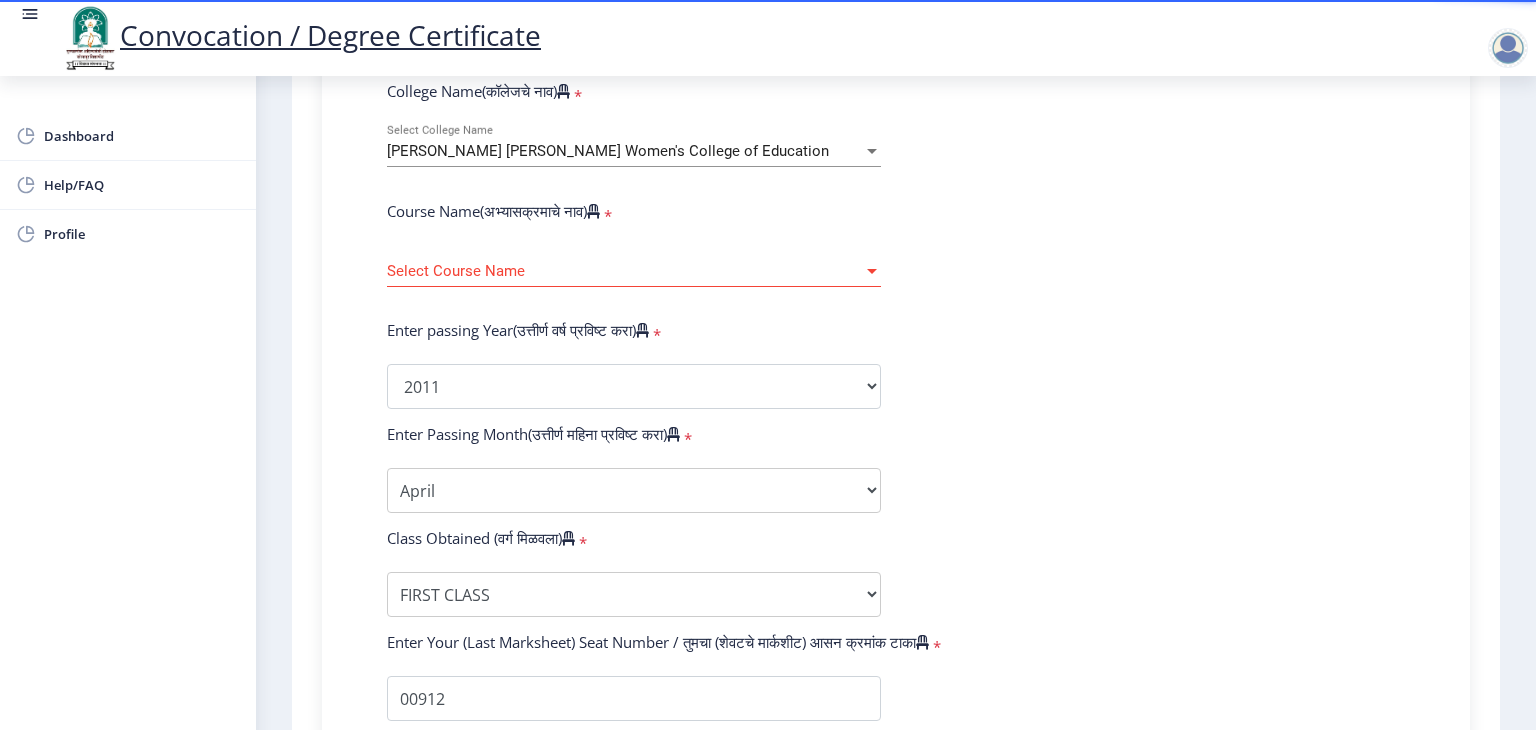 scroll, scrollTop: 753, scrollLeft: 0, axis: vertical 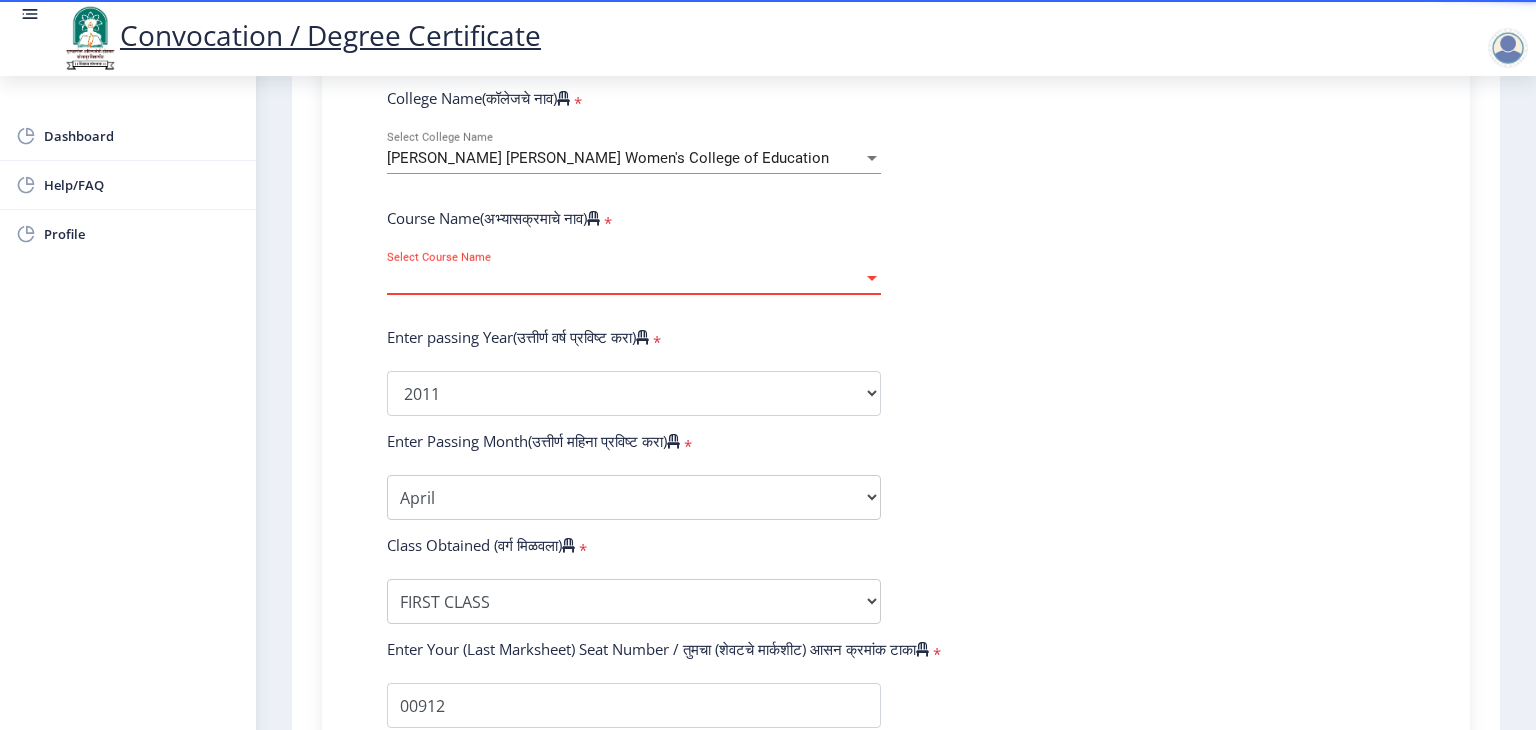 click on "Select Course Name" at bounding box center (625, 278) 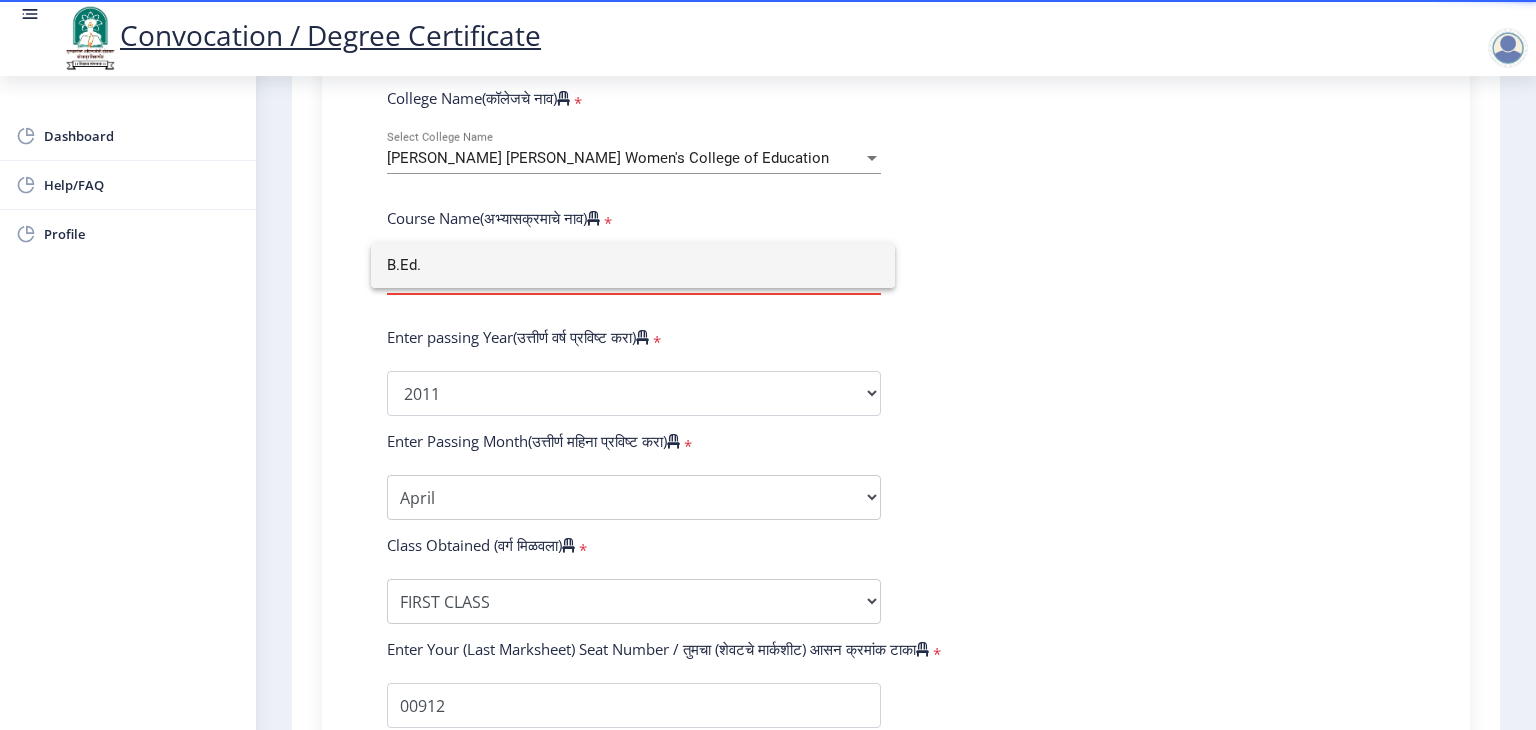 type on "B.Ed." 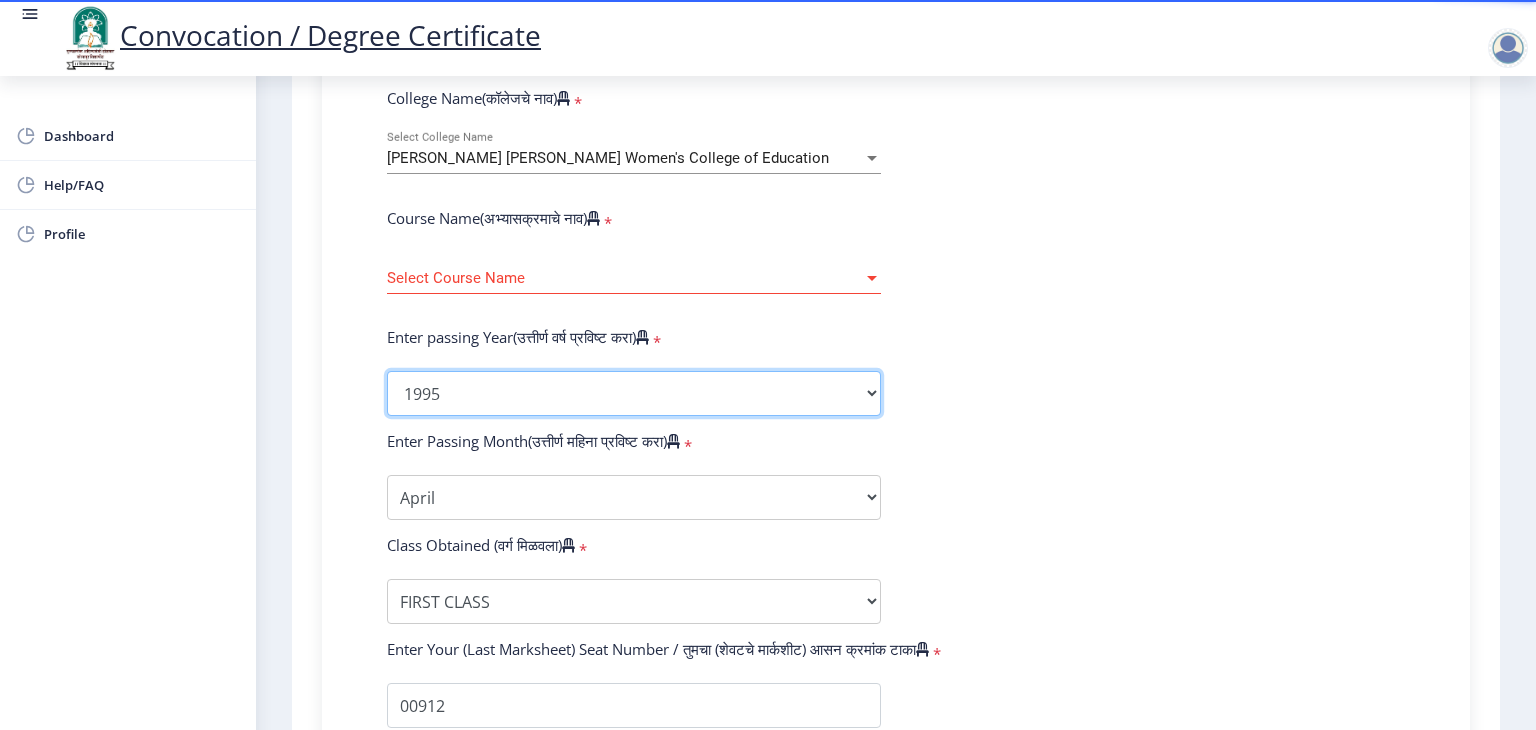click on "2025   2024   2023   2022   2021   2020   2019   2018   2017   2016   2015   2014   2013   2012   2011   2010   2009   2008   2007   2006   2005   2004   2003   2002   2001   2000   1999   1998   1997   1996   1995   1994   1993   1992   1991   1990   1989   1988   1987   1986   1985   1984   1983   1982   1981   1980   1979   1978   1977   1976" 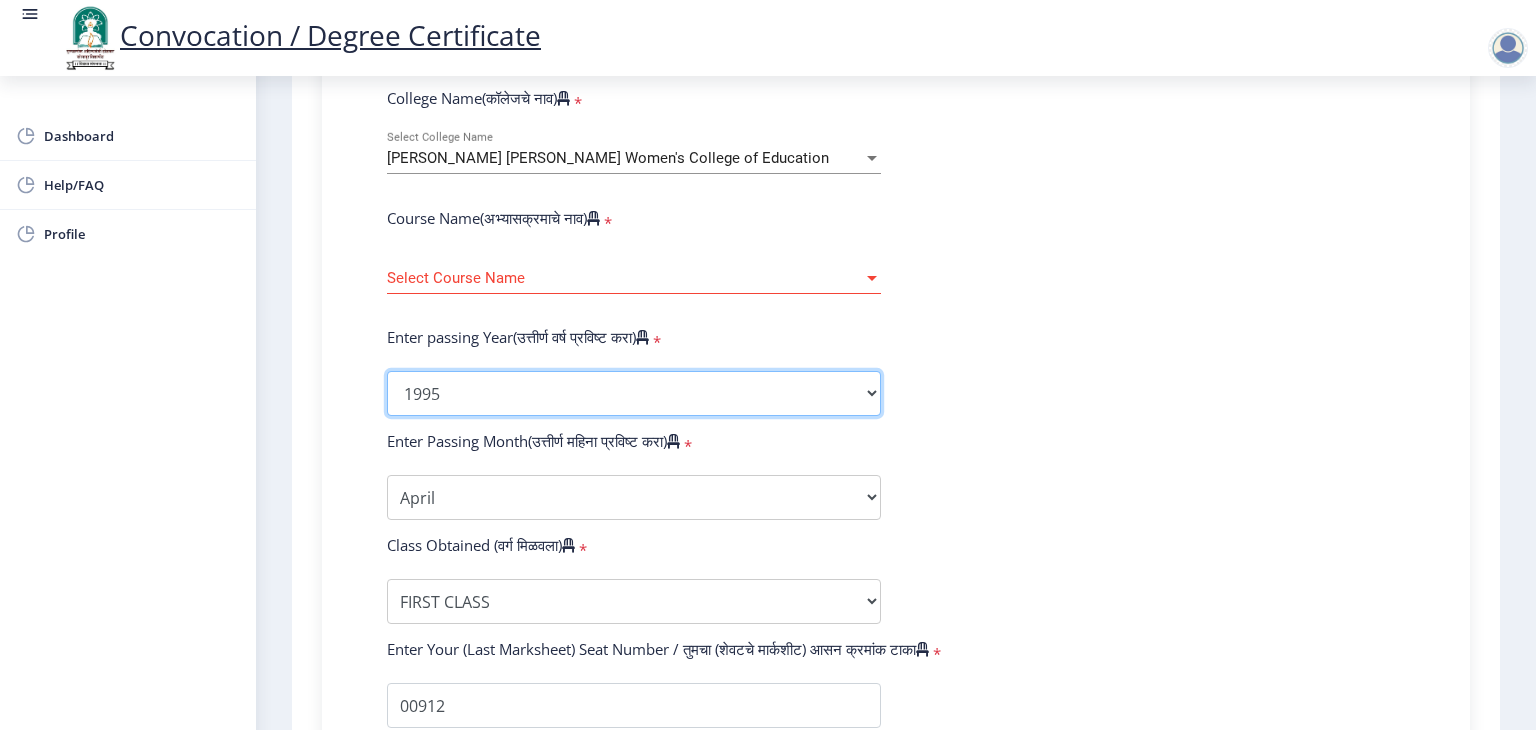 select on "2011" 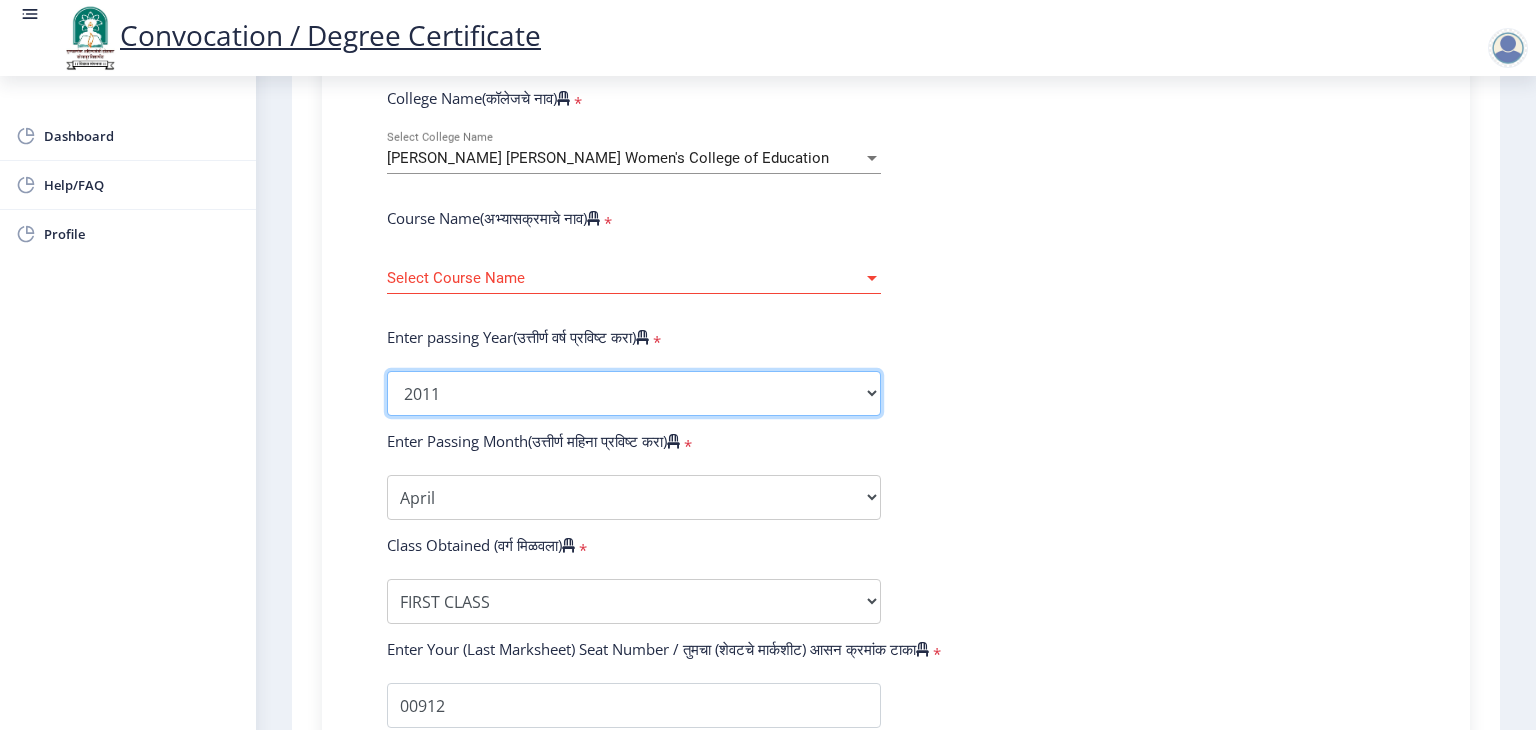 click on "2025   2024   2023   2022   2021   2020   2019   2018   2017   2016   2015   2014   2013   2012   2011   2010   2009   2008   2007   2006   2005   2004   2003   2002   2001   2000   1999   1998   1997   1996   1995   1994   1993   1992   1991   1990   1989   1988   1987   1986   1985   1984   1983   1982   1981   1980   1979   1978   1977   1976" 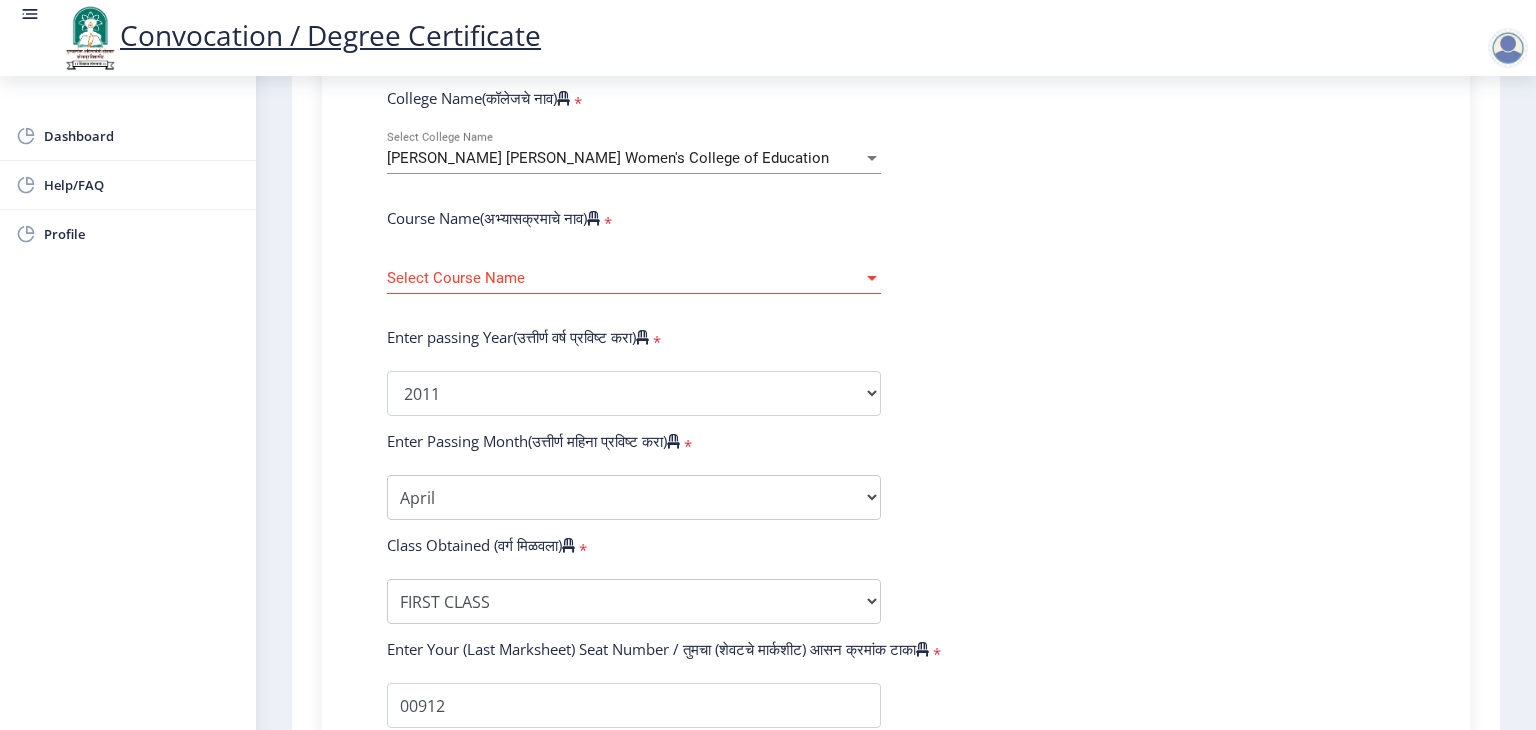 click on "Select Course Name Select Course Name" 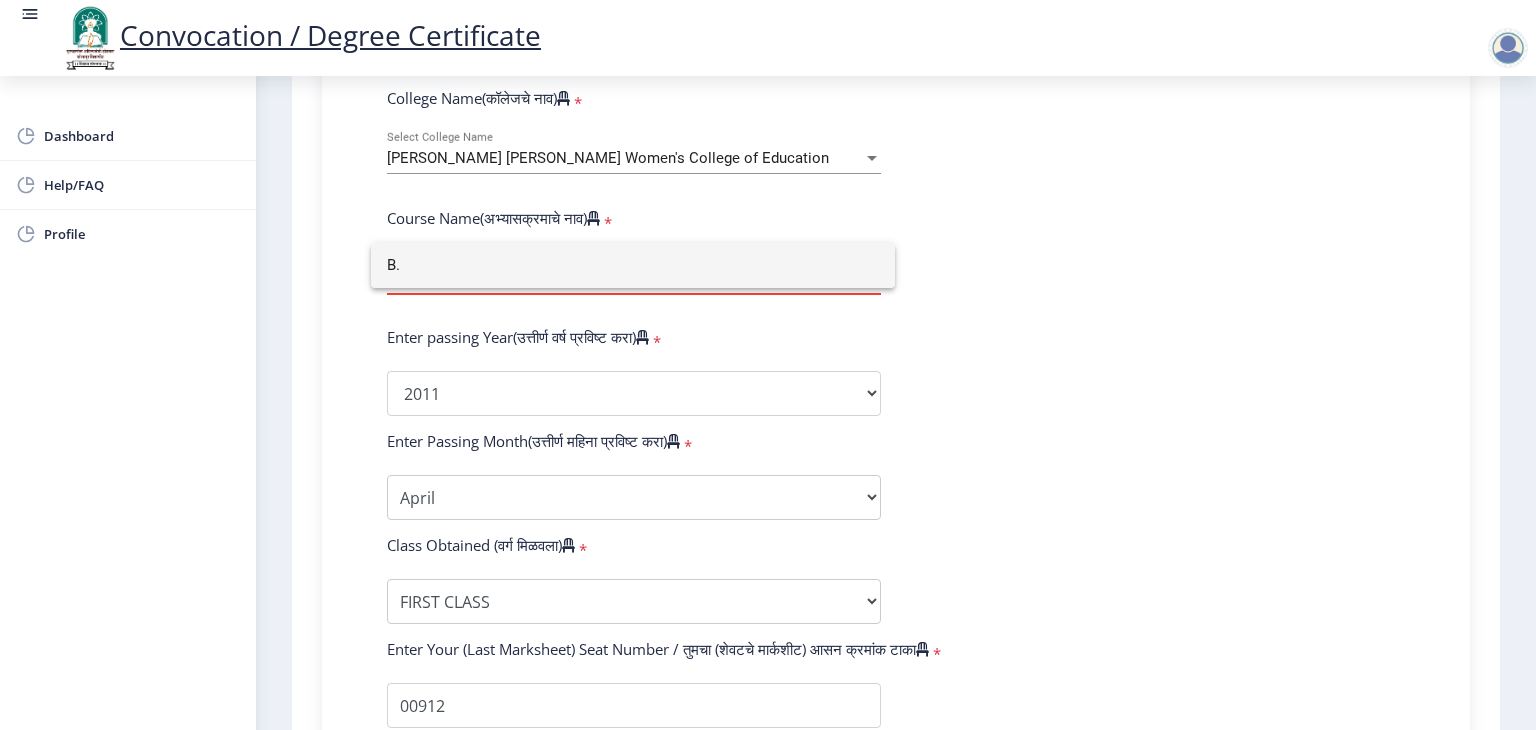 type on "B" 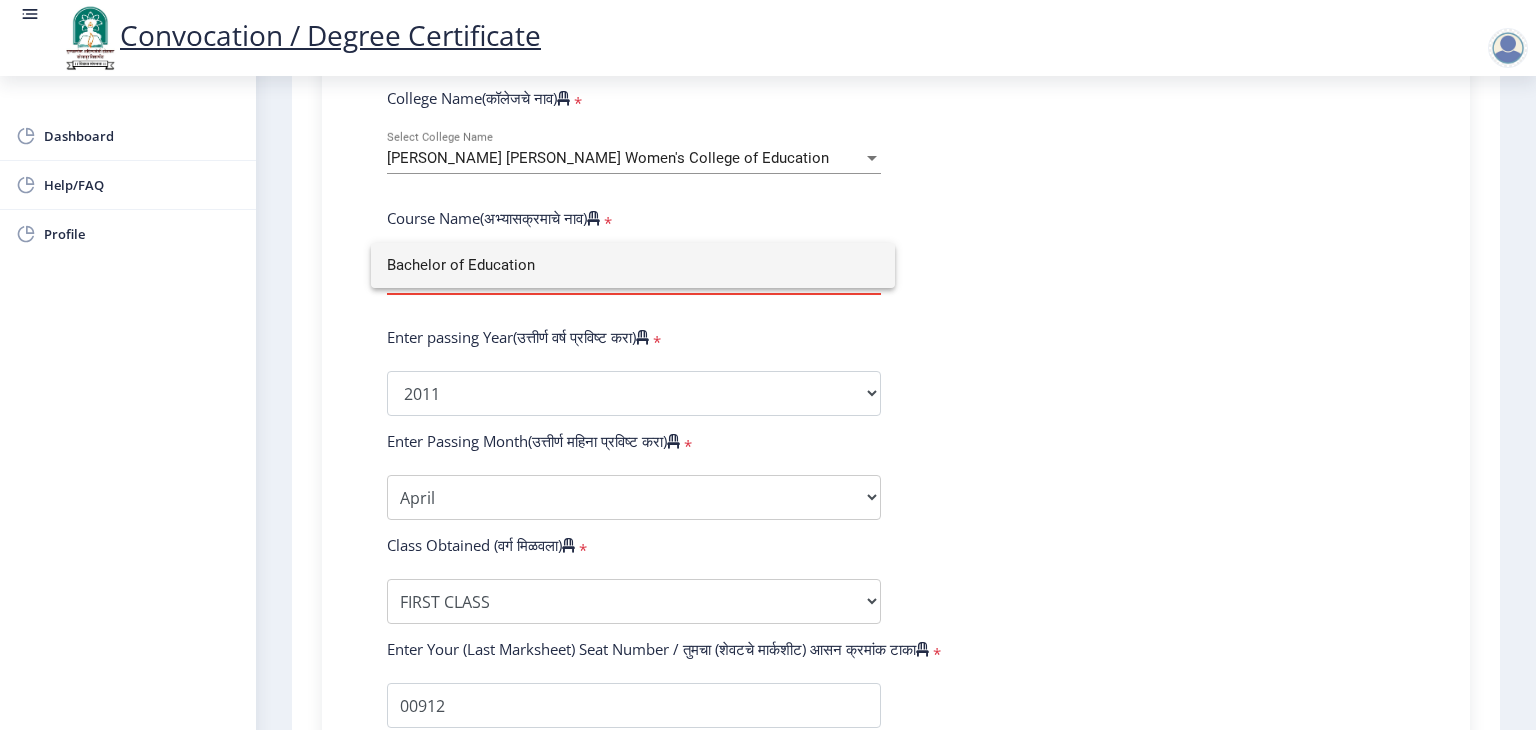 type on "Bachelor of Education" 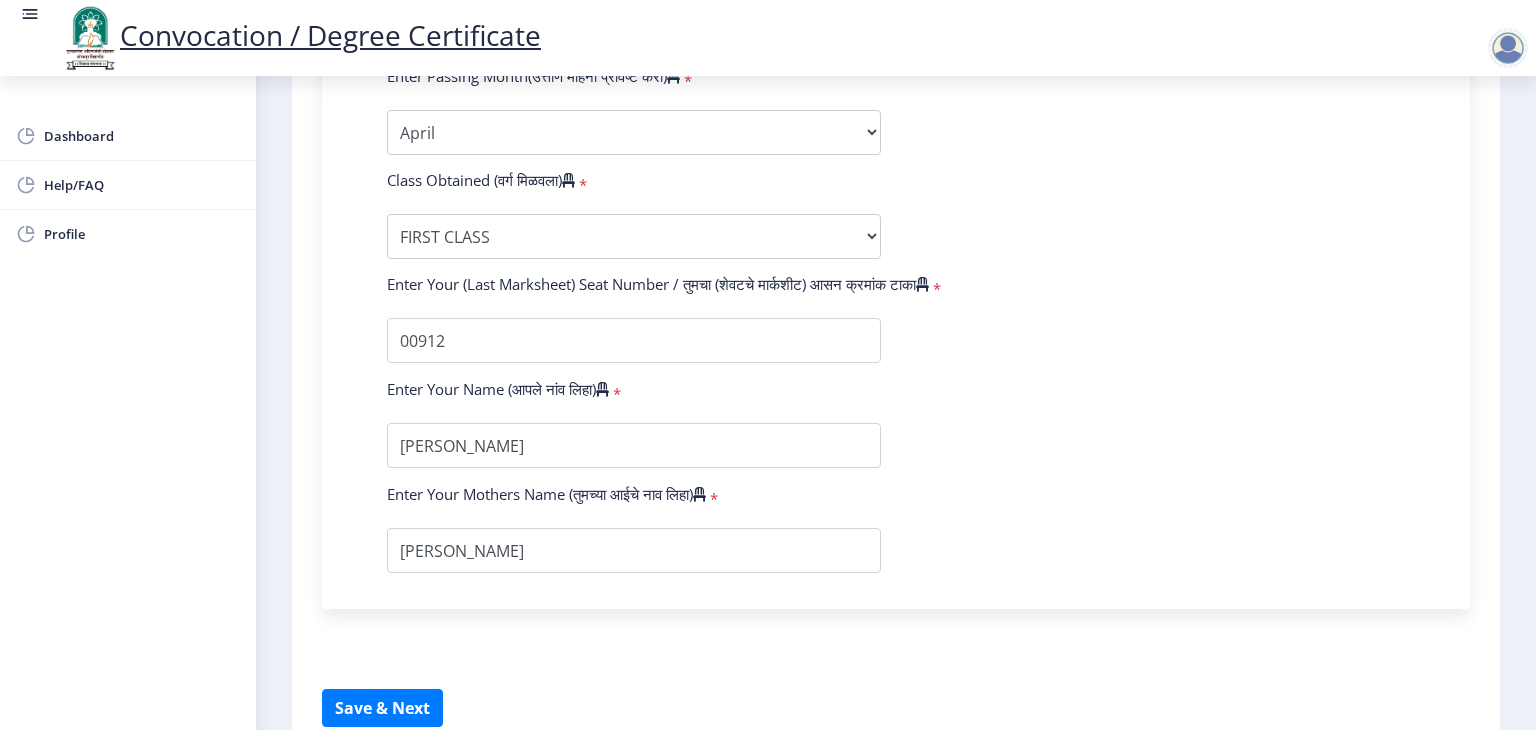 scroll, scrollTop: 995, scrollLeft: 0, axis: vertical 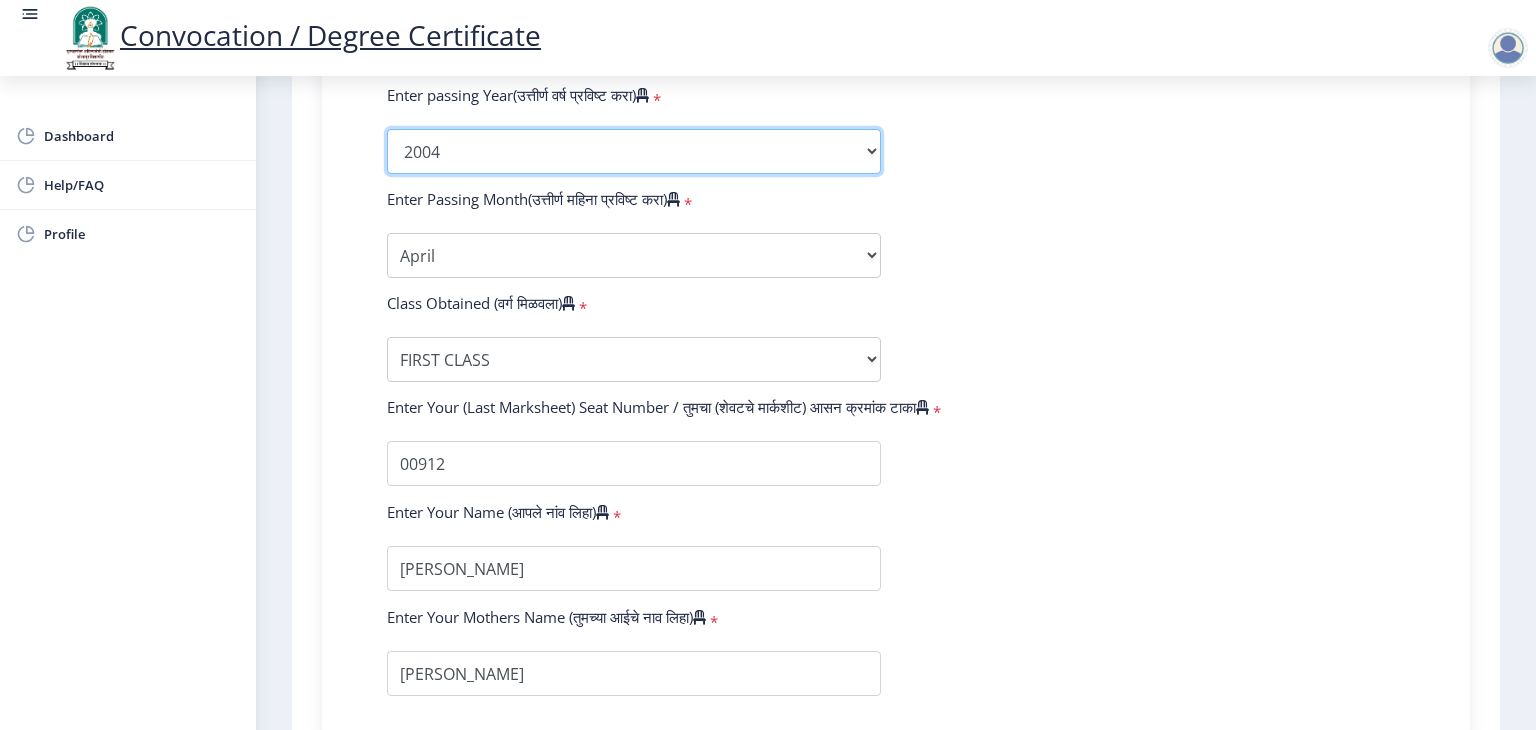 click on "2025   2024   2023   2022   2021   2020   2019   2018   2017   2016   2015   2014   2013   2012   2011   2010   2009   2008   2007   2006   2005   2004   2003   2002   2001   2000   1999   1998   1997   1996   1995   1994   1993   1992   1991   1990   1989   1988   1987   1986   1985   1984   1983   1982   1981   1980   1979   1978   1977   1976" 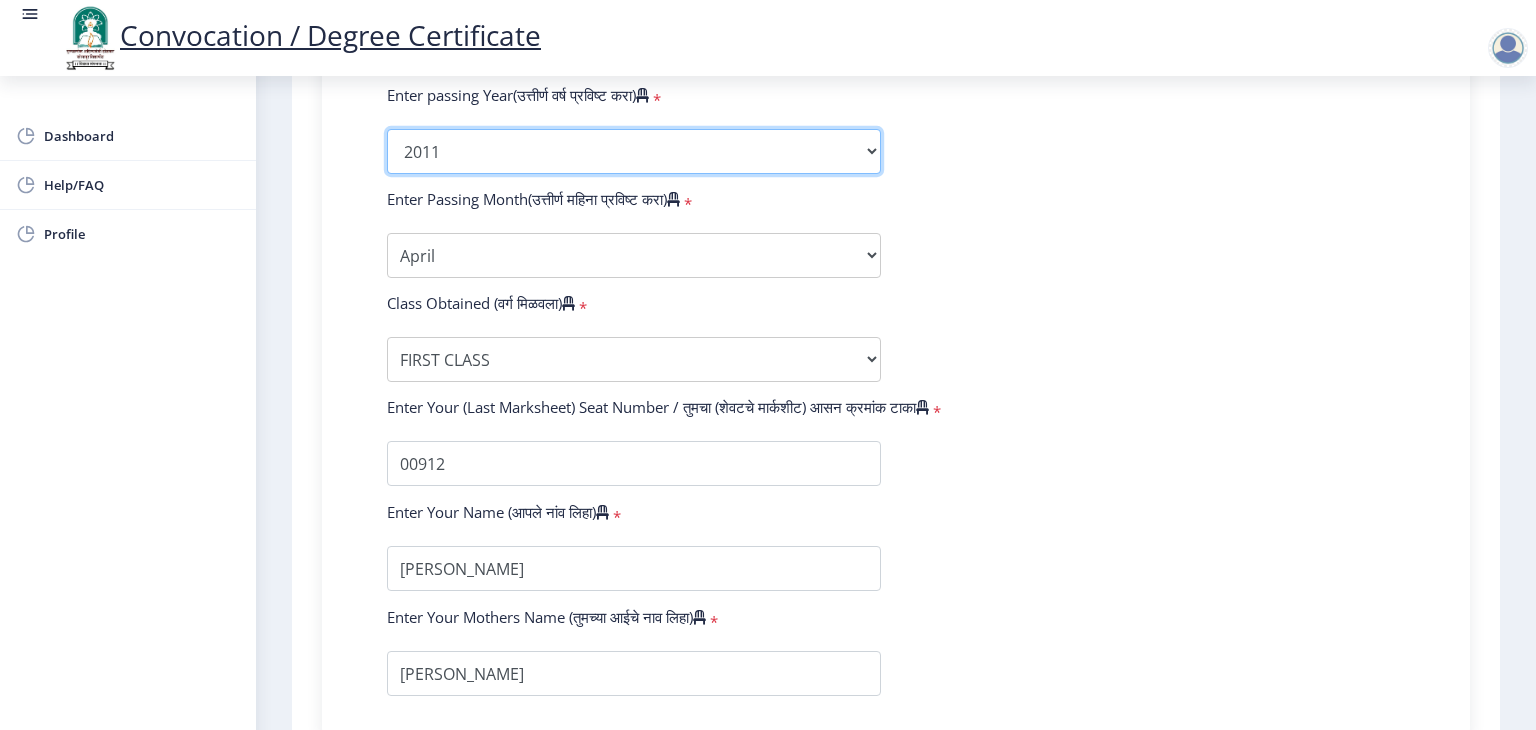 click on "2025   2024   2023   2022   2021   2020   2019   2018   2017   2016   2015   2014   2013   2012   2011   2010   2009   2008   2007   2006   2005   2004   2003   2002   2001   2000   1999   1998   1997   1996   1995   1994   1993   1992   1991   1990   1989   1988   1987   1986   1985   1984   1983   1982   1981   1980   1979   1978   1977   1976" 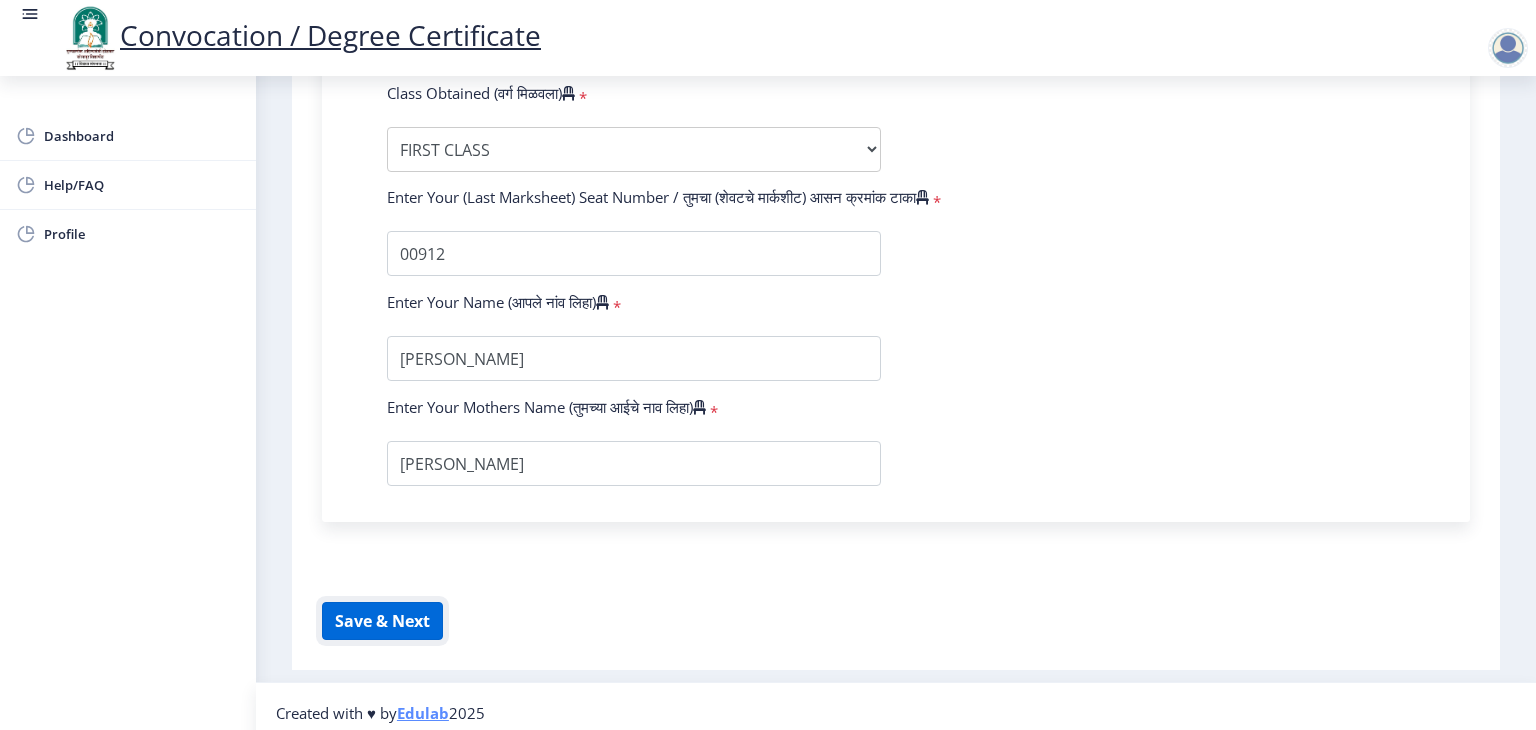 click on "Save & Next" 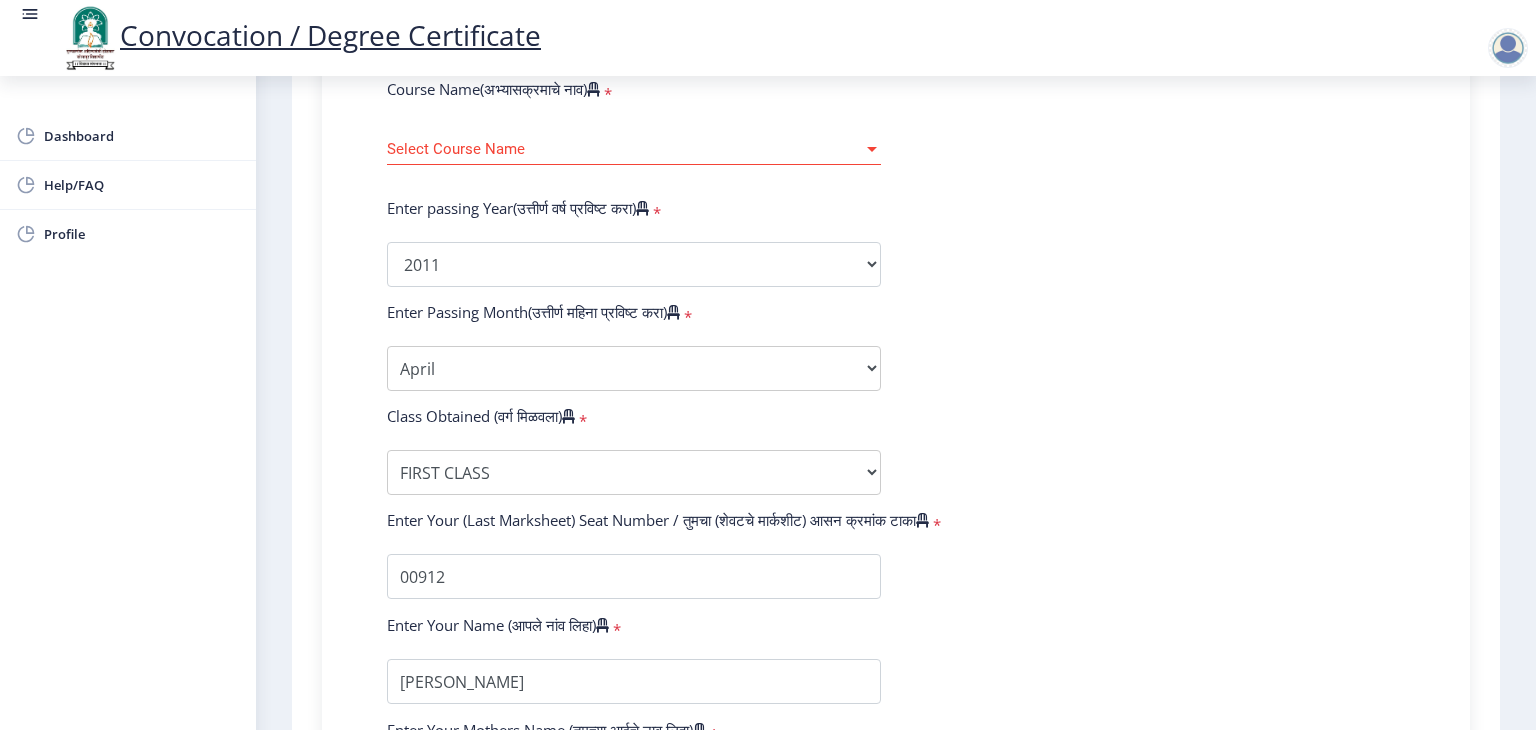 scroll, scrollTop: 594, scrollLeft: 0, axis: vertical 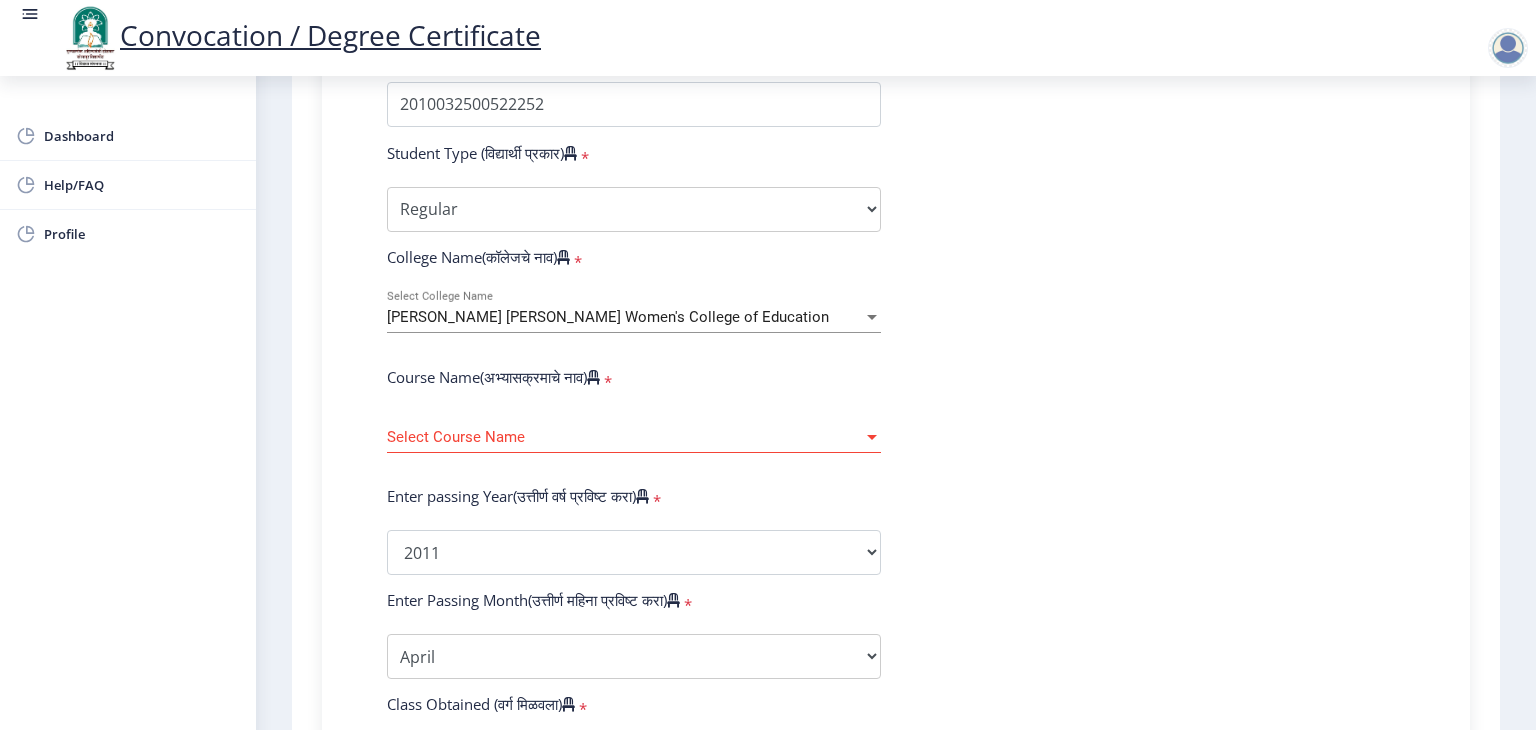 click on "[PERSON_NAME] [PERSON_NAME] Women's College of Education Select College Name" 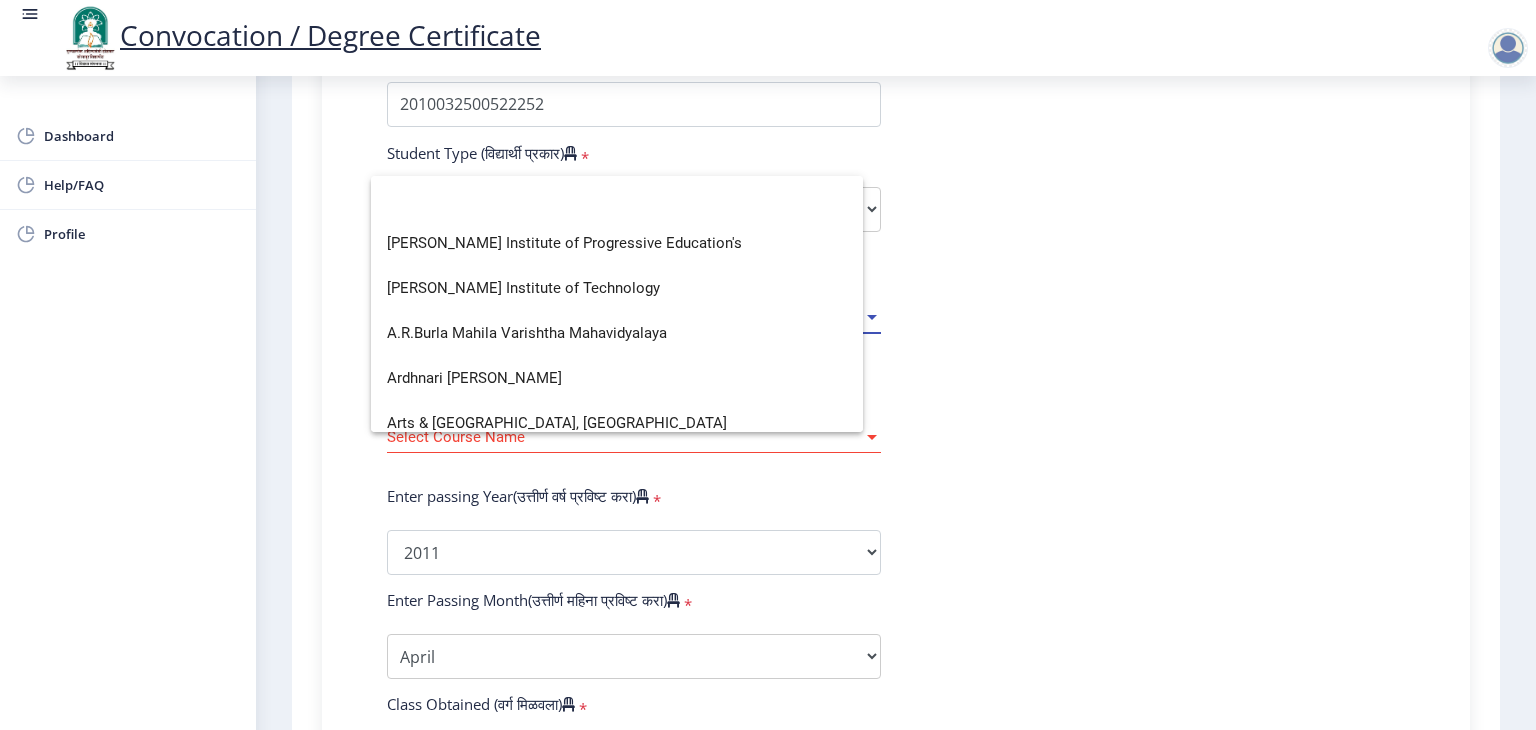 scroll, scrollTop: 0, scrollLeft: 0, axis: both 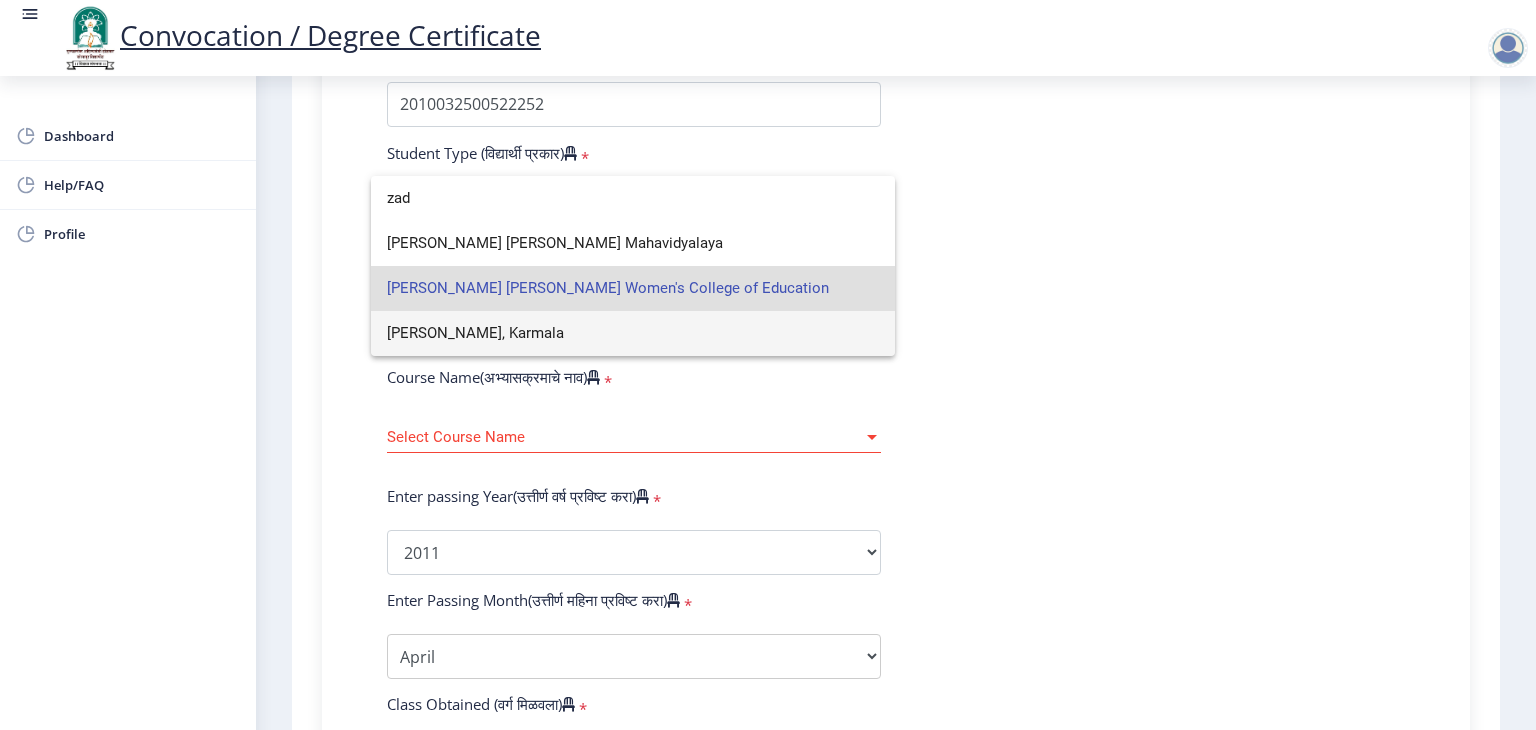 type on "zad" 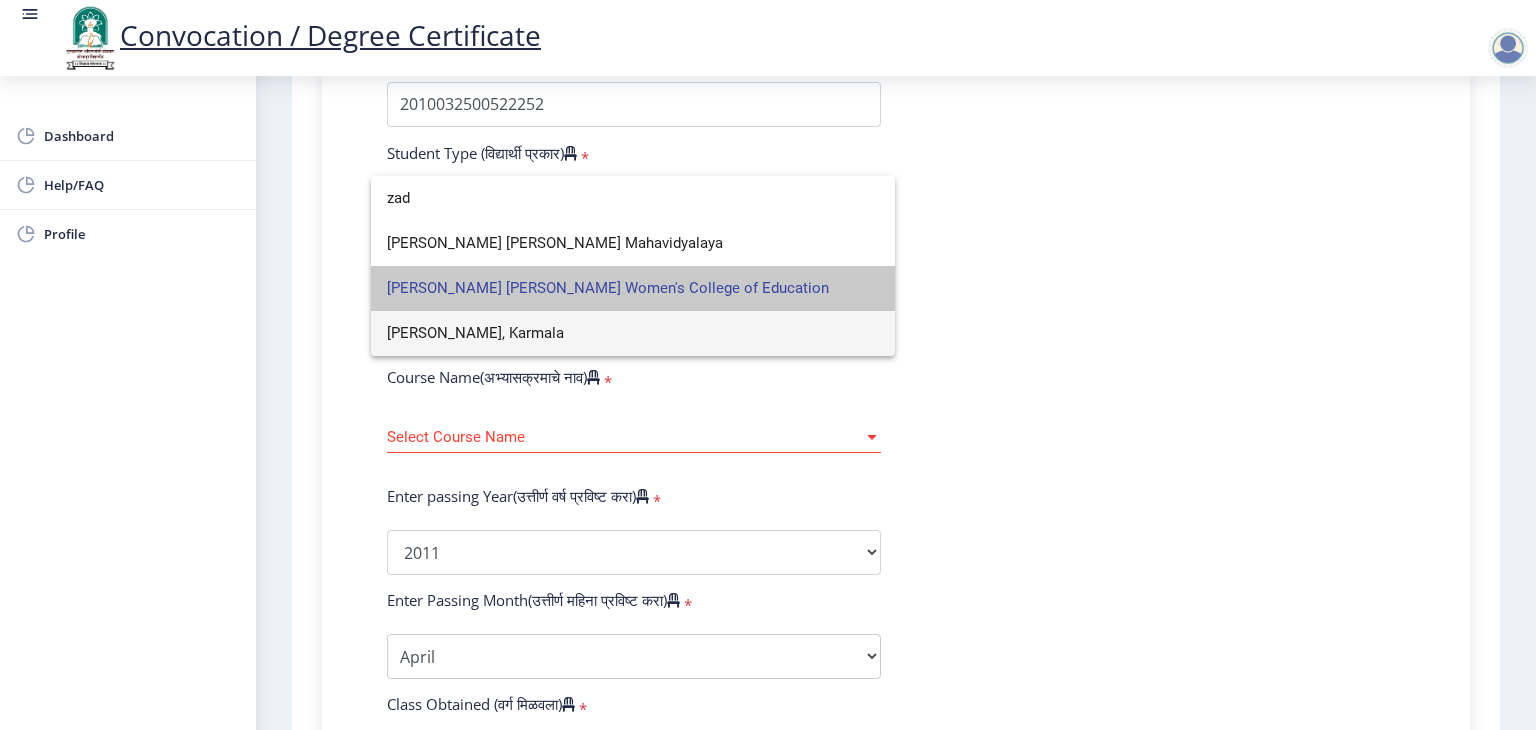 click on "[PERSON_NAME] [PERSON_NAME] Women's College of Education" at bounding box center (633, 288) 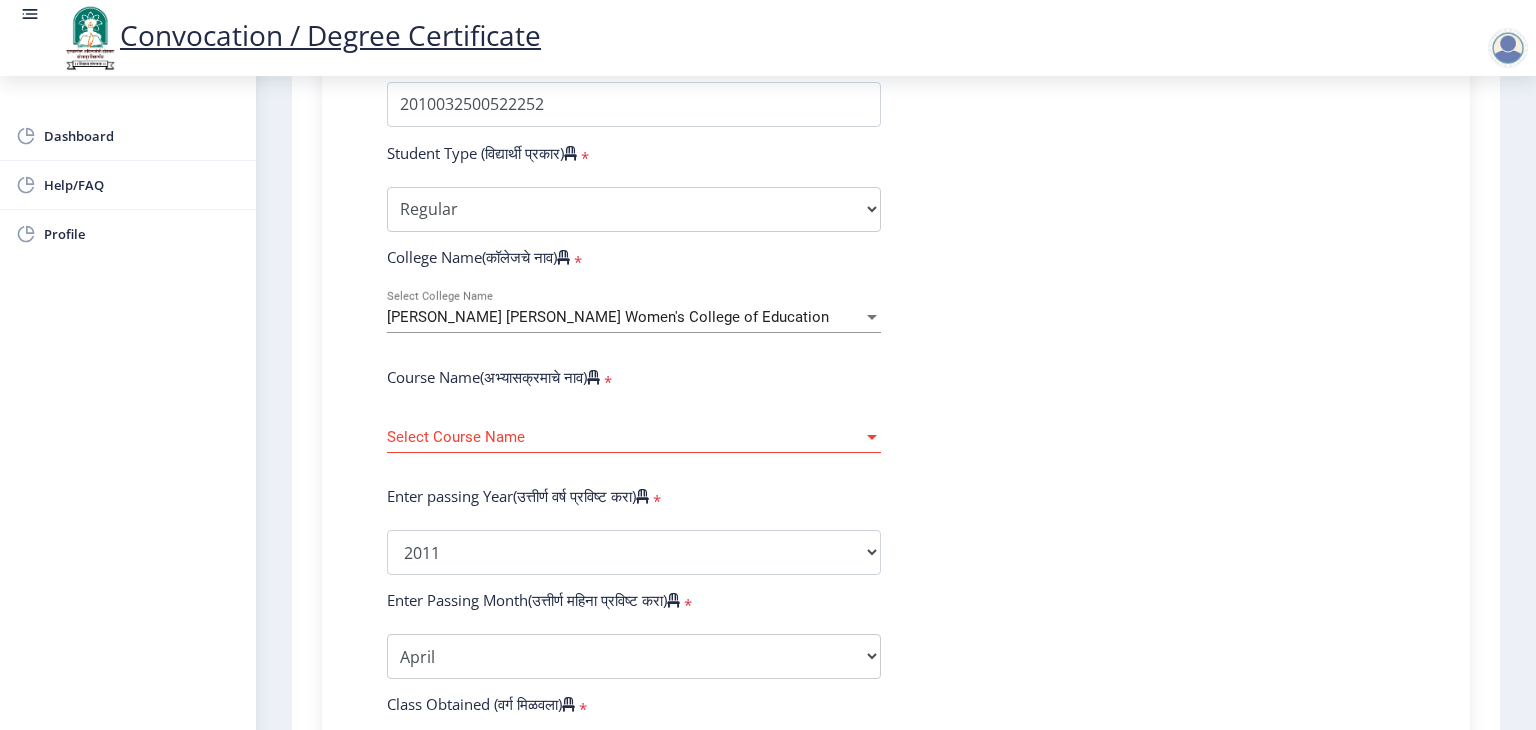 click on "Select Course Name Select Course Name" 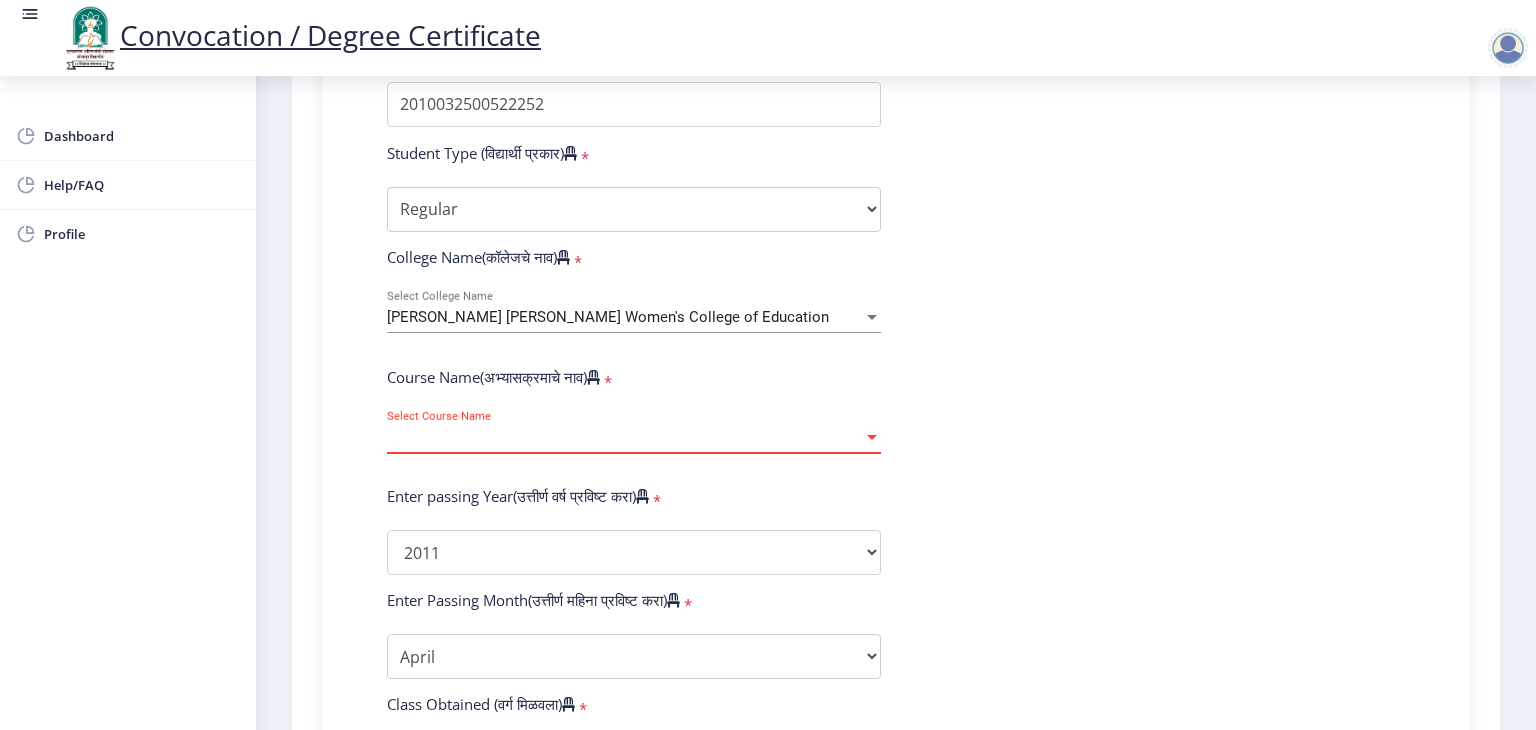 click on "Select Course Name" at bounding box center [625, 437] 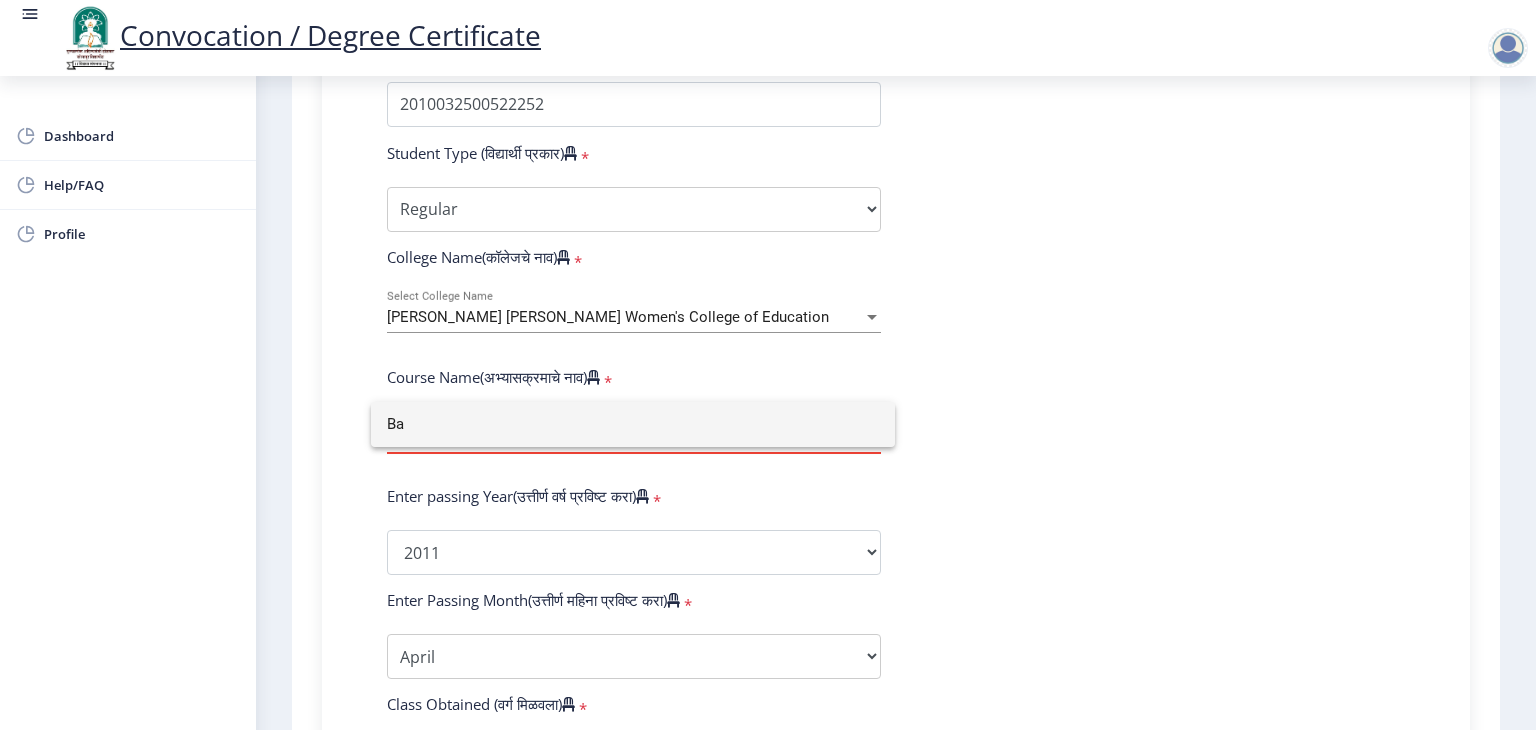 type on "B" 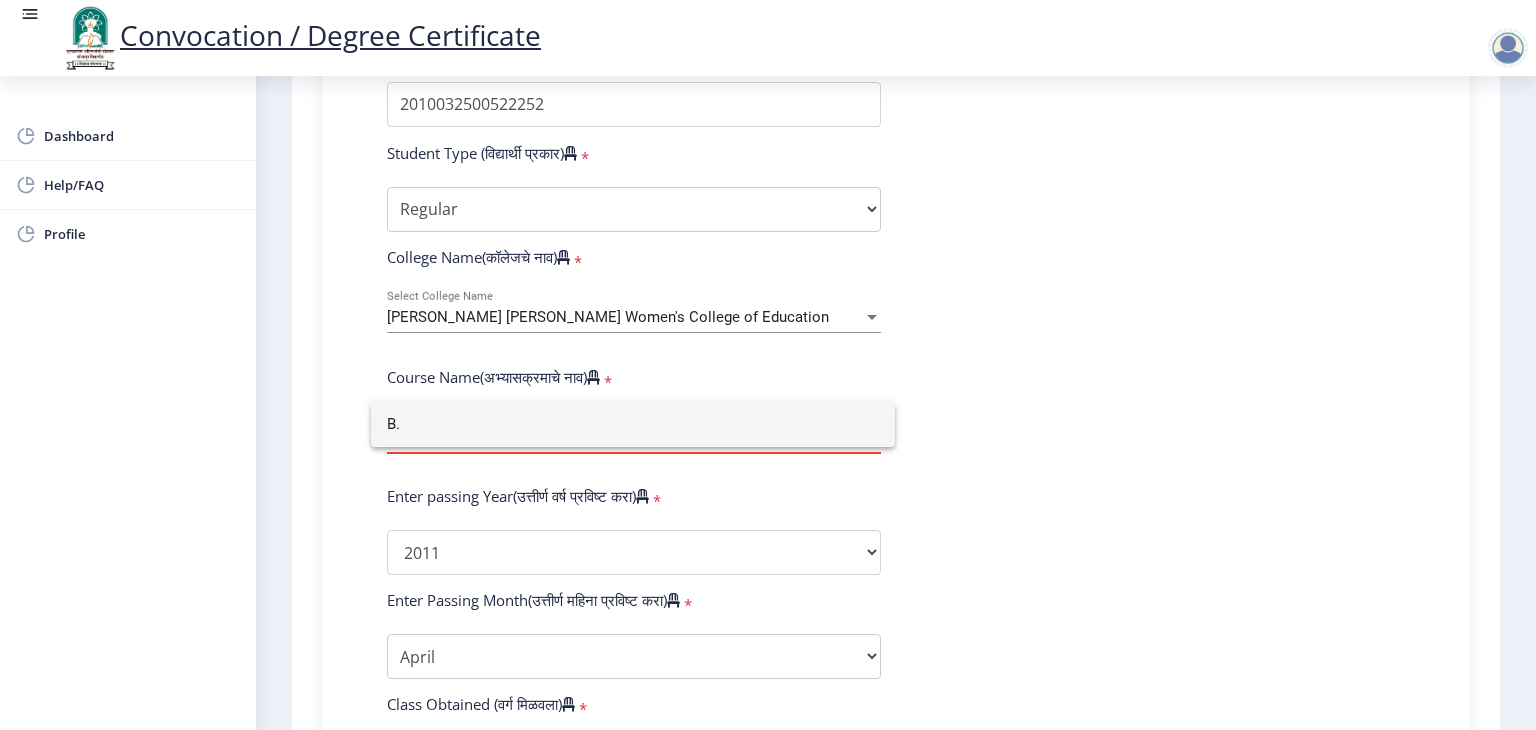 type on "B" 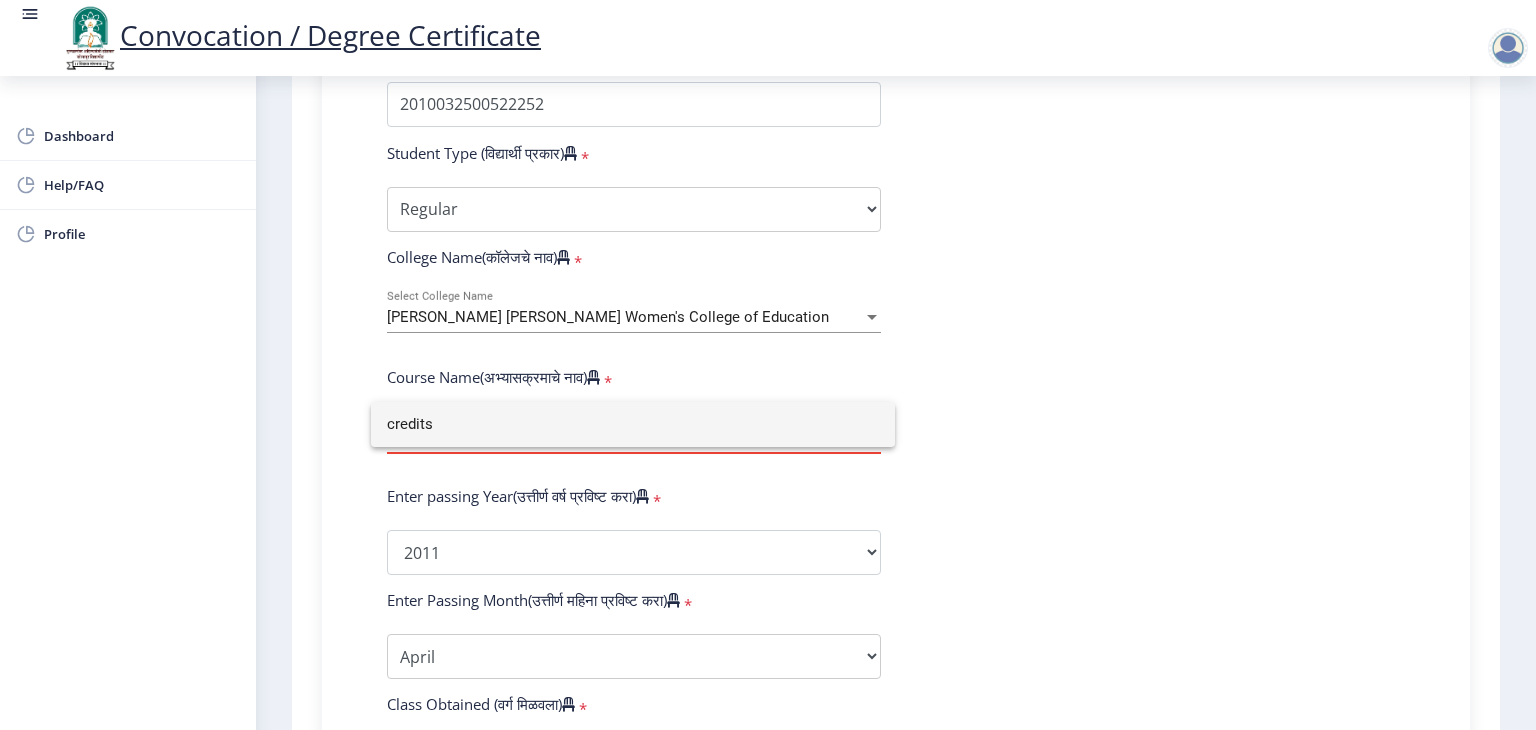 type on "credits" 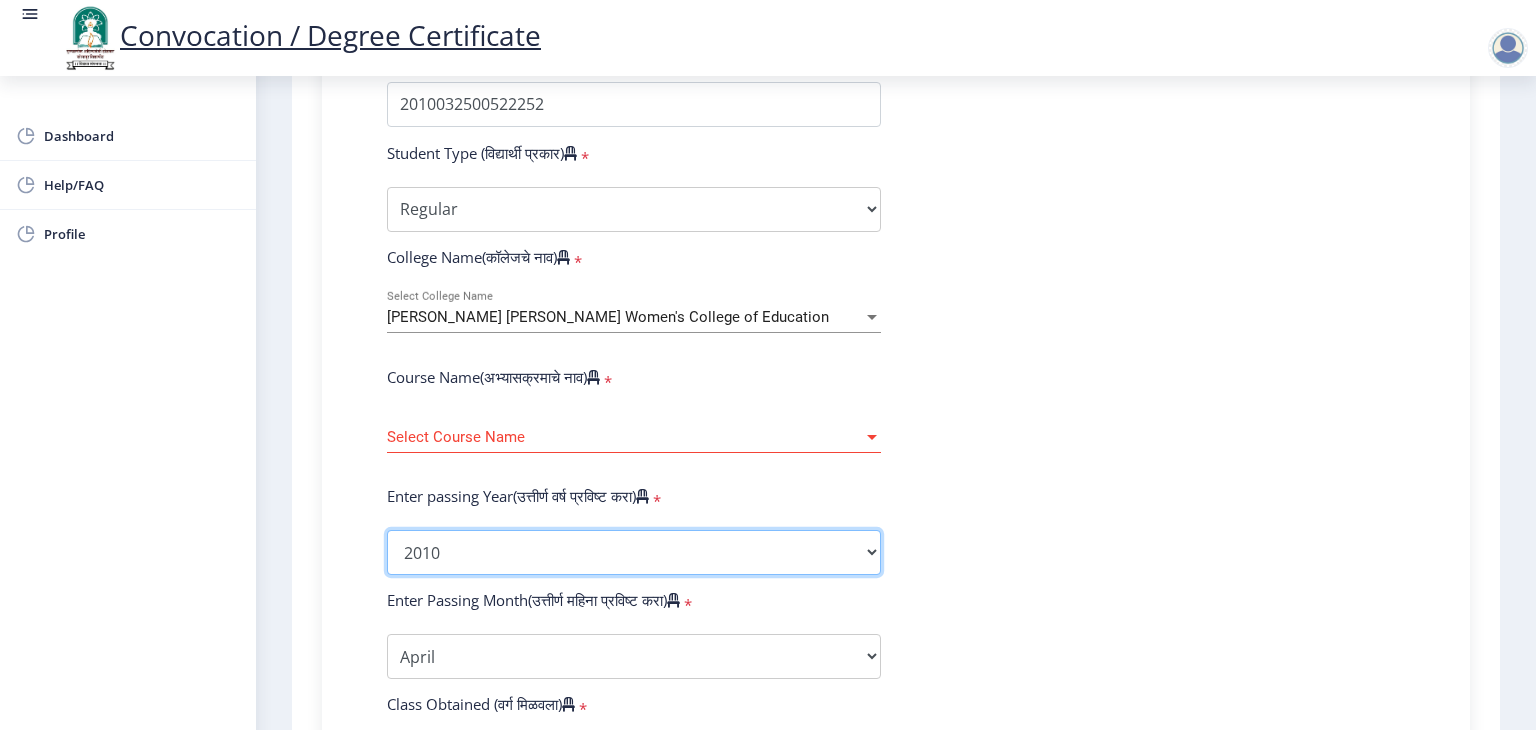 click on "2025   2024   2023   2022   2021   2020   2019   2018   2017   2016   2015   2014   2013   2012   2011   2010   2009   2008   2007   2006   2005   2004   2003   2002   2001   2000   1999   1998   1997   1996   1995   1994   1993   1992   1991   1990   1989   1988   1987   1986   1985   1984   1983   1982   1981   1980   1979   1978   1977   1976" 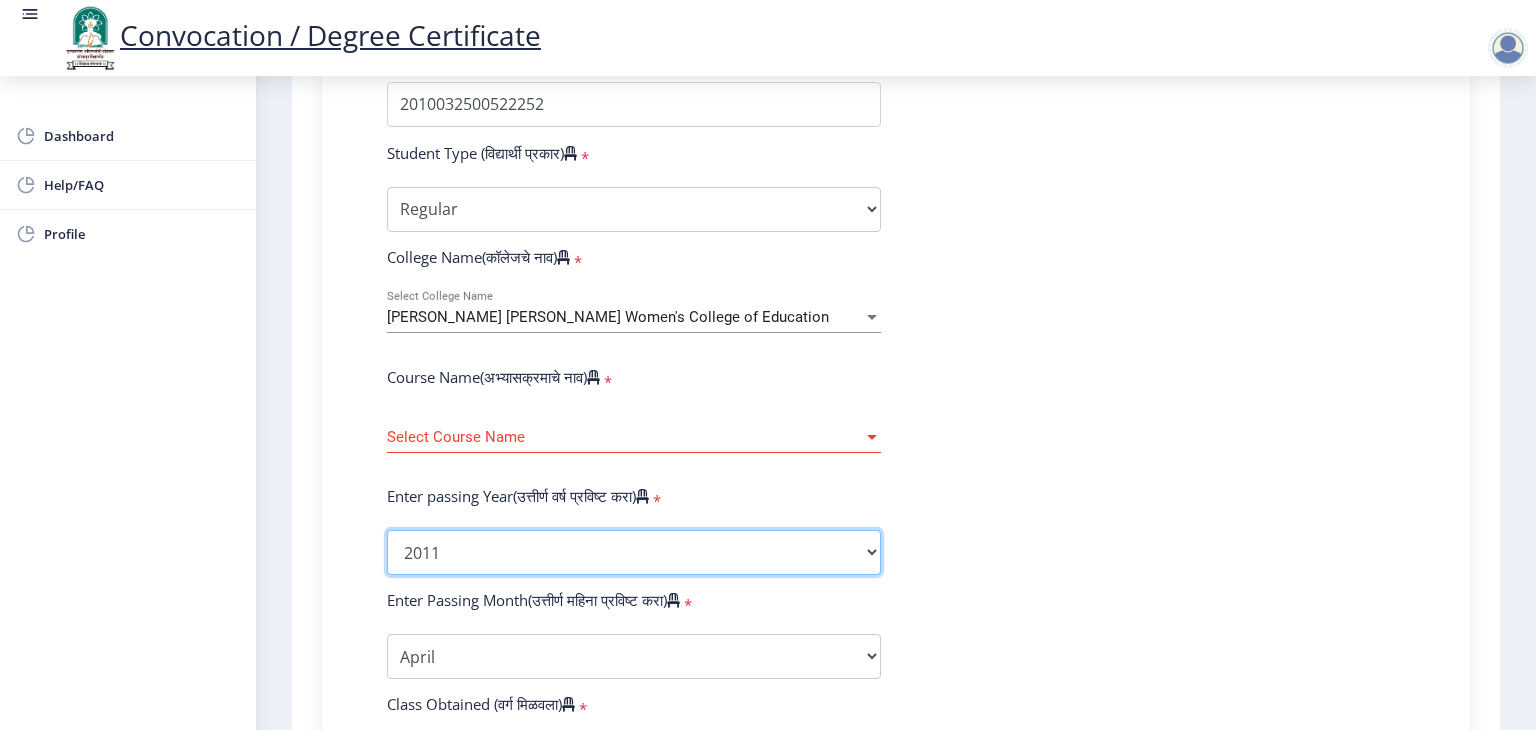 click on "2025   2024   2023   2022   2021   2020   2019   2018   2017   2016   2015   2014   2013   2012   2011   2010   2009   2008   2007   2006   2005   2004   2003   2002   2001   2000   1999   1998   1997   1996   1995   1994   1993   1992   1991   1990   1989   1988   1987   1986   1985   1984   1983   1982   1981   1980   1979   1978   1977   1976" 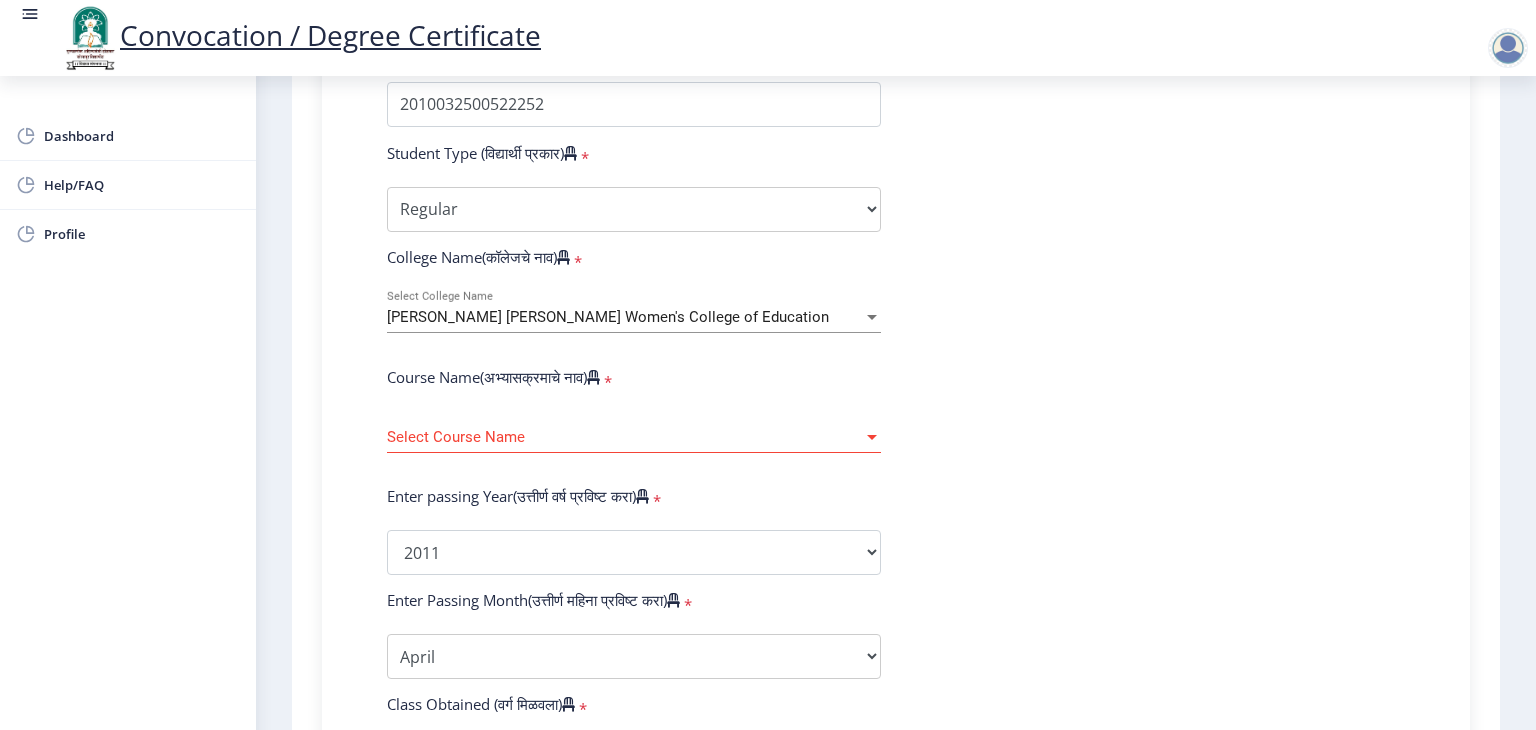 click on "Enter Your PRN Number (तुमचा पीआरएन (कायम नोंदणी क्रमांक) एंटर करा)   * Student Type (विद्यार्थी प्रकार)    * Select Student Type Regular External College Name(कॉलेजचे नाव)   * [PERSON_NAME] [PERSON_NAME] Women's College of Education Select College Name Course Name(अभ्यासक्रमाचे नाव)   * Select Course Name Select Course Name Enter passing Year(उत्तीर्ण वर्ष प्रविष्ट करा)   *  2025   2024   2023   2022   2021   2020   2019   2018   2017   2016   2015   2014   2013   2012   2011   2010   2009   2008   2007   2006   2005   2004   2003   2002   2001   2000   1999   1998   1997   1996   1995   1994   1993   1992   1991   1990   1989   1988   1987   1986   1985   1984   1983   1982   1981   1980   1979   1978   1977   1976  * Enter Passing Month March April May October November December * Enter Class Obtained" 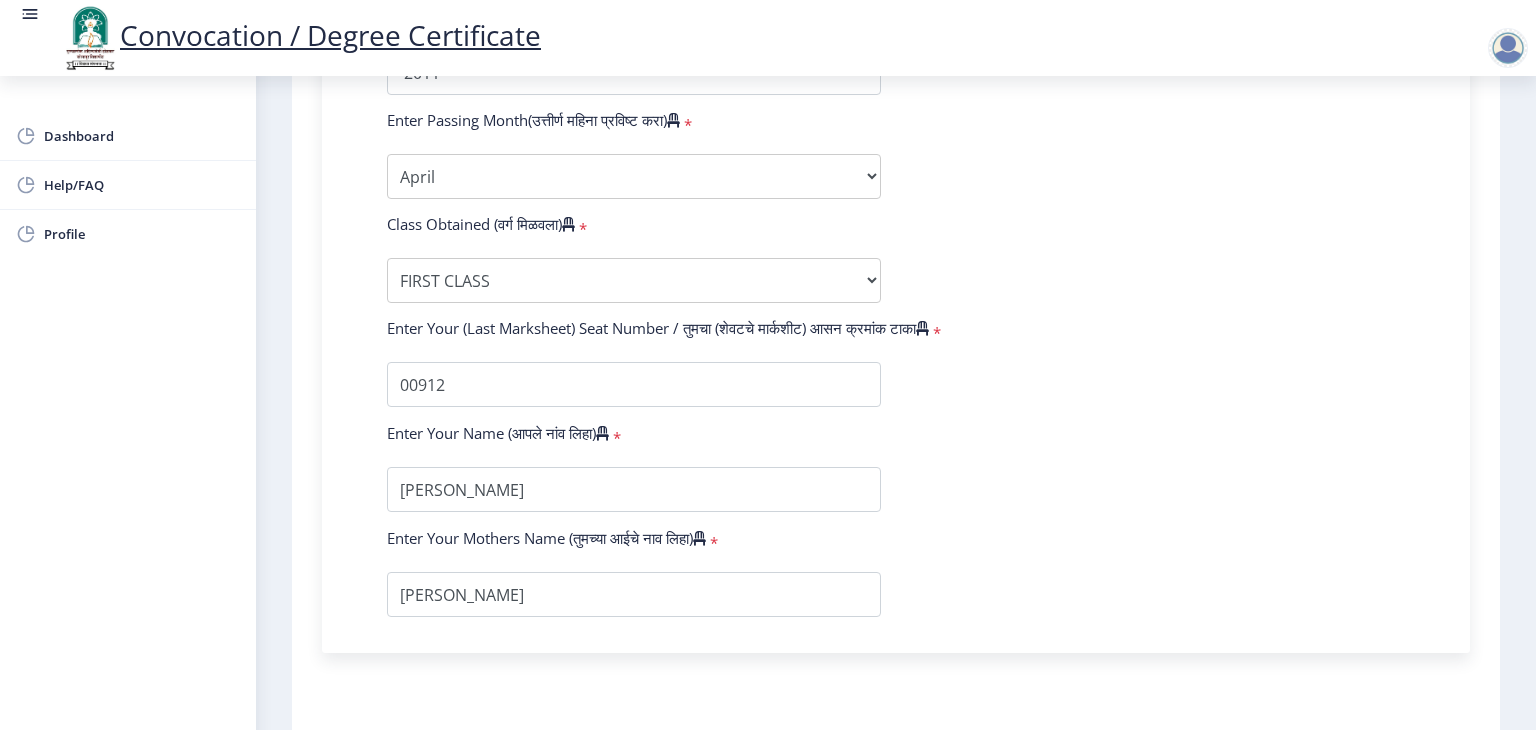 scroll, scrollTop: 1205, scrollLeft: 0, axis: vertical 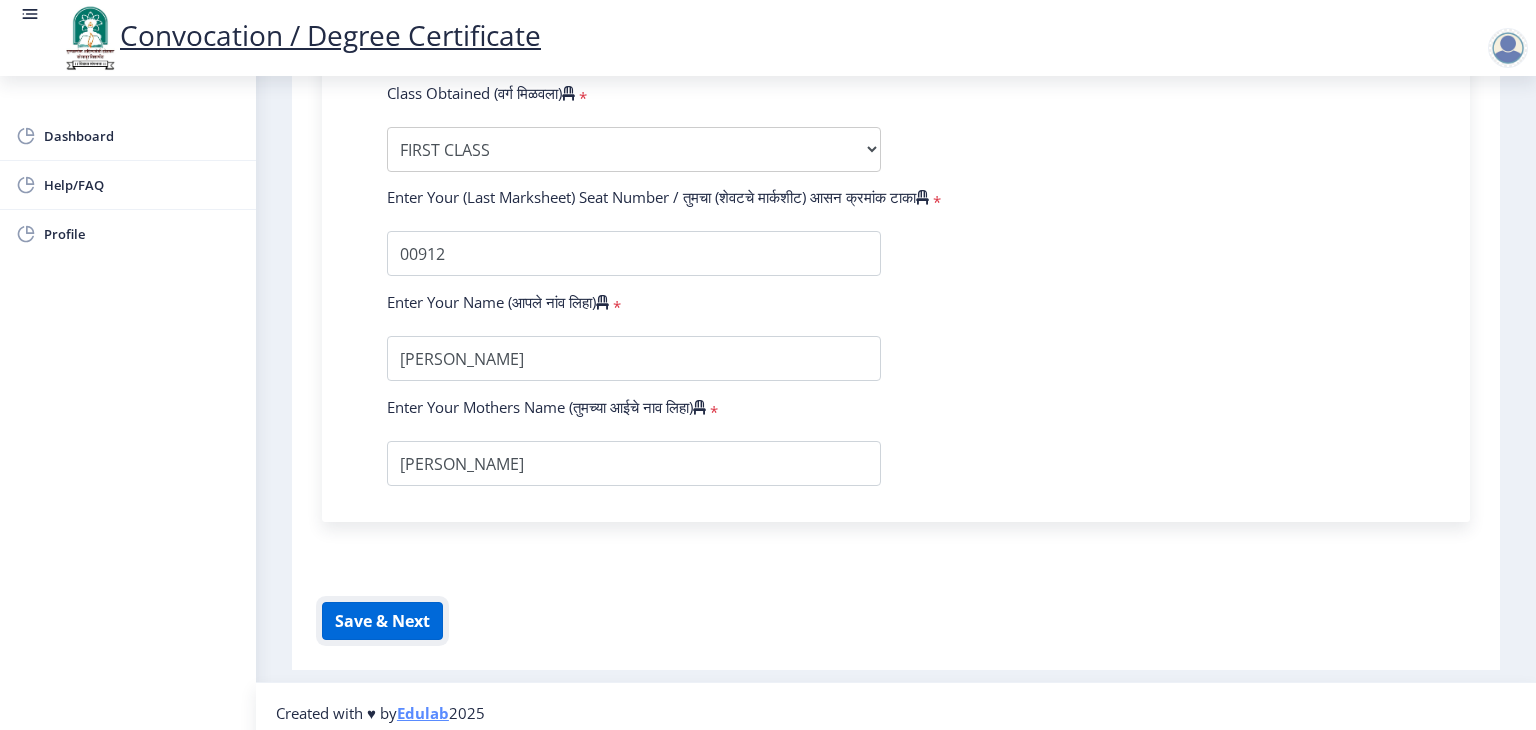 click on "Save & Next" 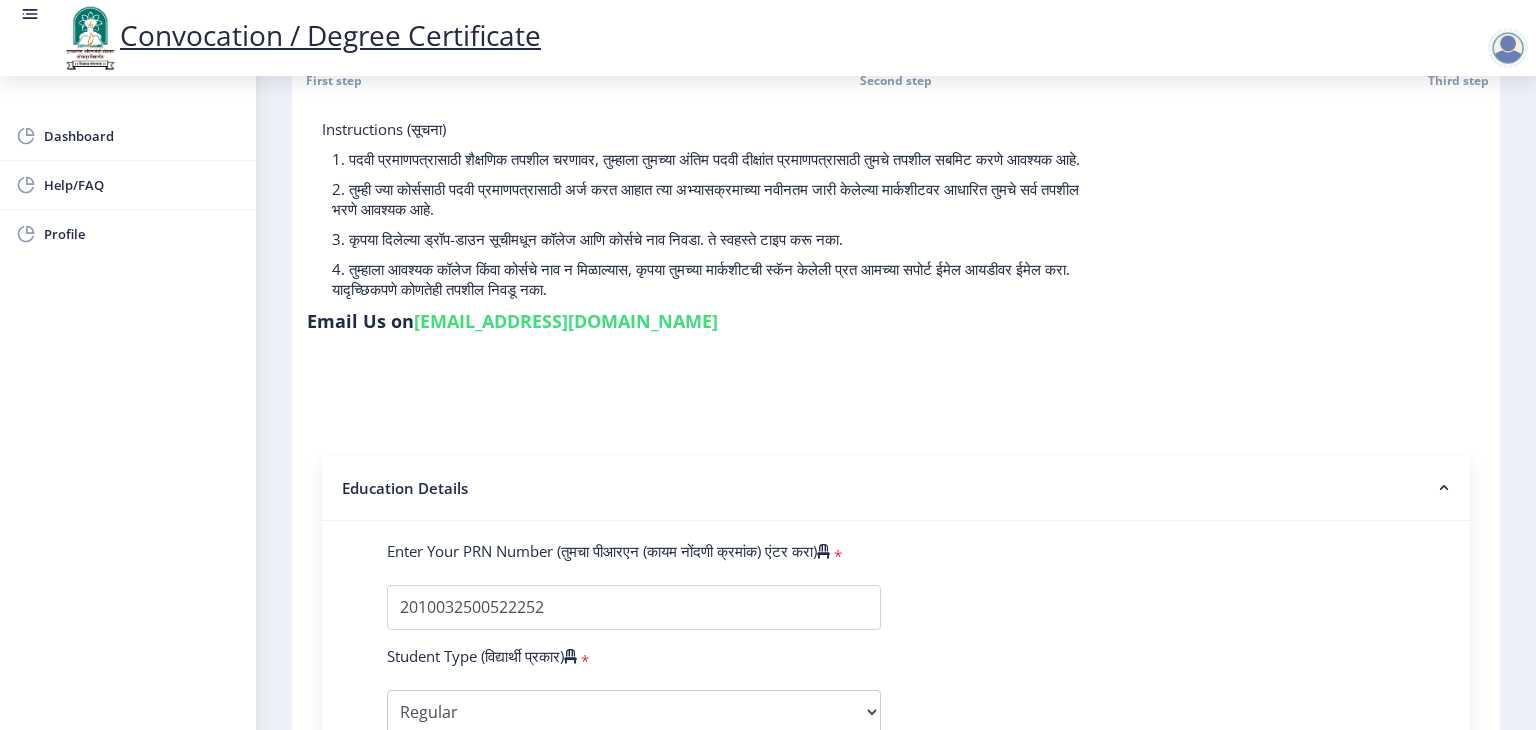 scroll, scrollTop: 0, scrollLeft: 0, axis: both 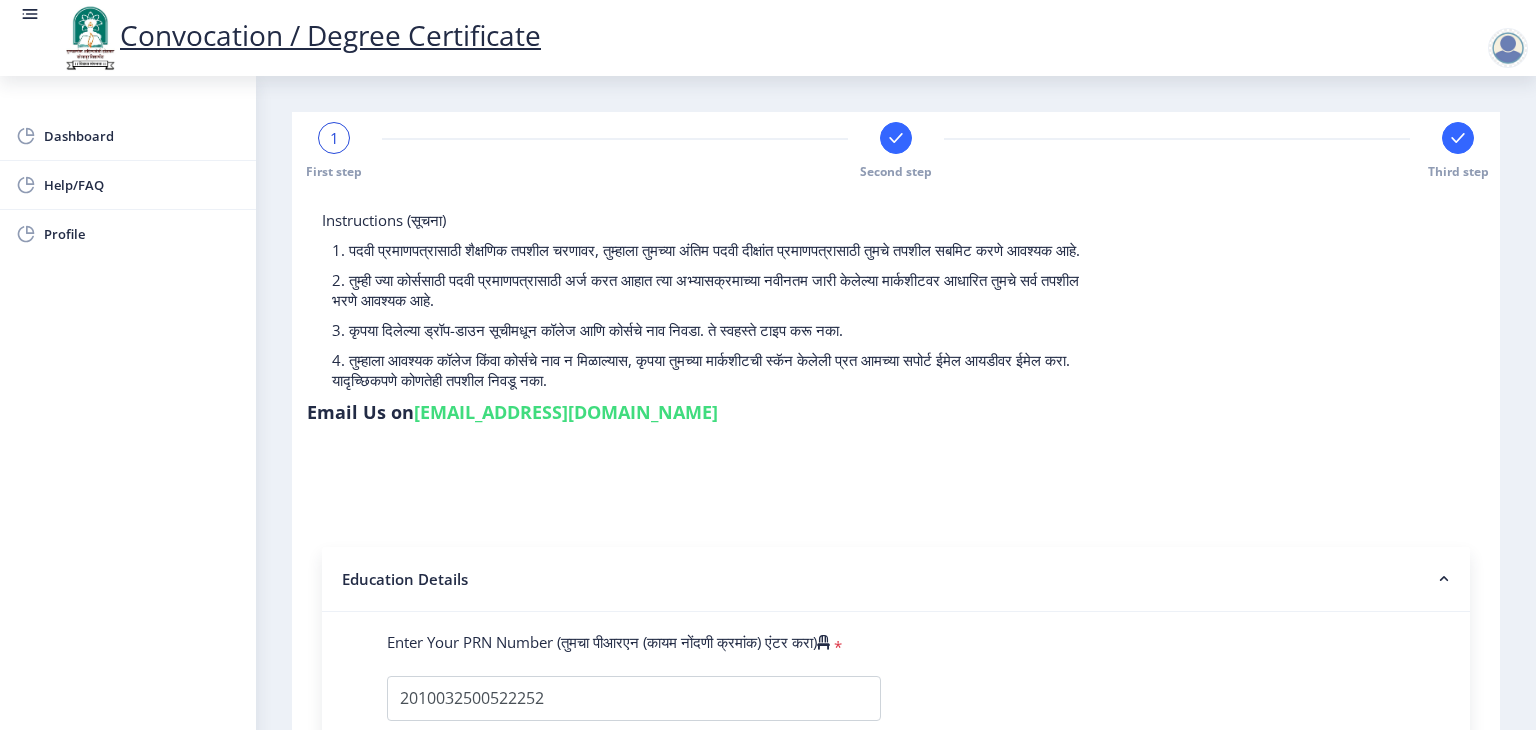 click 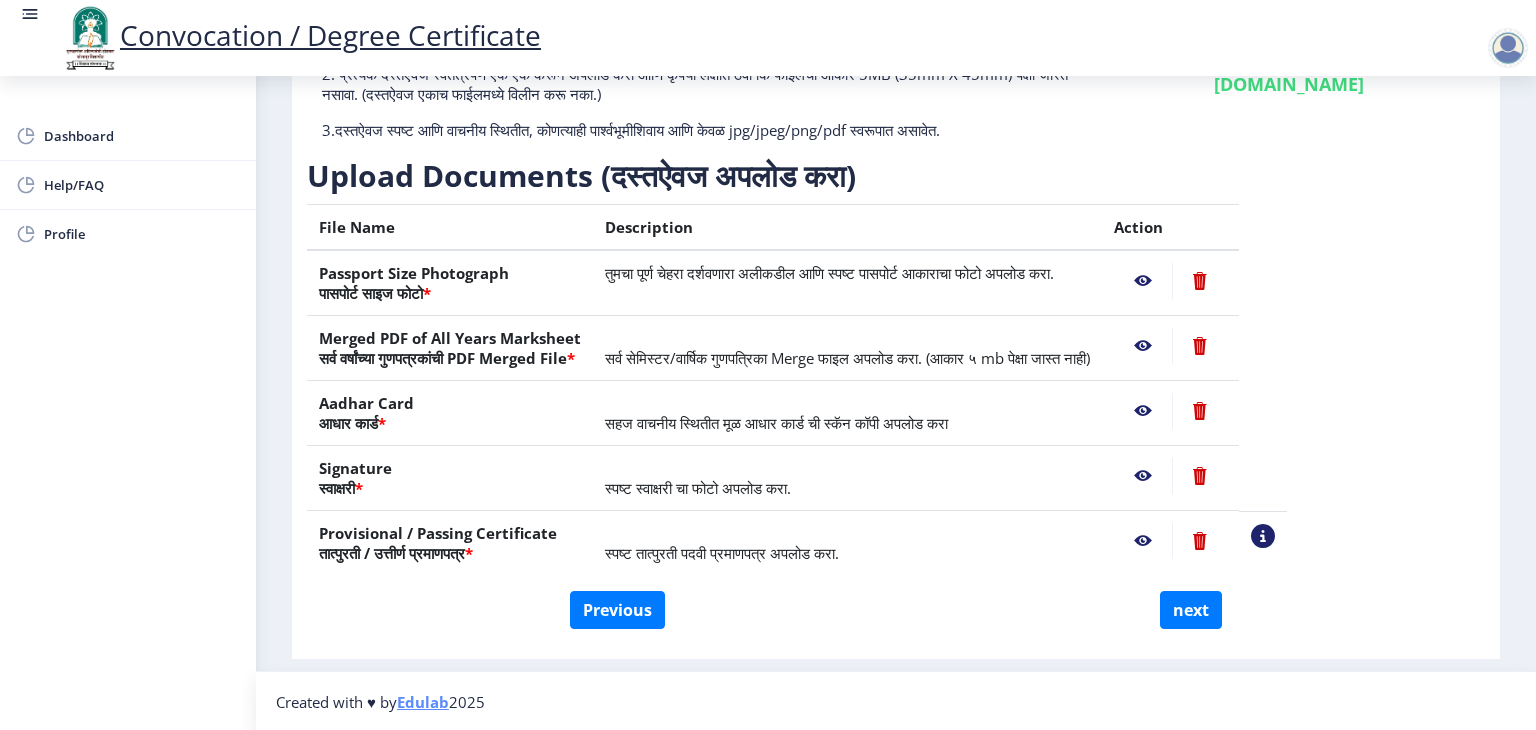 scroll, scrollTop: 0, scrollLeft: 0, axis: both 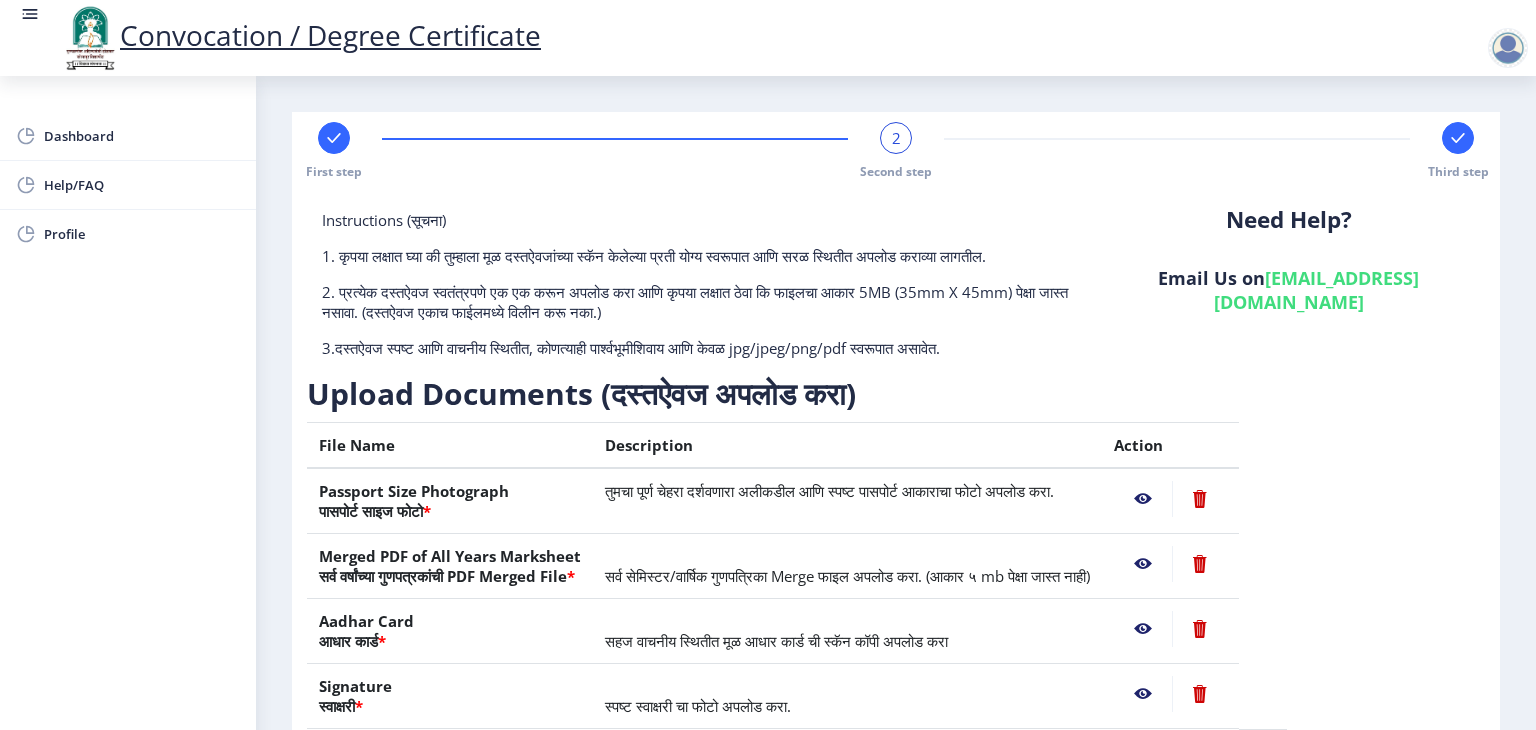 click 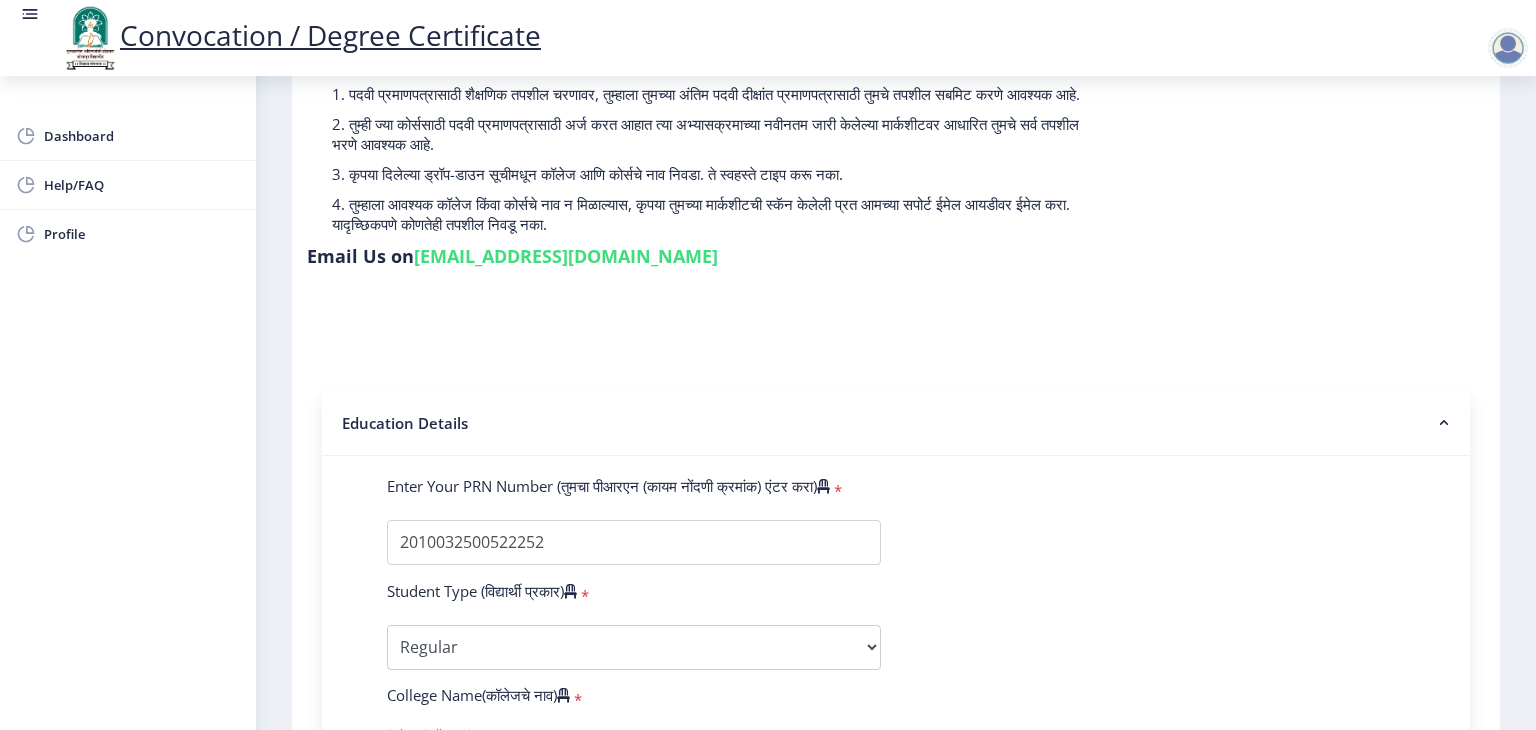 scroll, scrollTop: 0, scrollLeft: 0, axis: both 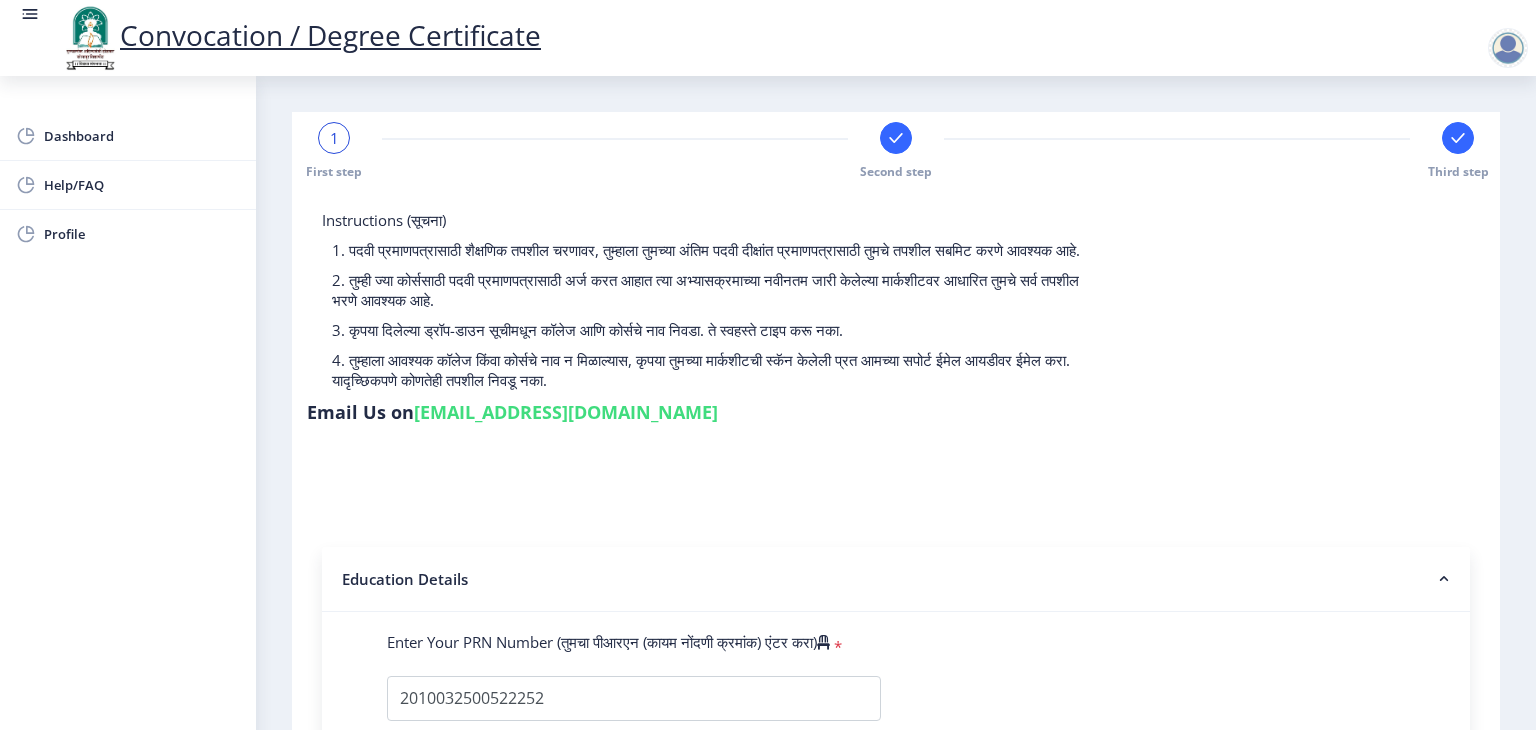 click on "1" 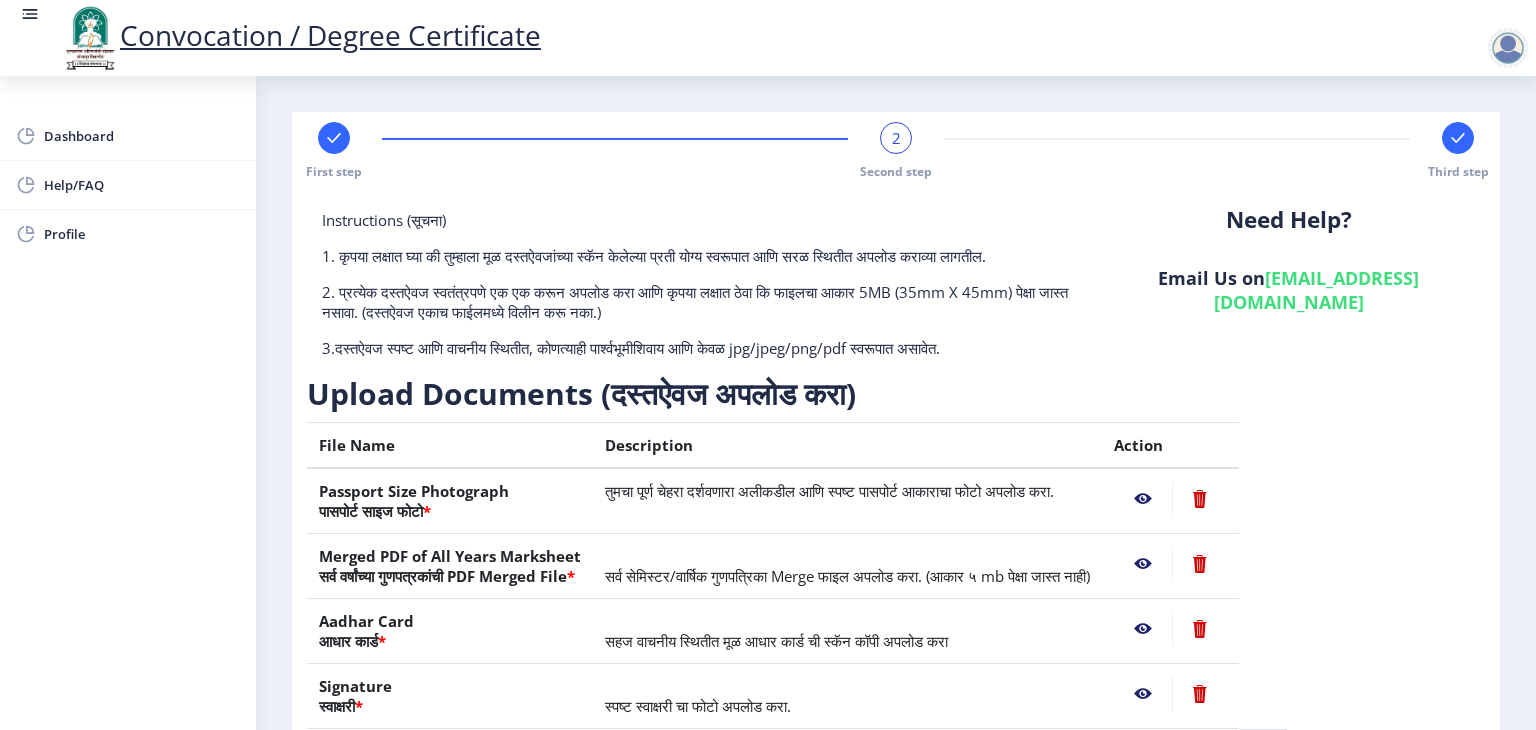 click on "2" 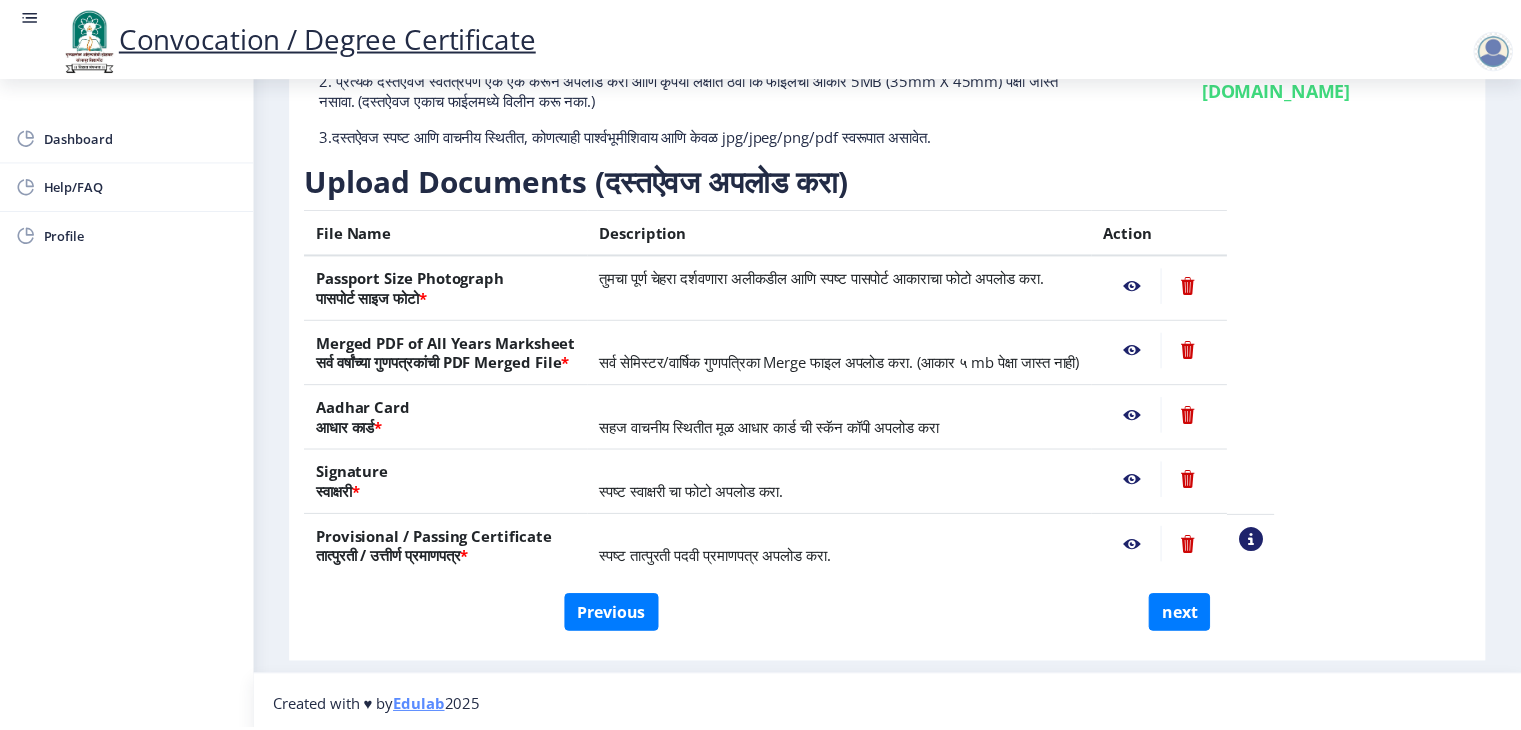 scroll, scrollTop: 218, scrollLeft: 0, axis: vertical 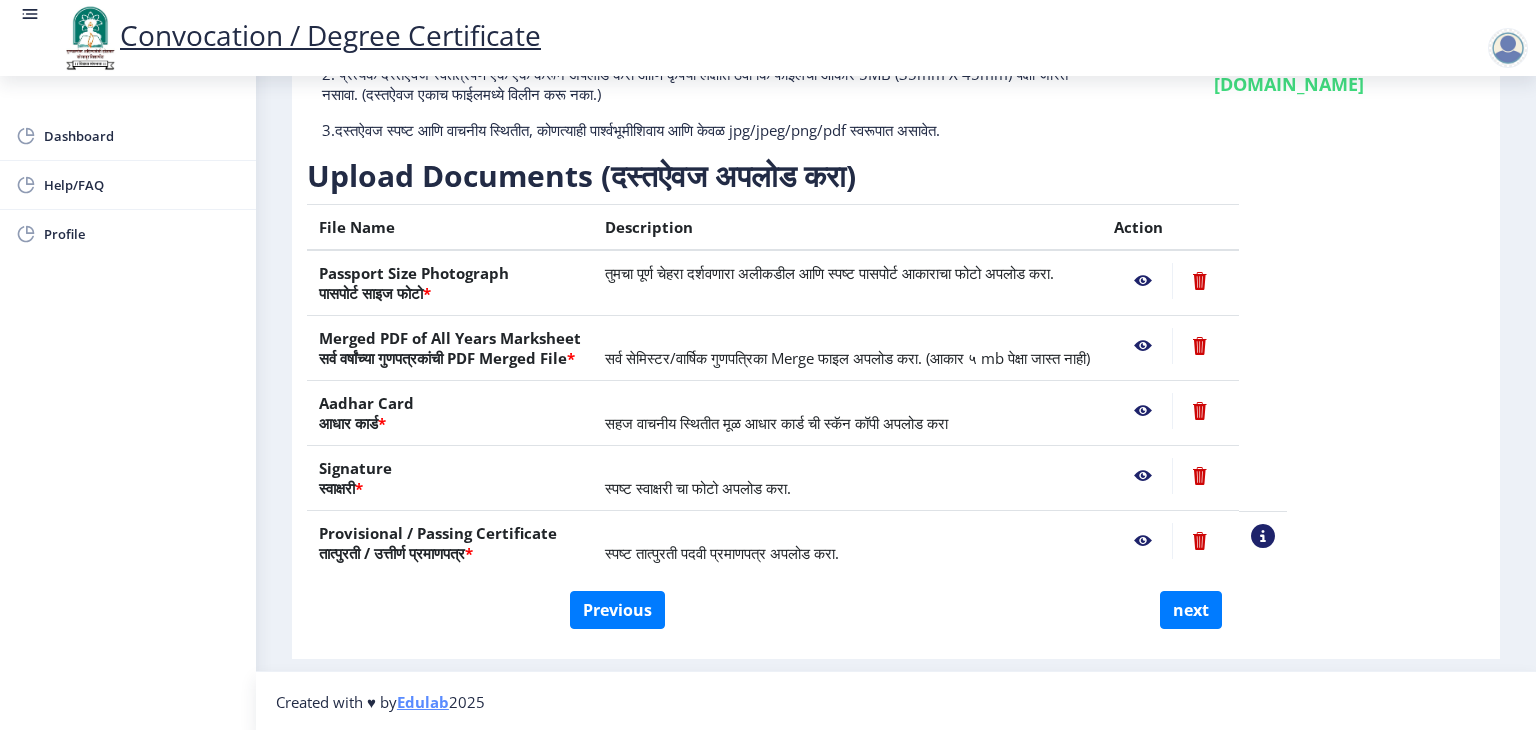 click 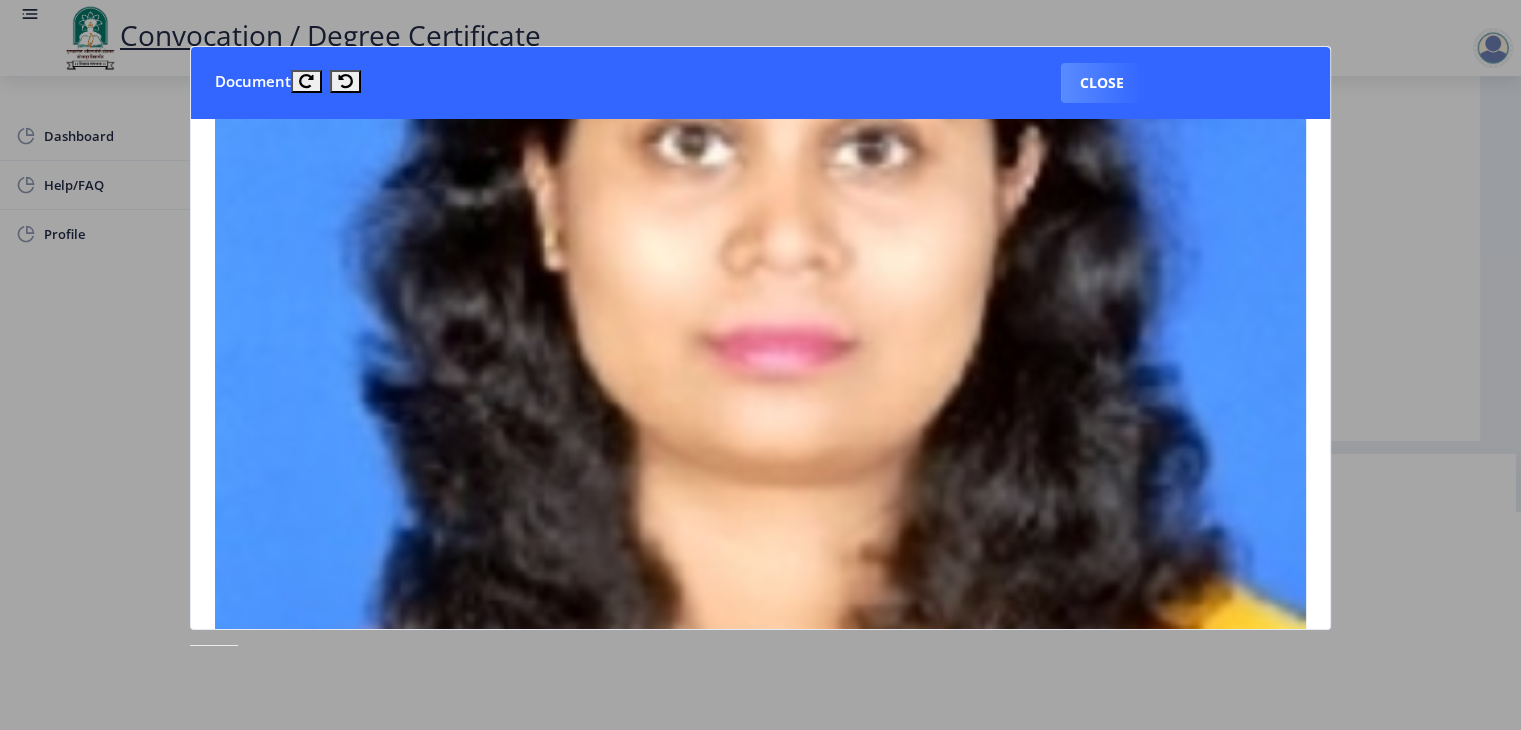 scroll, scrollTop: 0, scrollLeft: 0, axis: both 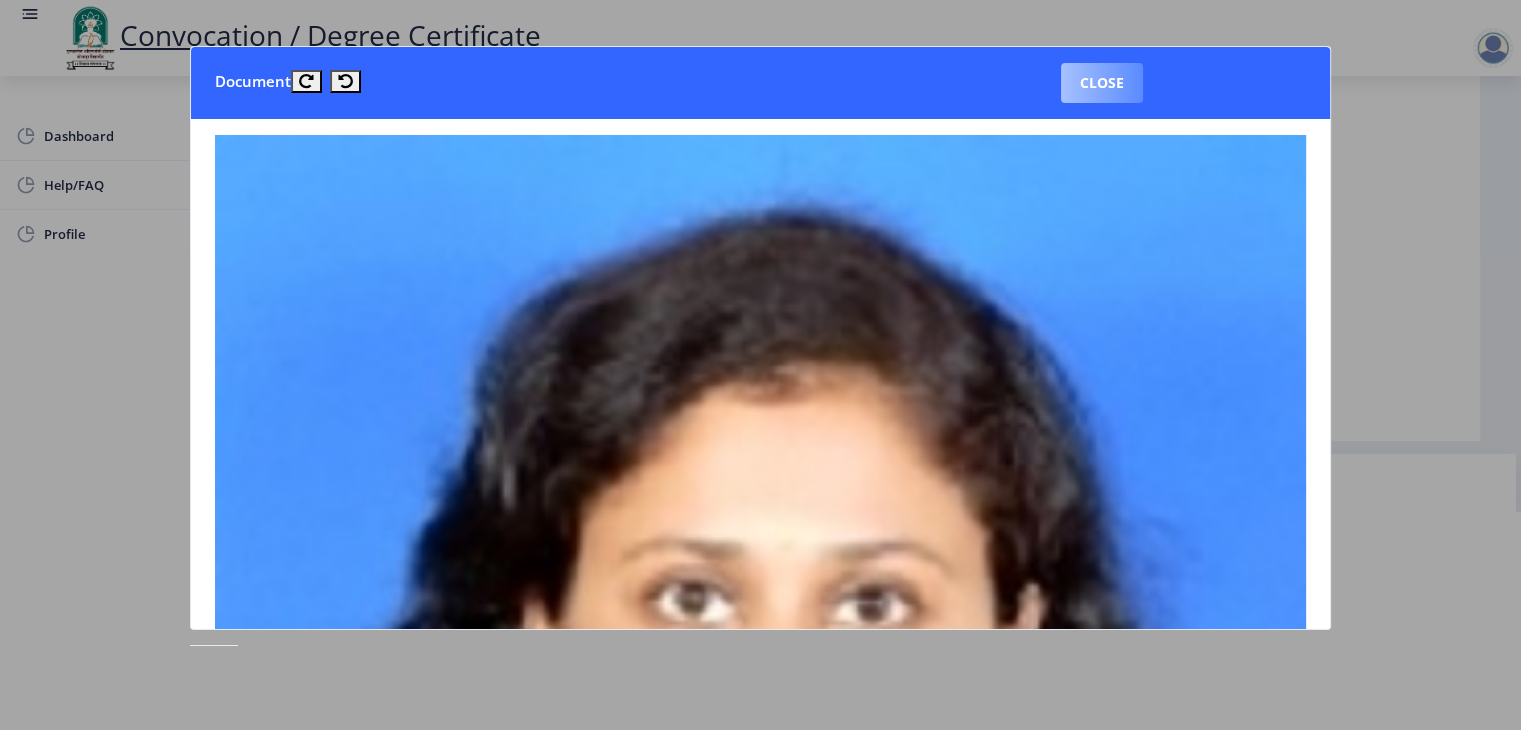 click on "Close" at bounding box center (1102, 83) 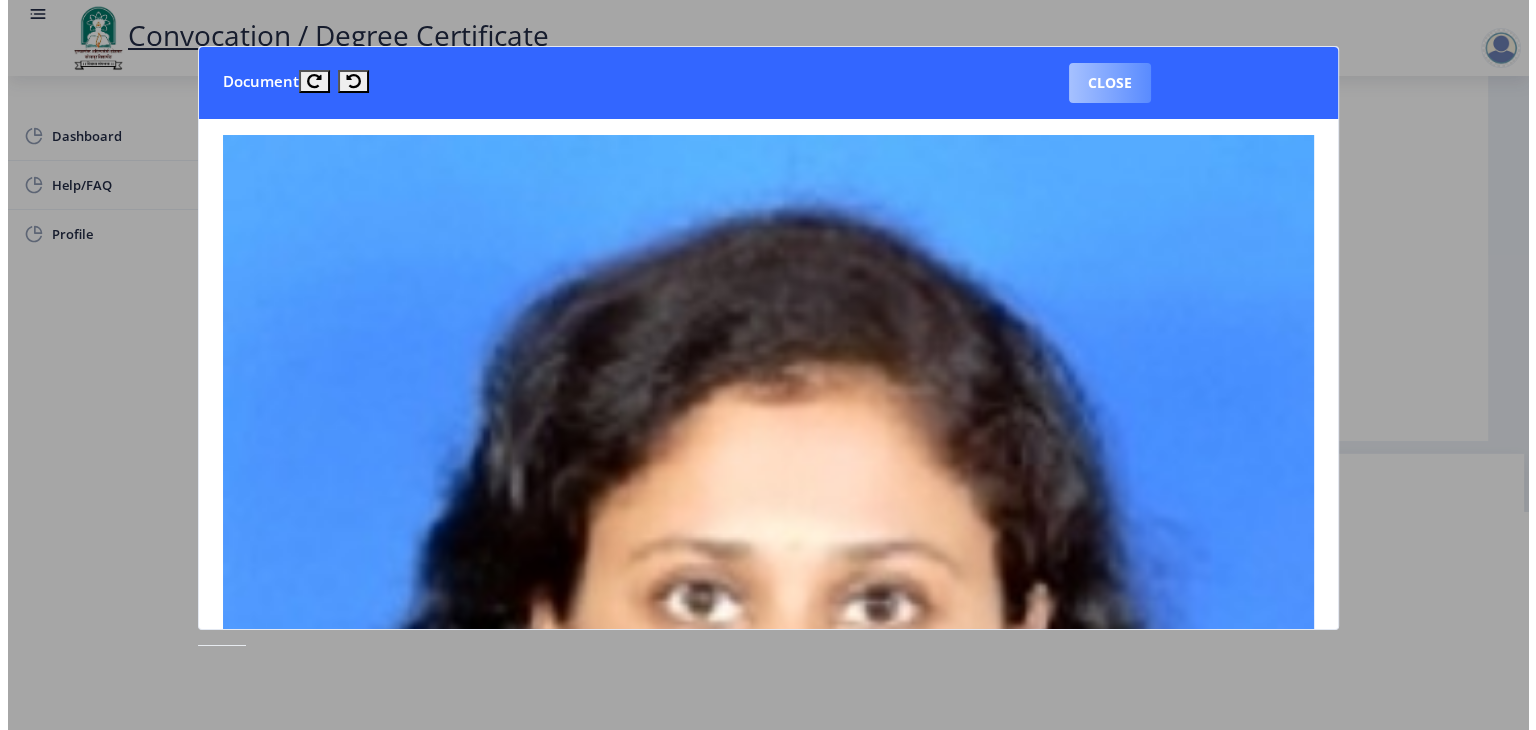 scroll, scrollTop: 23, scrollLeft: 0, axis: vertical 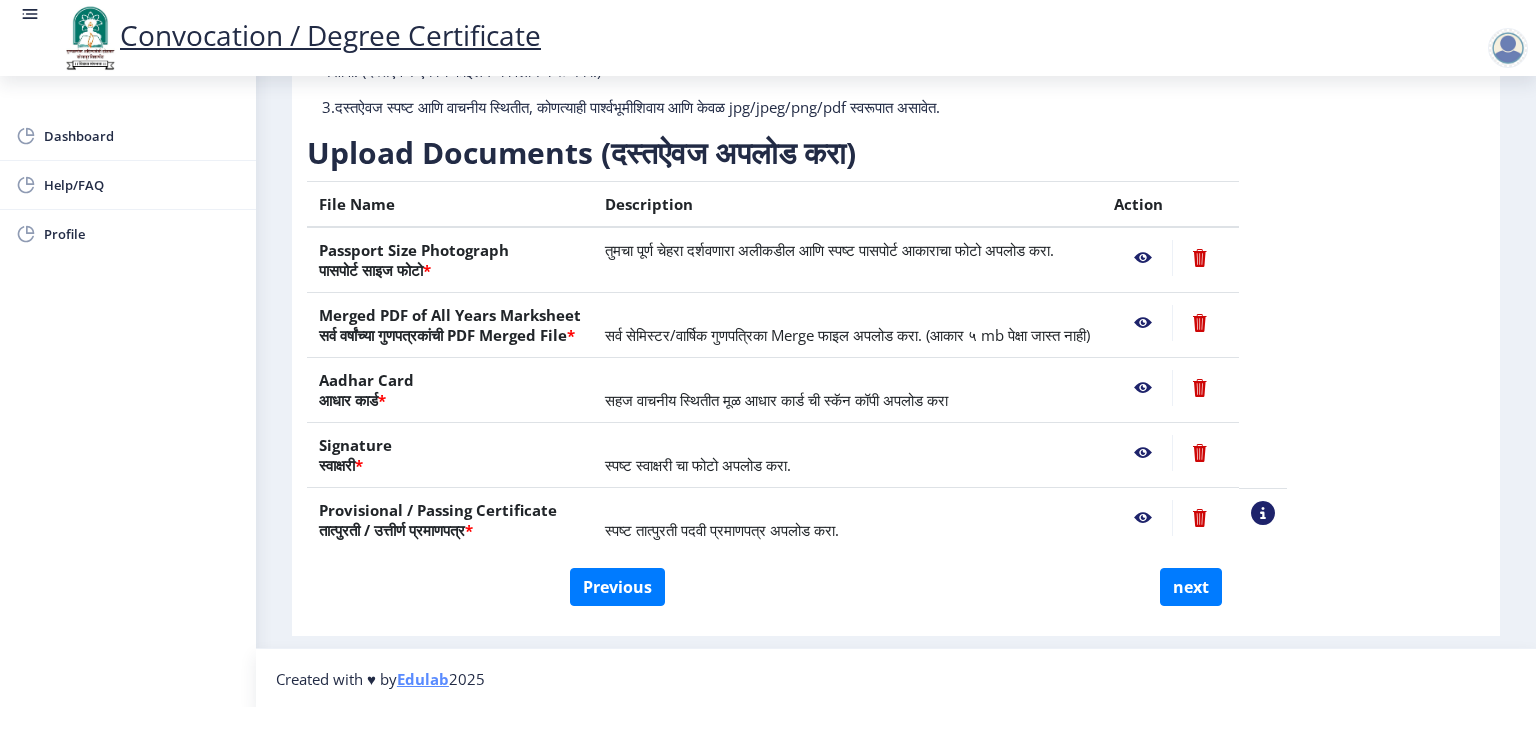 click 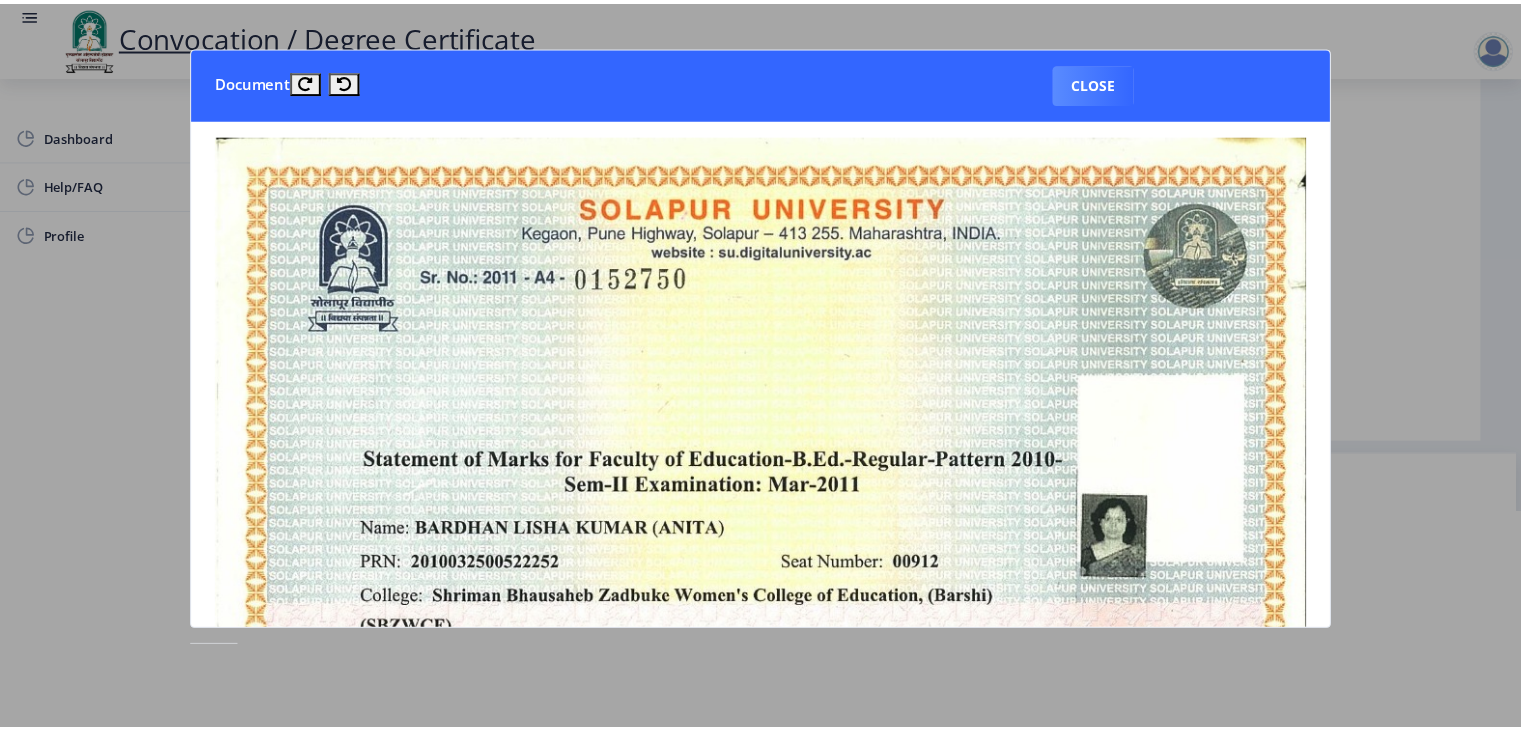scroll, scrollTop: 0, scrollLeft: 0, axis: both 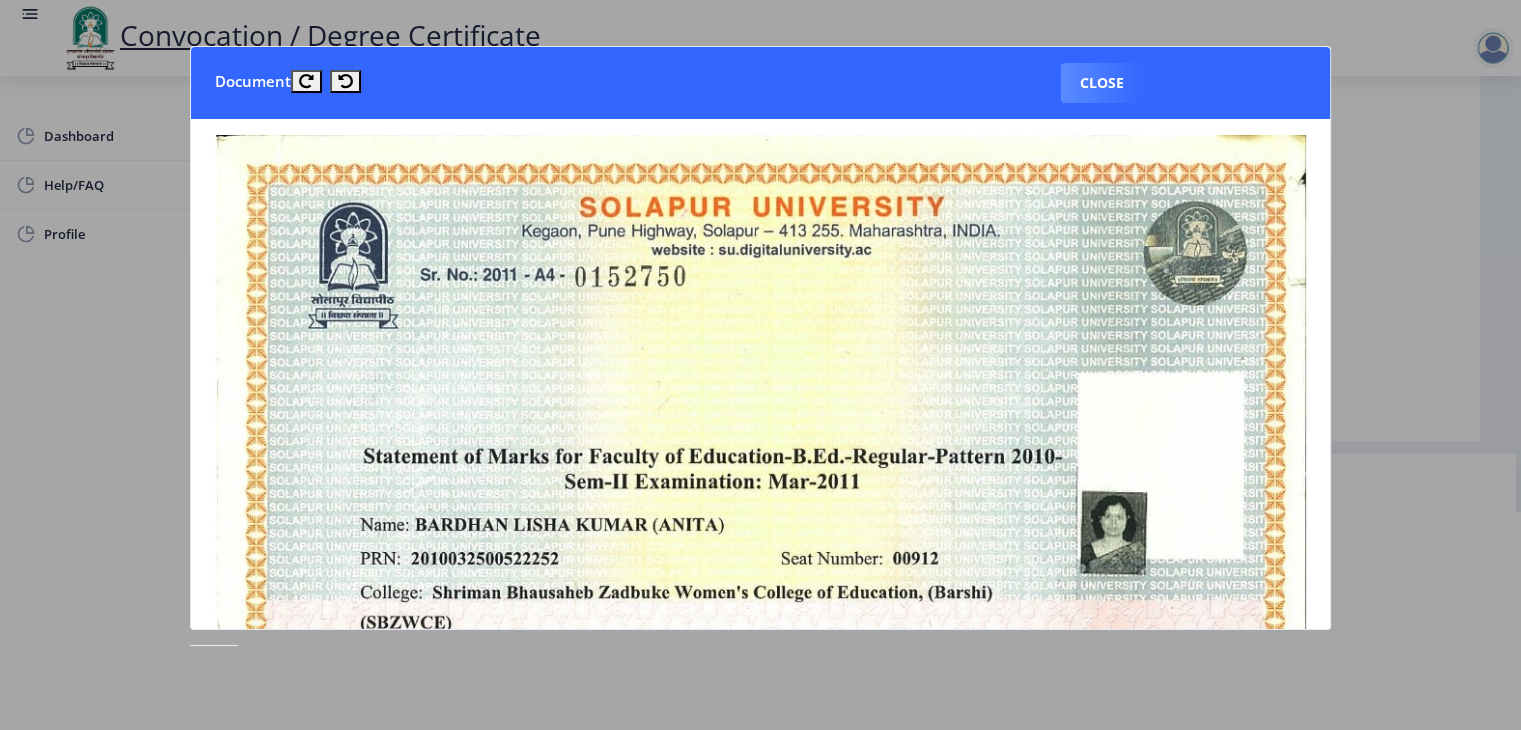 click on "Document     Close" at bounding box center [760, 83] 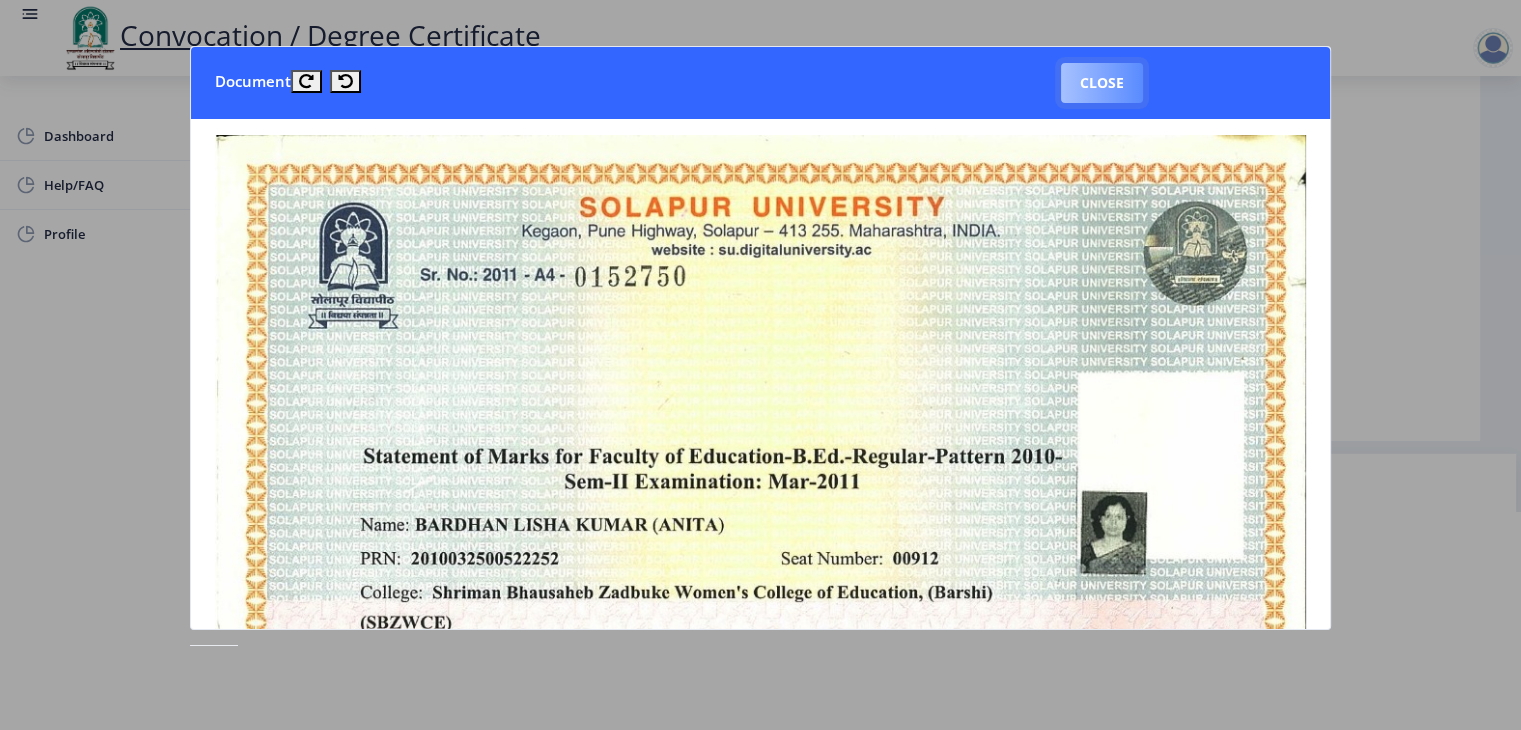 click on "Close" at bounding box center (1102, 83) 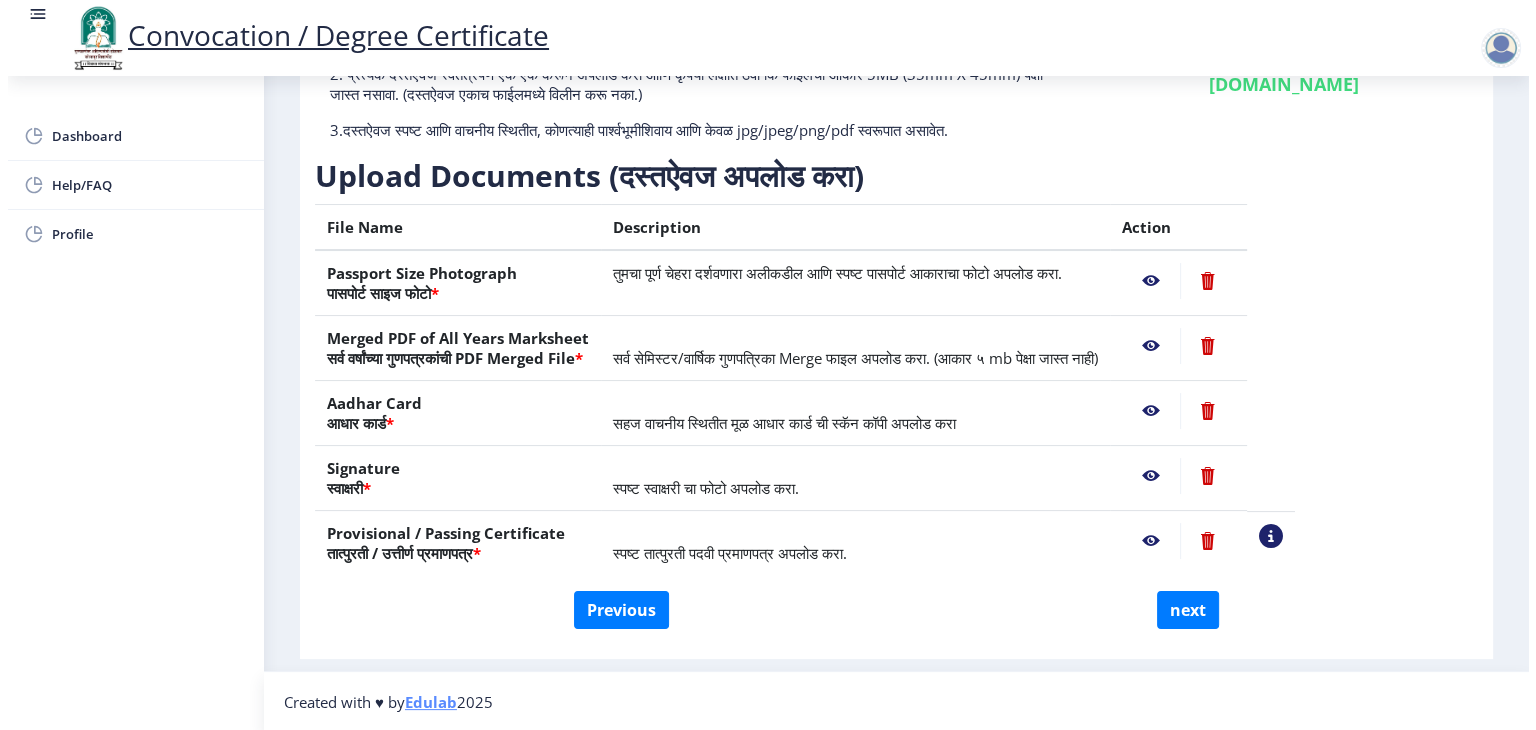 scroll, scrollTop: 23, scrollLeft: 0, axis: vertical 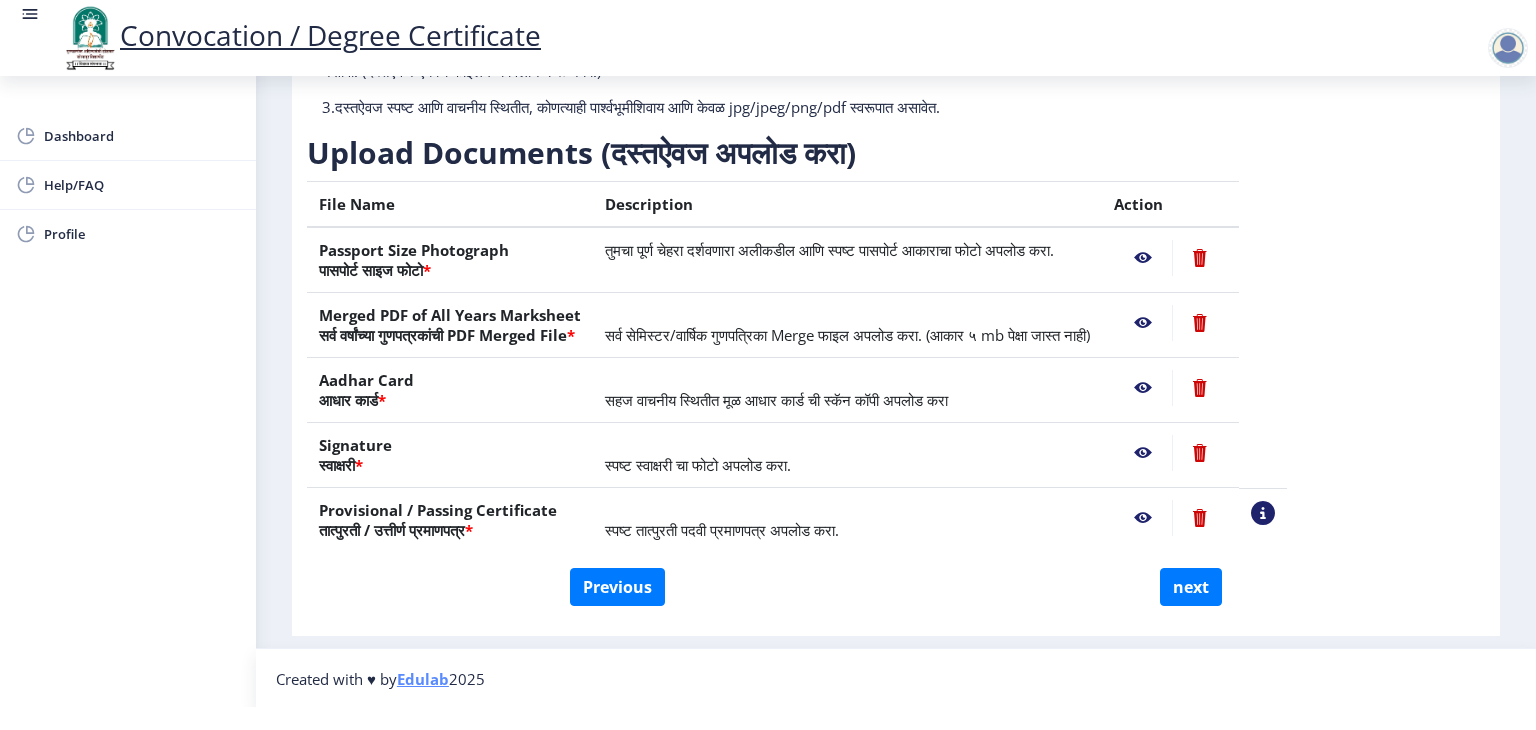 click 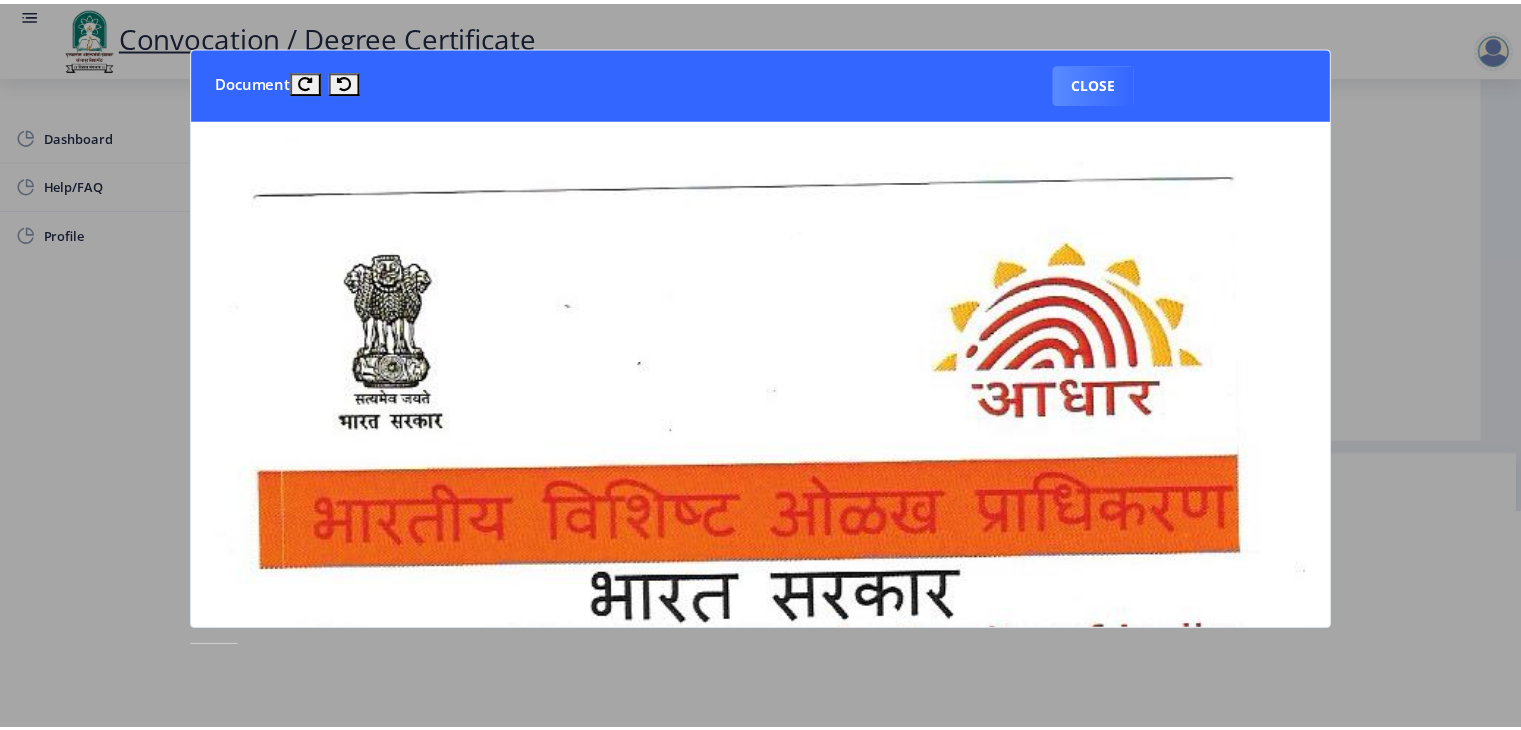 scroll, scrollTop: 0, scrollLeft: 0, axis: both 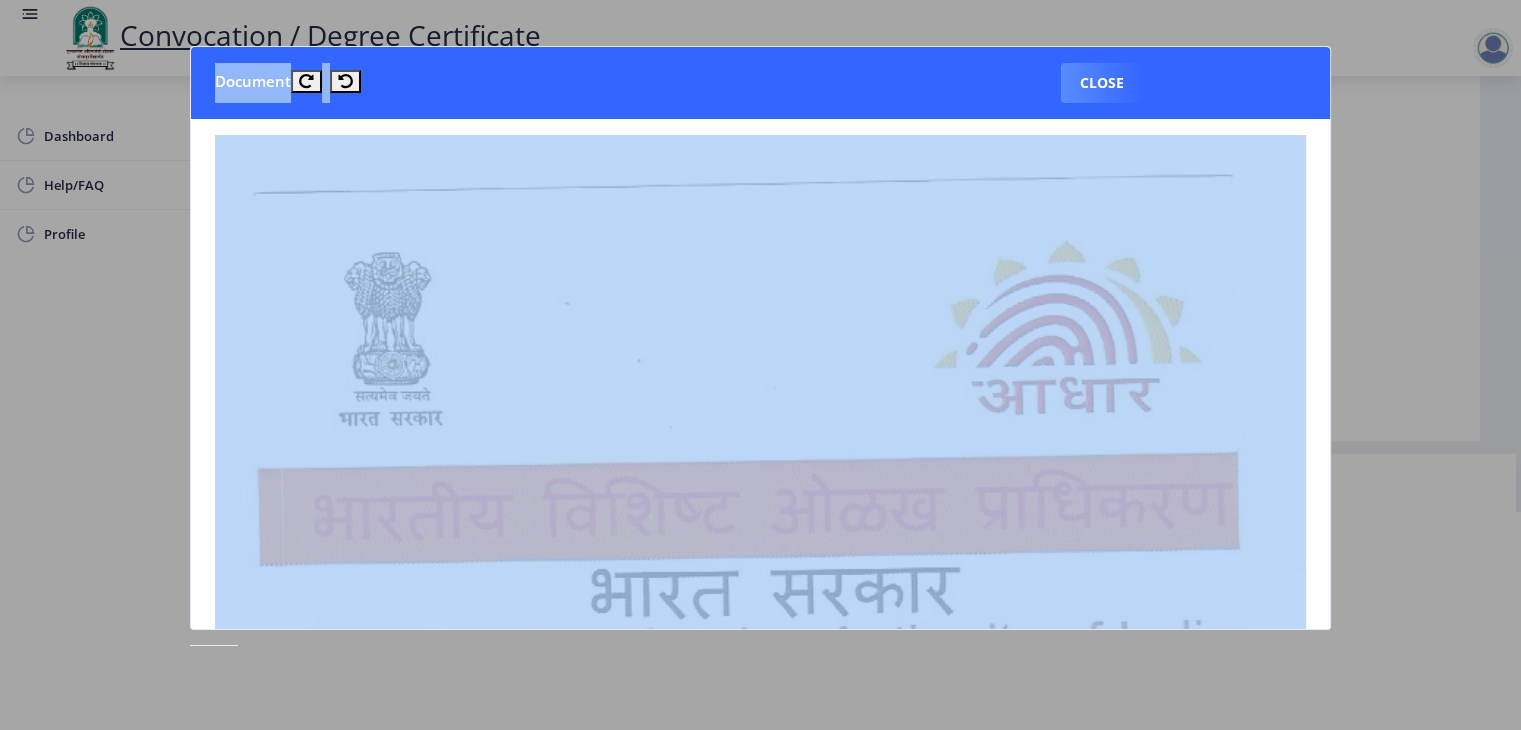 drag, startPoint x: 1335, startPoint y: 147, endPoint x: 1348, endPoint y: 257, distance: 110.76552 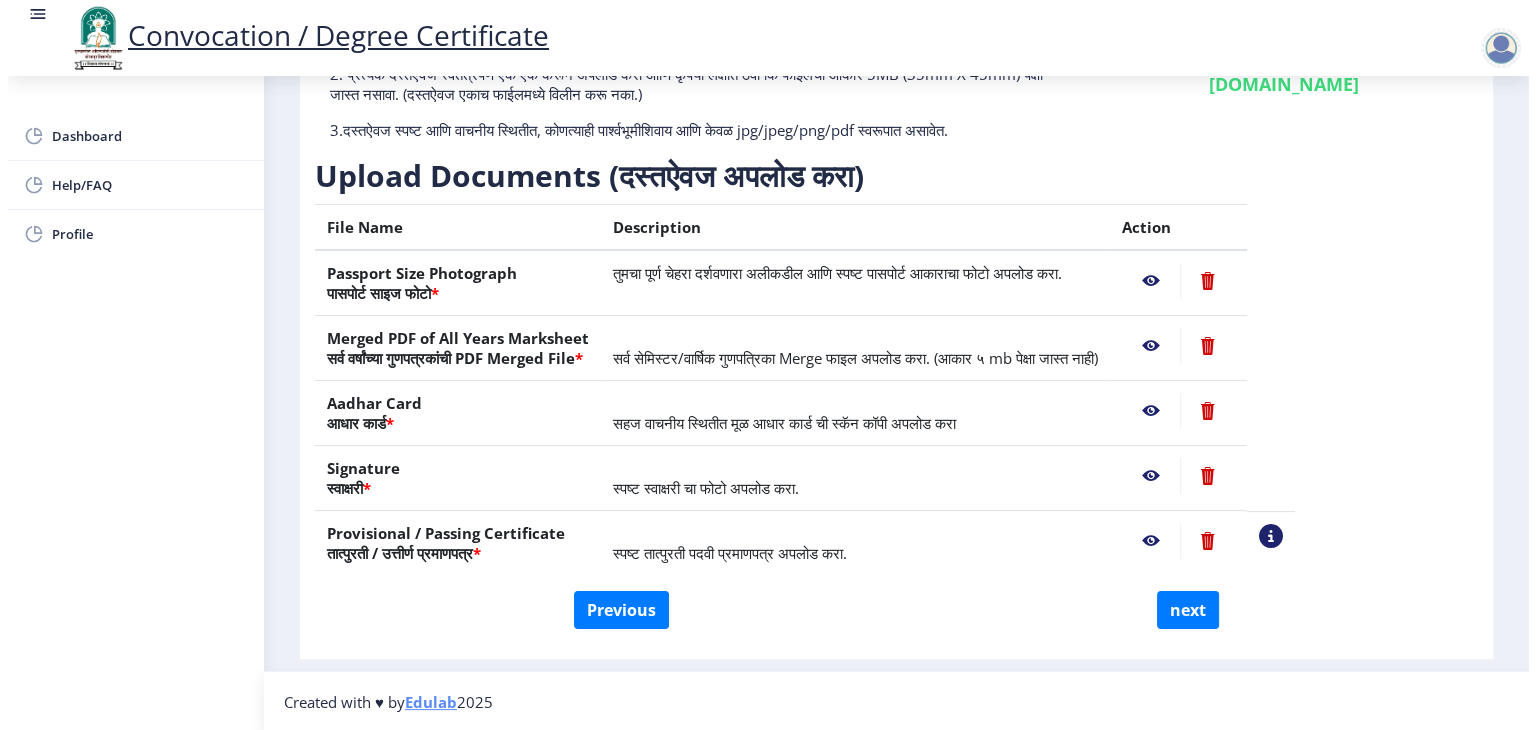 scroll, scrollTop: 23, scrollLeft: 0, axis: vertical 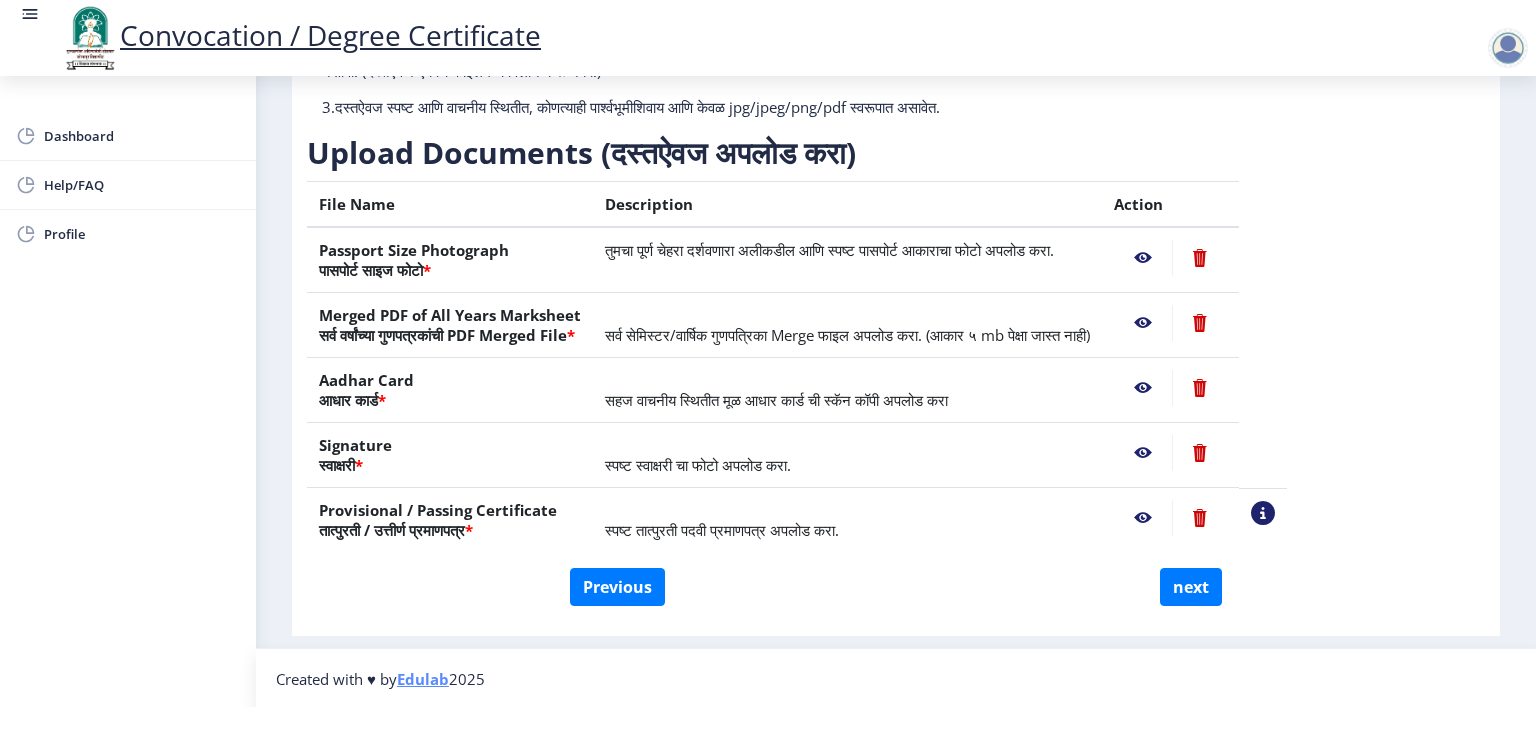 click 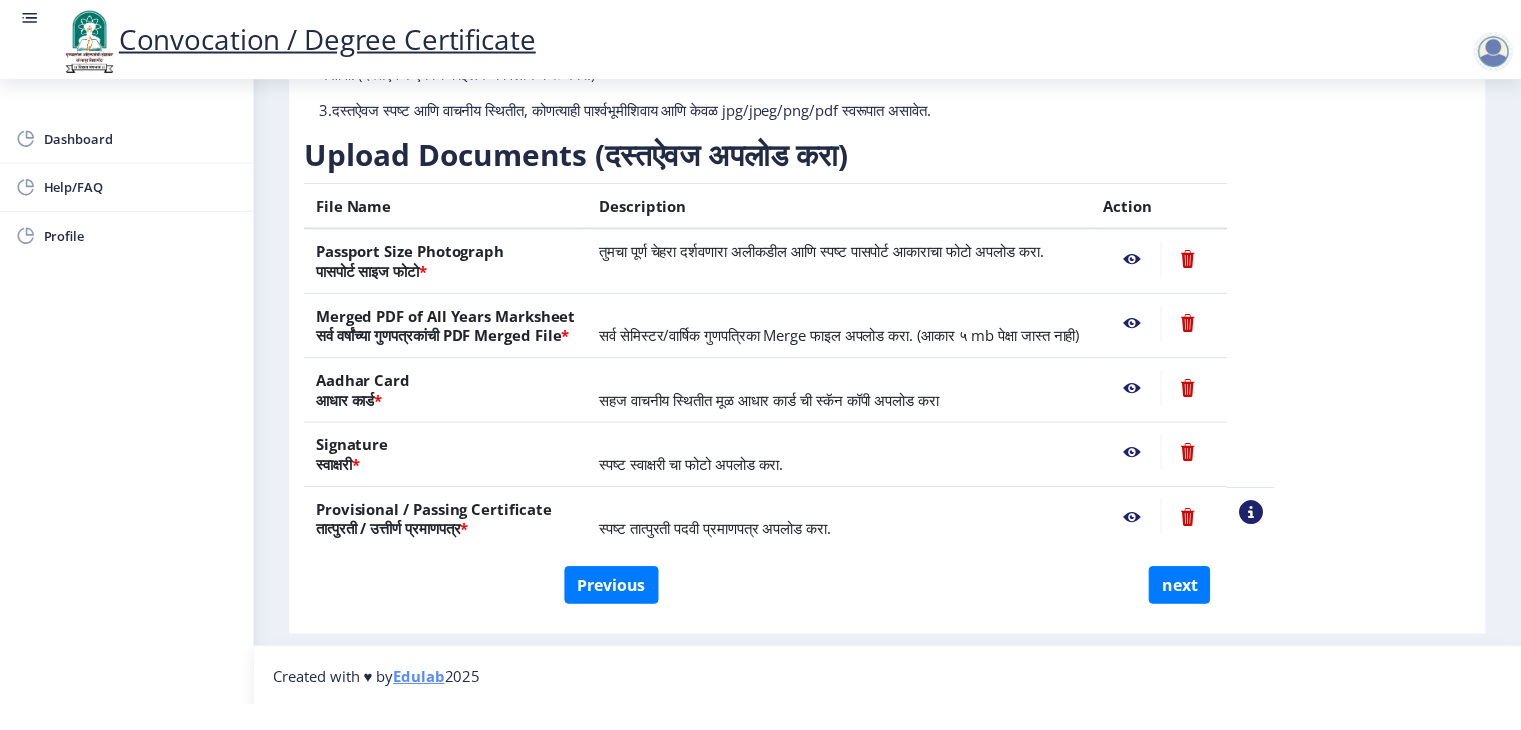 scroll, scrollTop: 0, scrollLeft: 0, axis: both 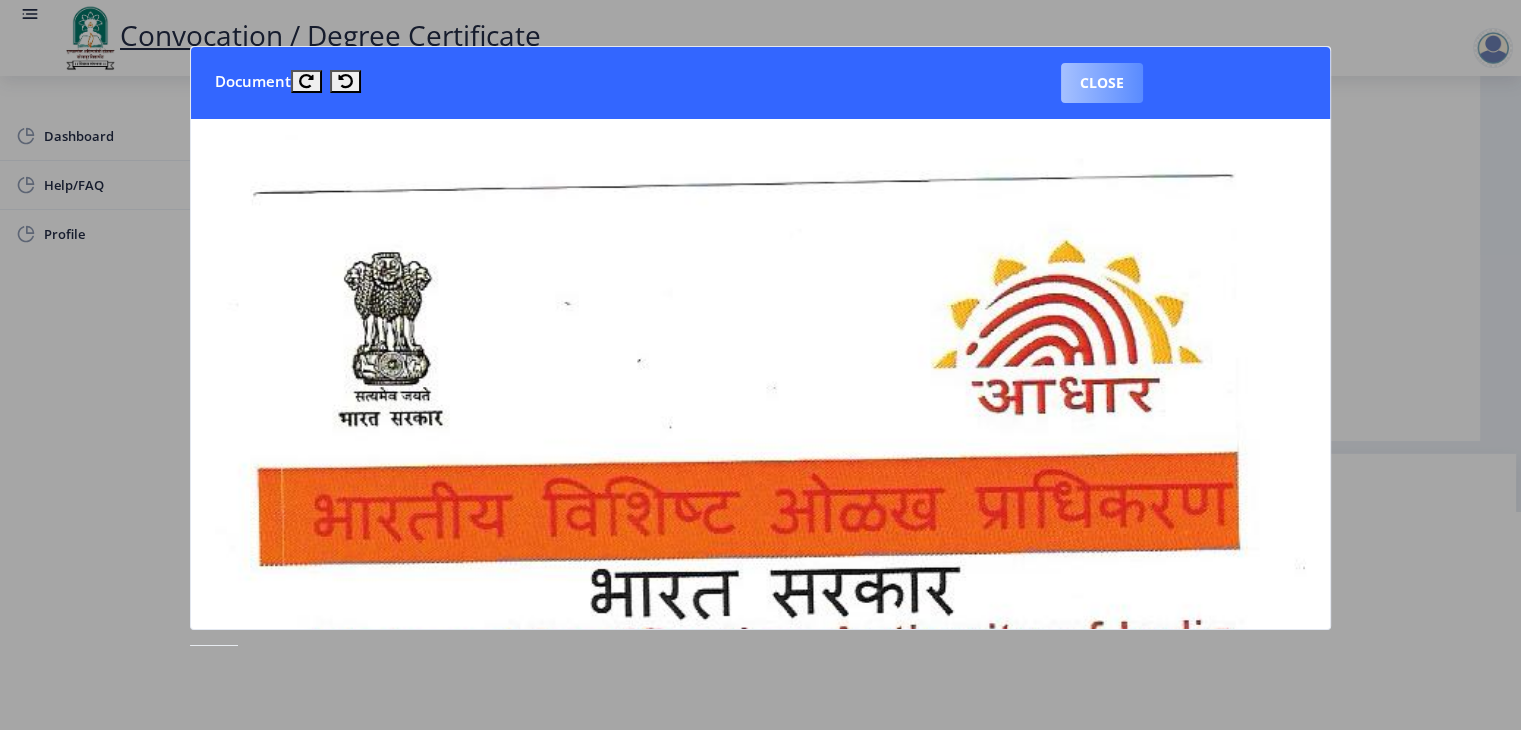 click on "Close" at bounding box center (1102, 83) 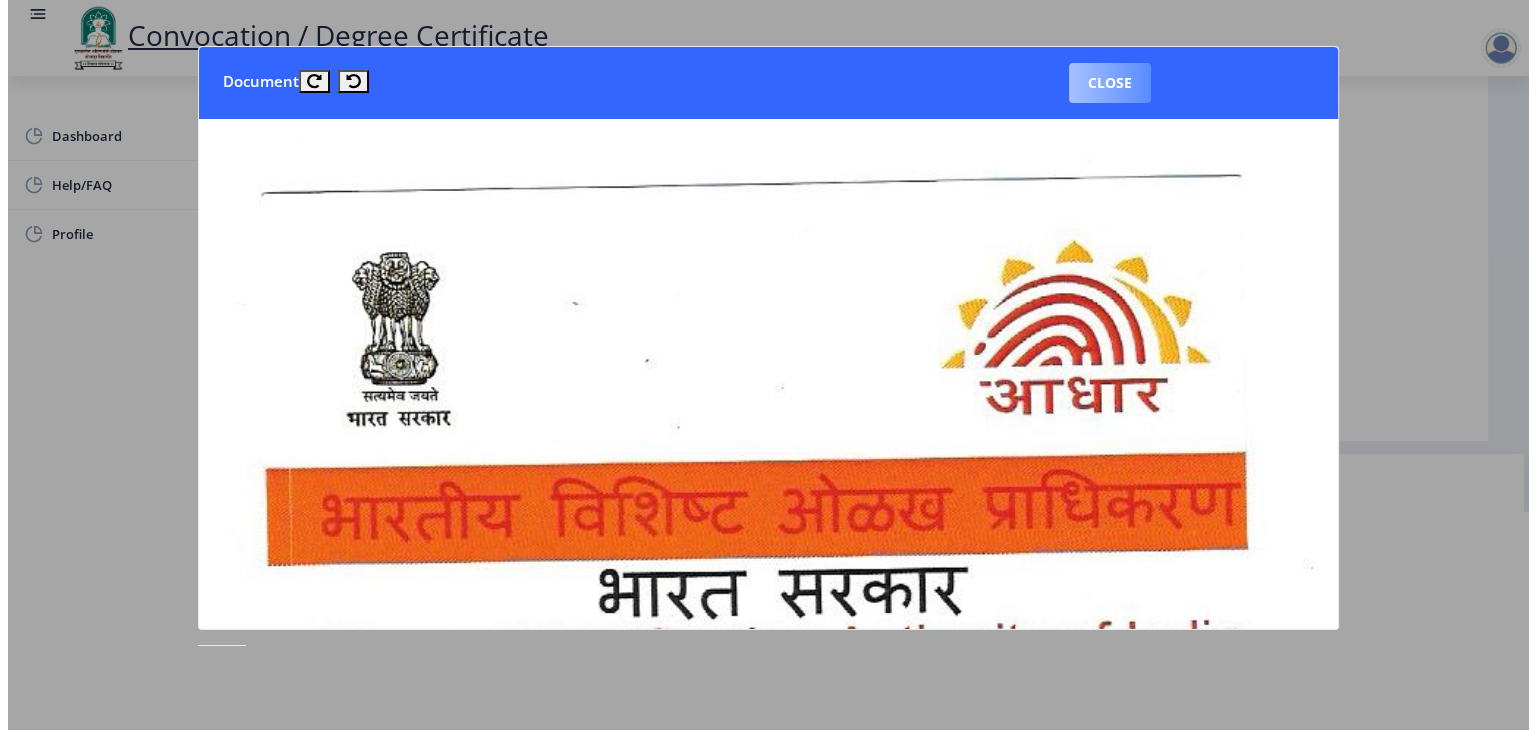 scroll, scrollTop: 23, scrollLeft: 0, axis: vertical 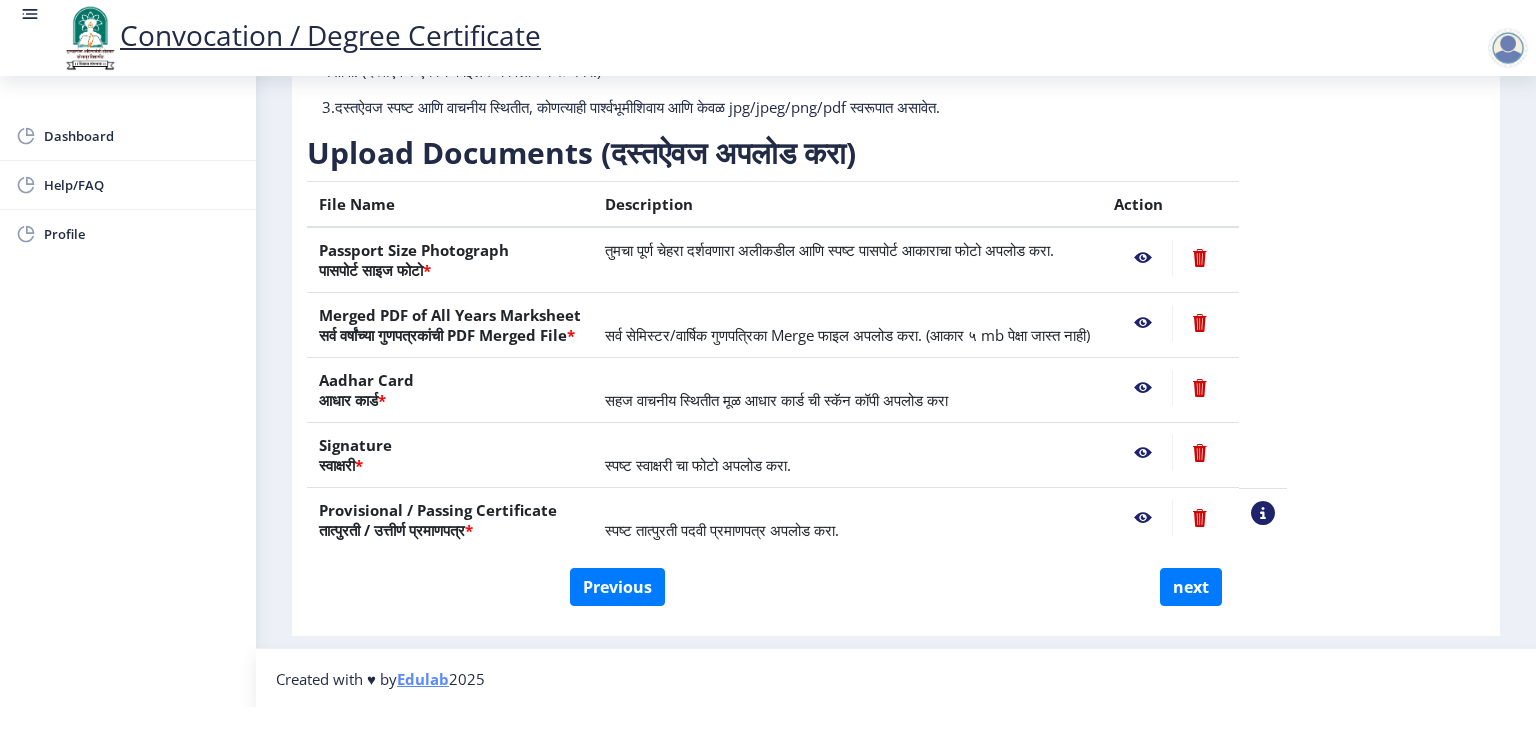 click 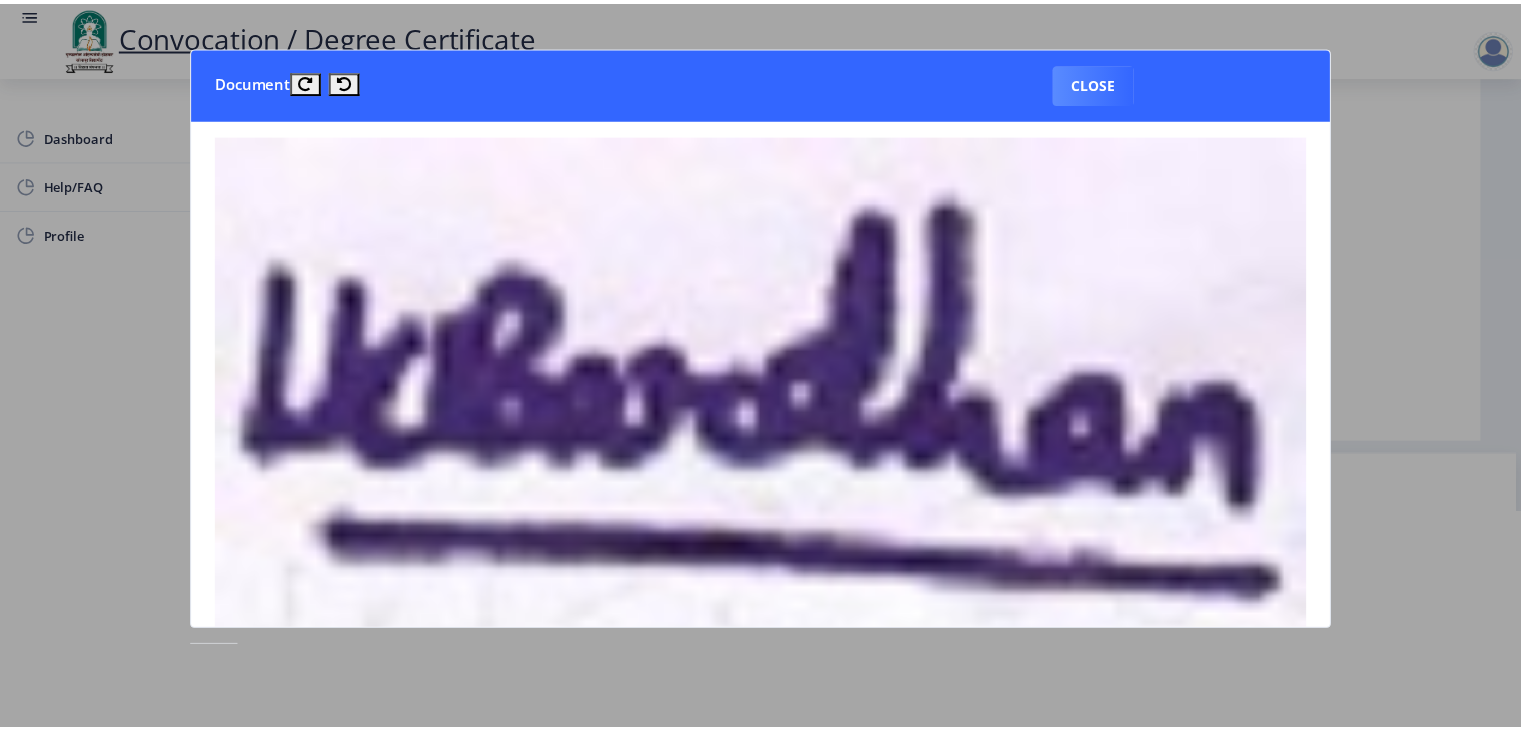 scroll, scrollTop: 0, scrollLeft: 0, axis: both 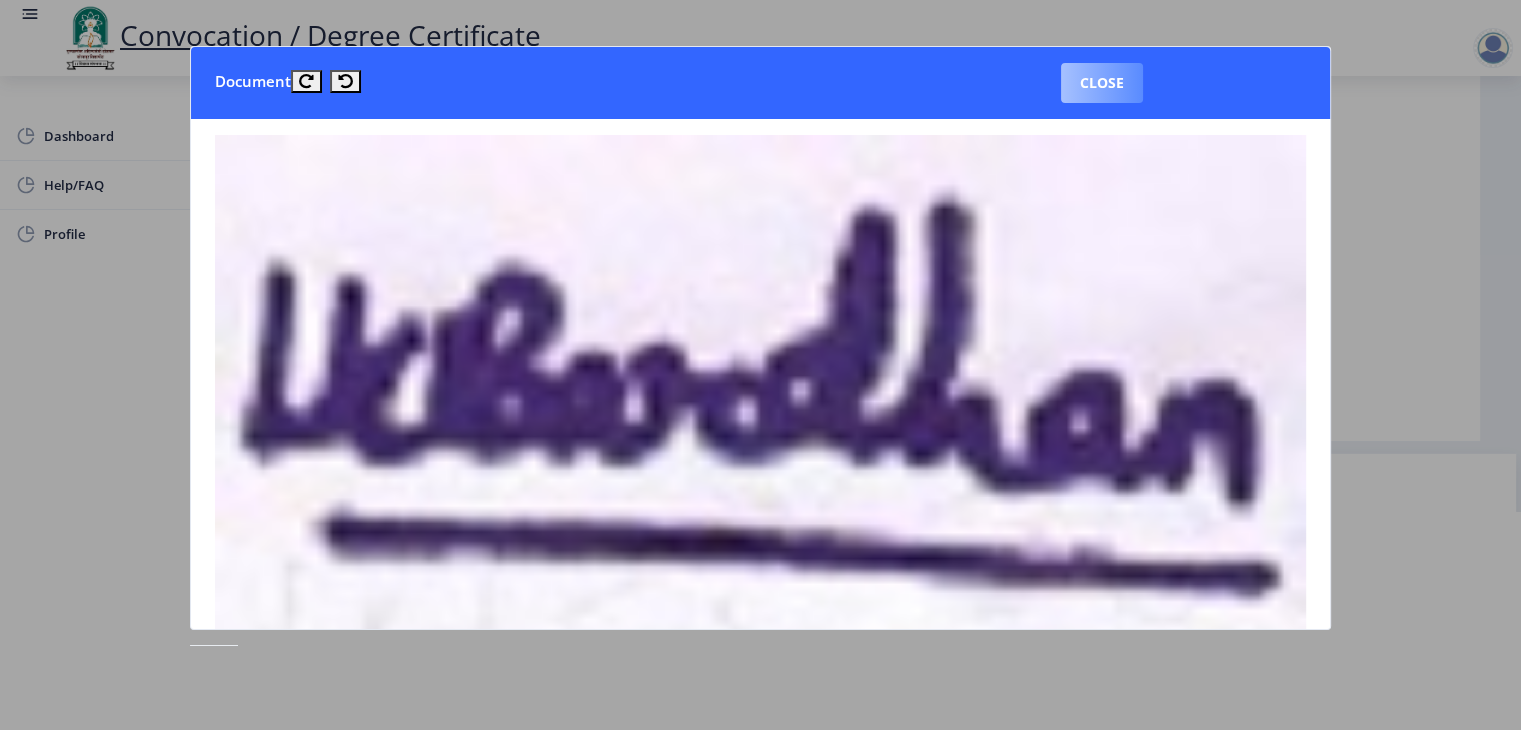 click on "Close" at bounding box center (1102, 83) 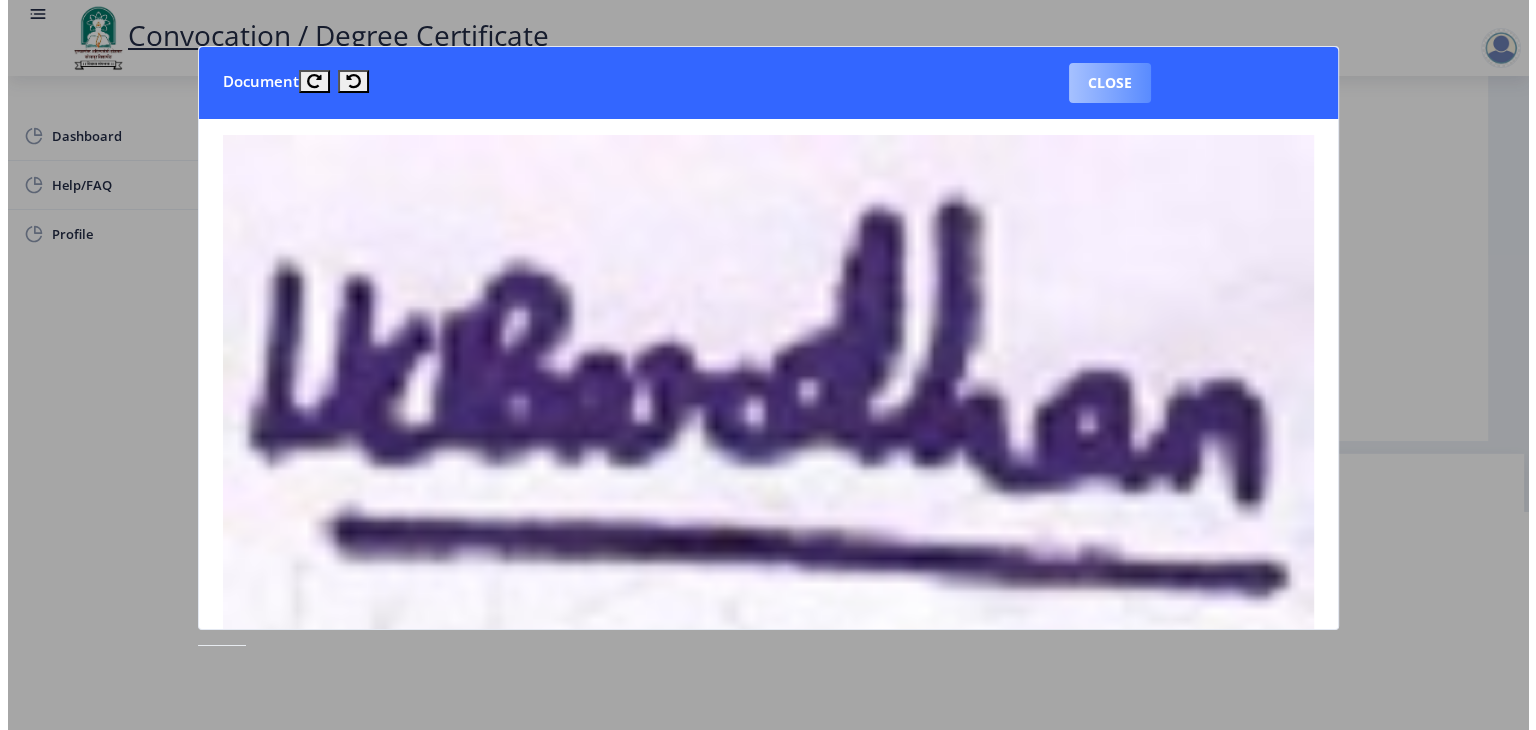scroll, scrollTop: 23, scrollLeft: 0, axis: vertical 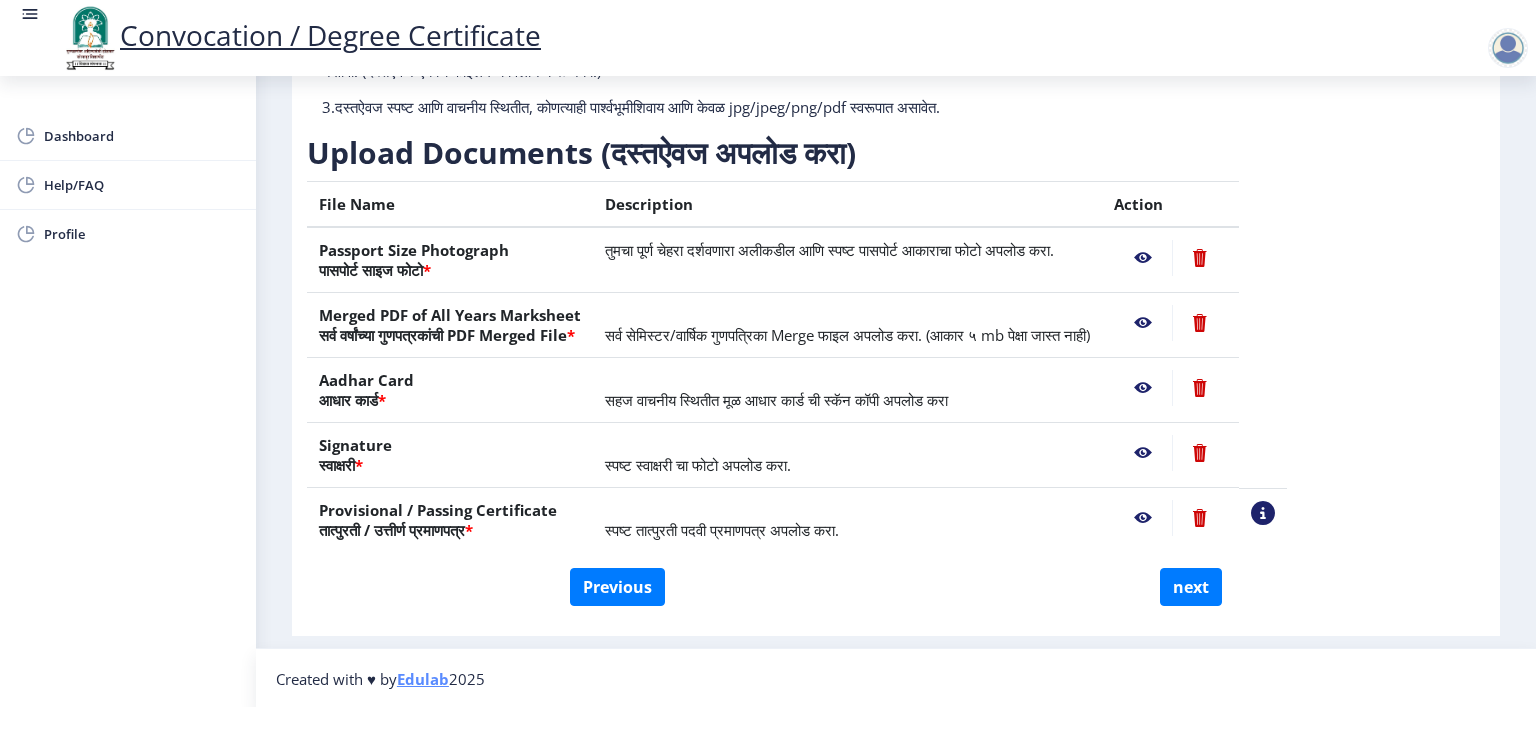 click 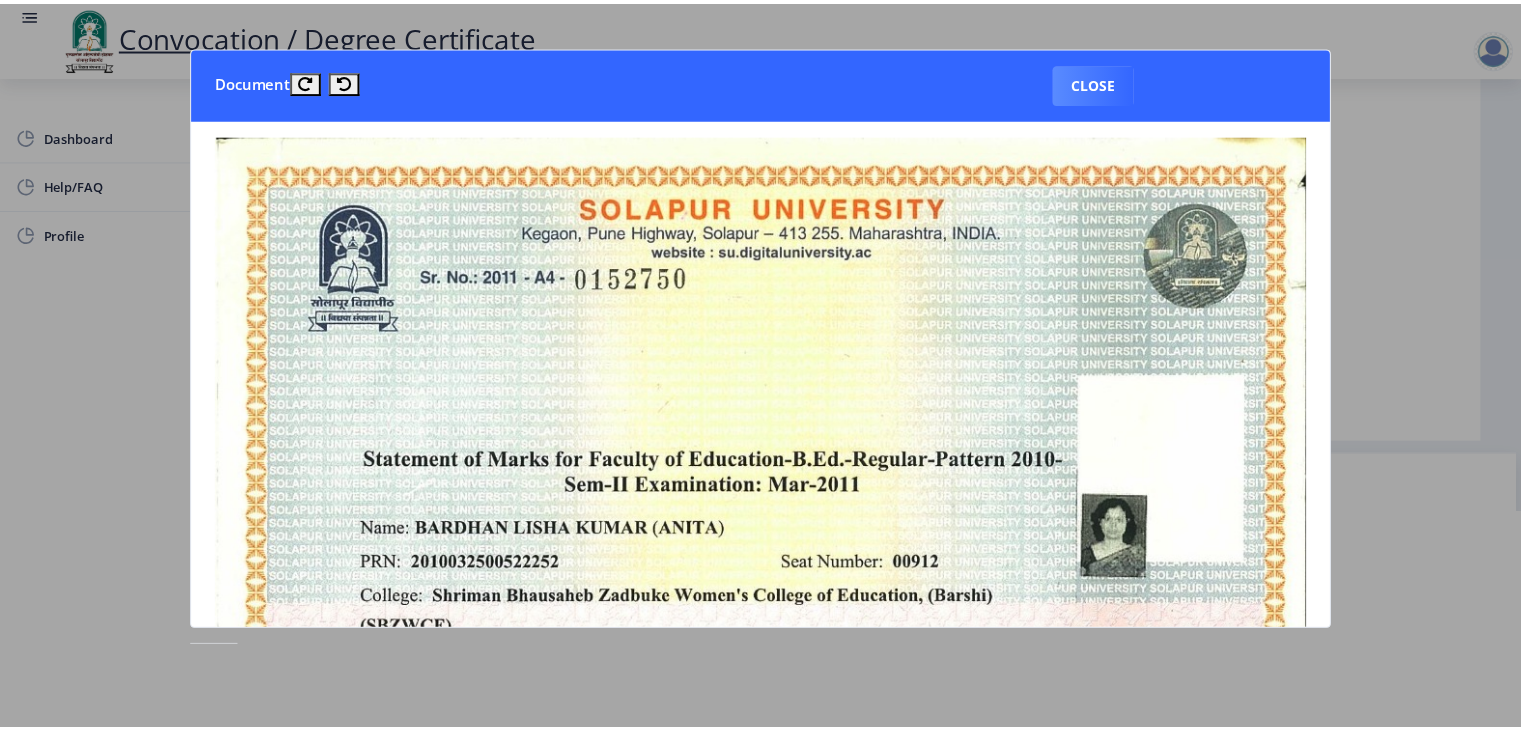 scroll, scrollTop: 0, scrollLeft: 0, axis: both 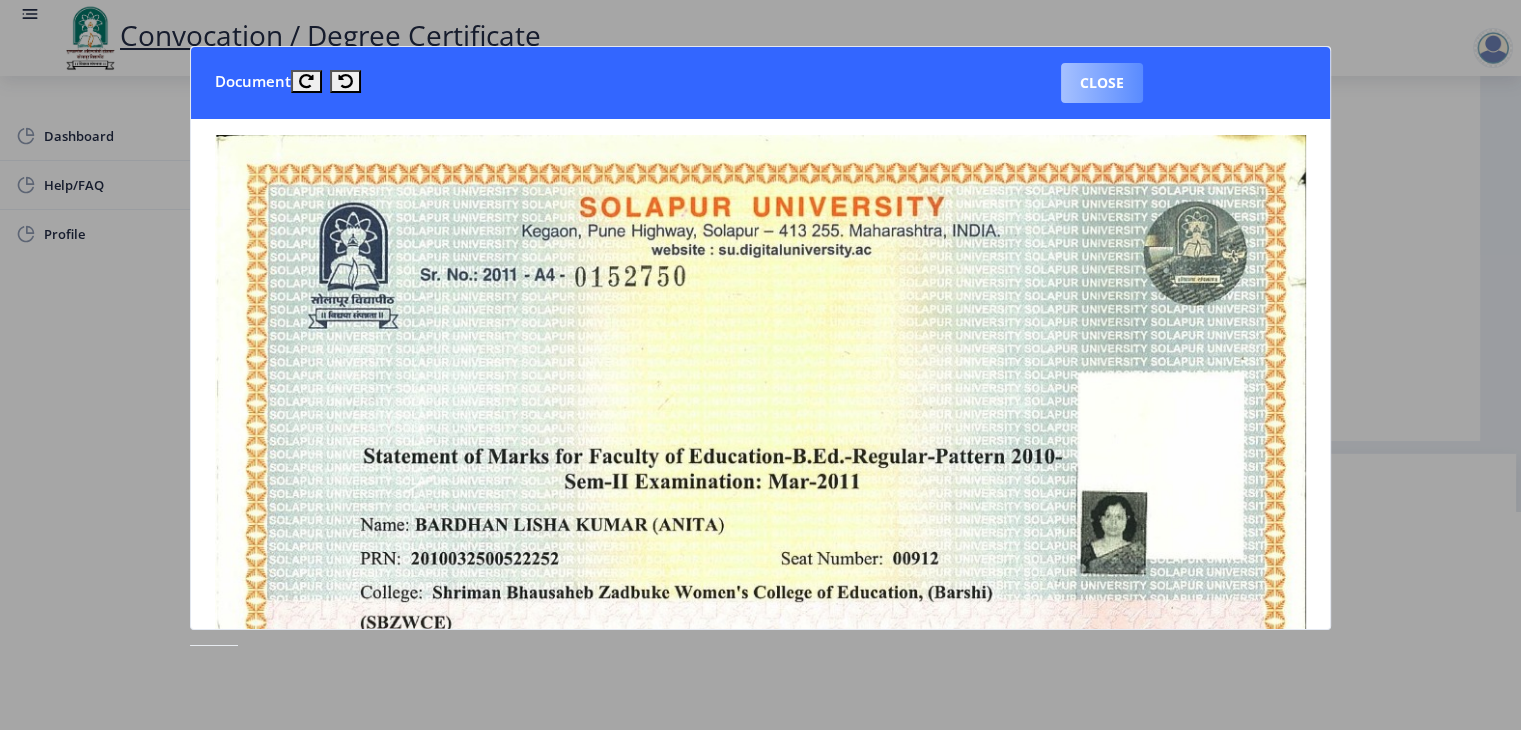 click on "Close" at bounding box center [1102, 83] 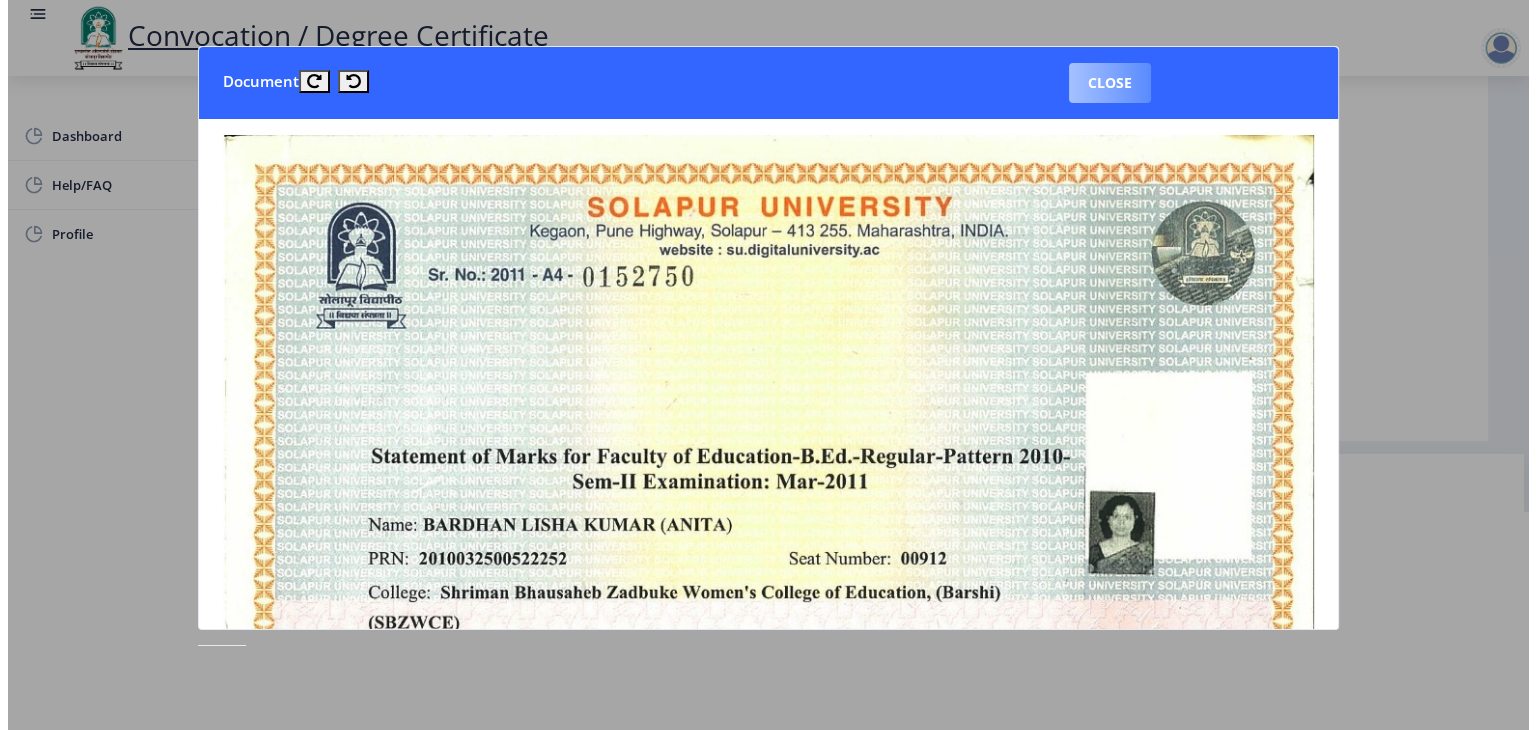 scroll, scrollTop: 23, scrollLeft: 0, axis: vertical 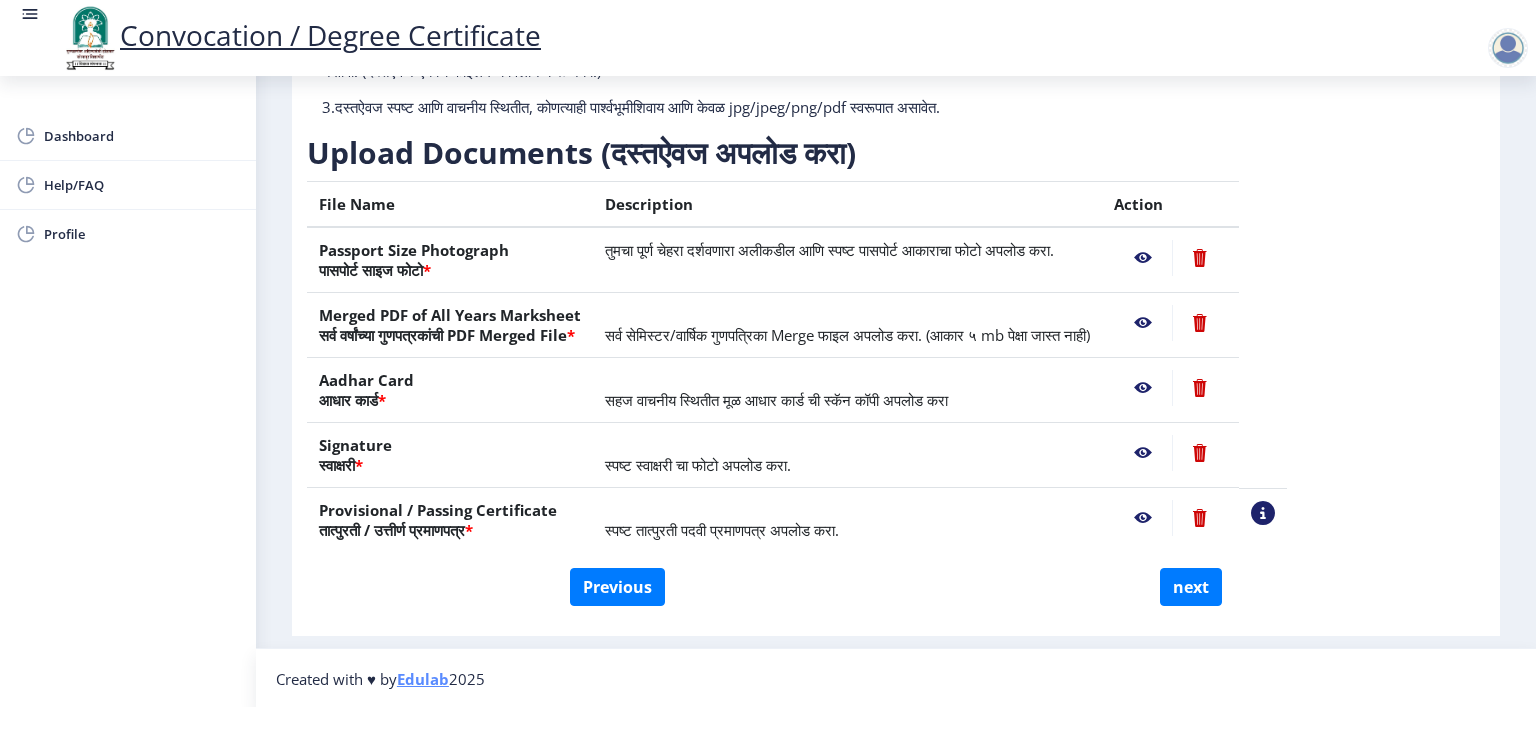 click 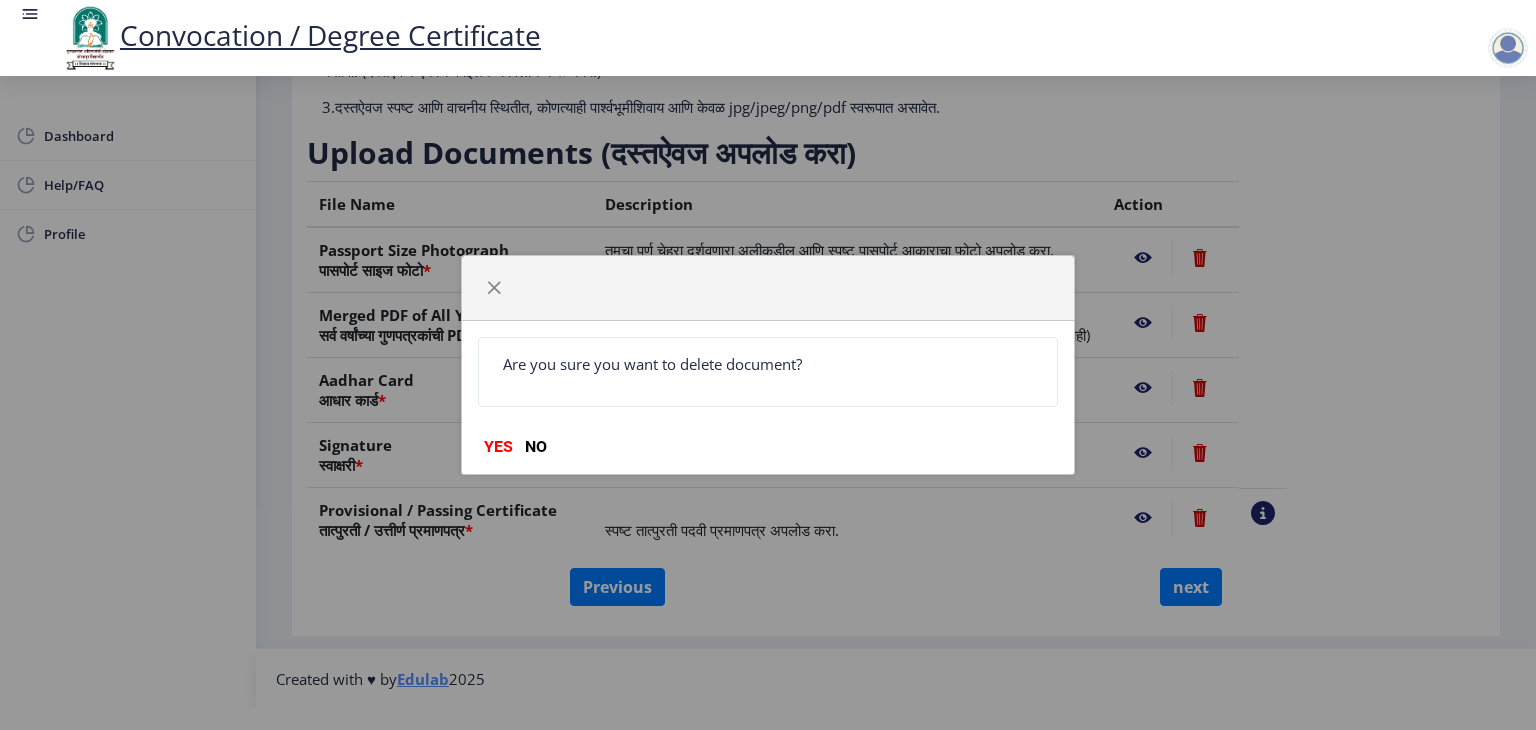 click on "Are you sure you want to delete document? YES NO" 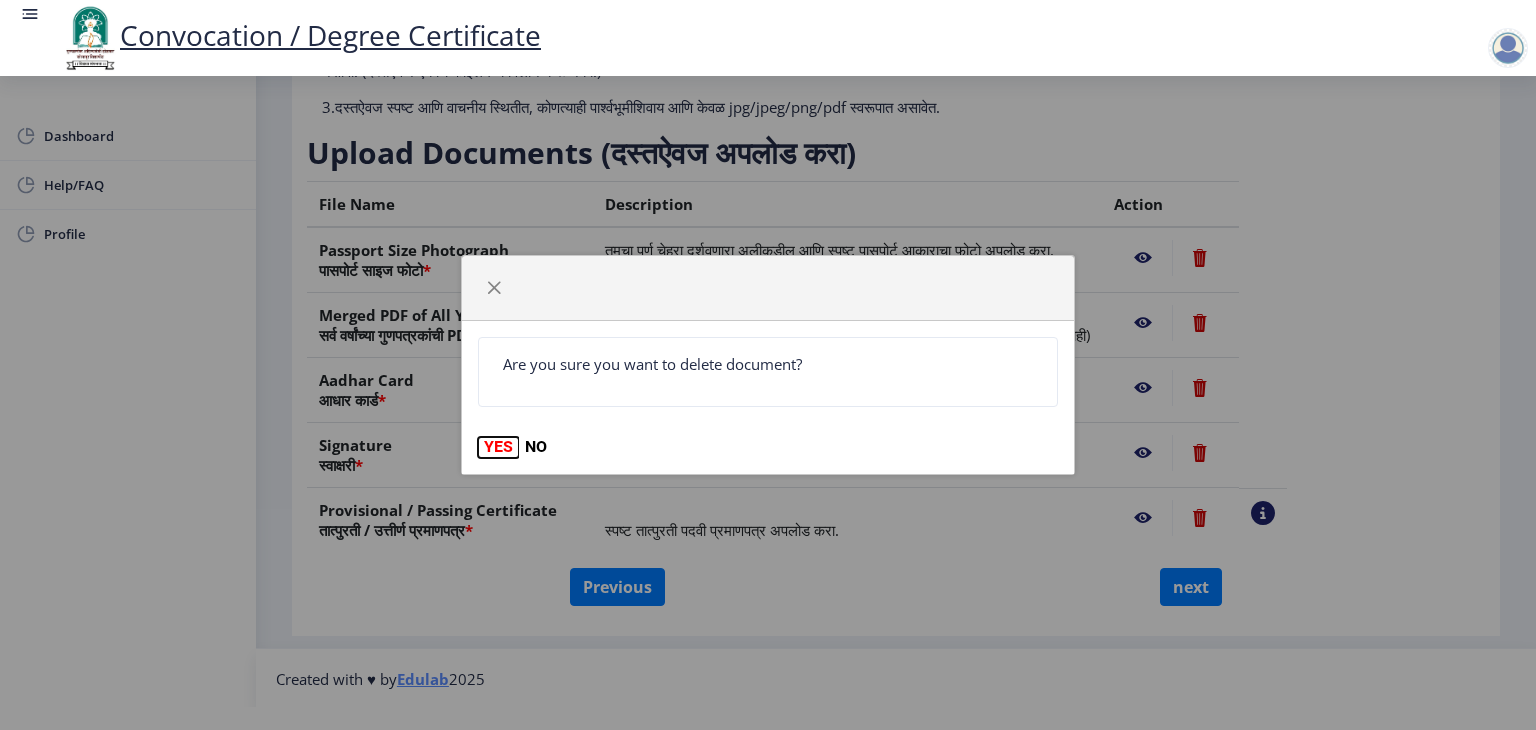 click on "YES" 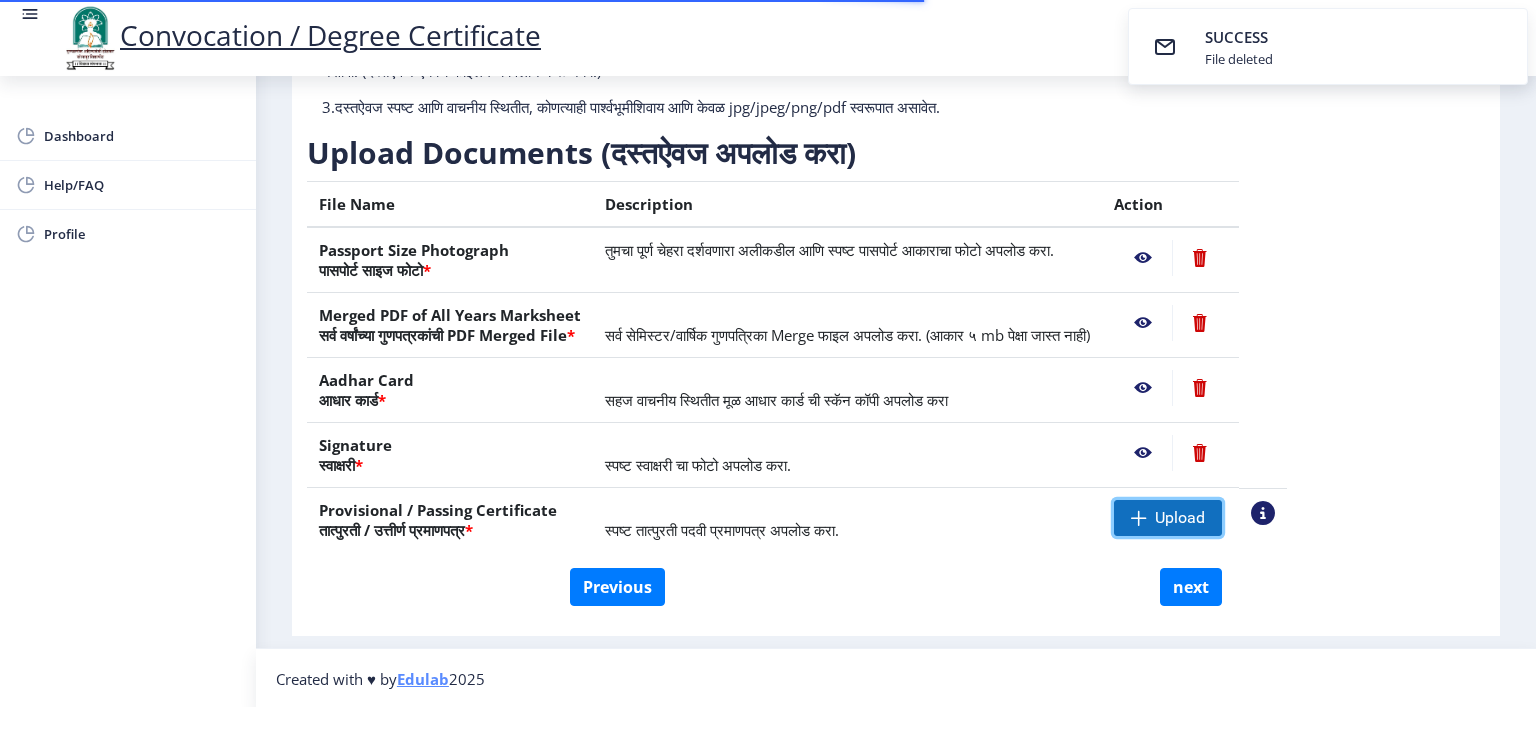 click on "Upload" 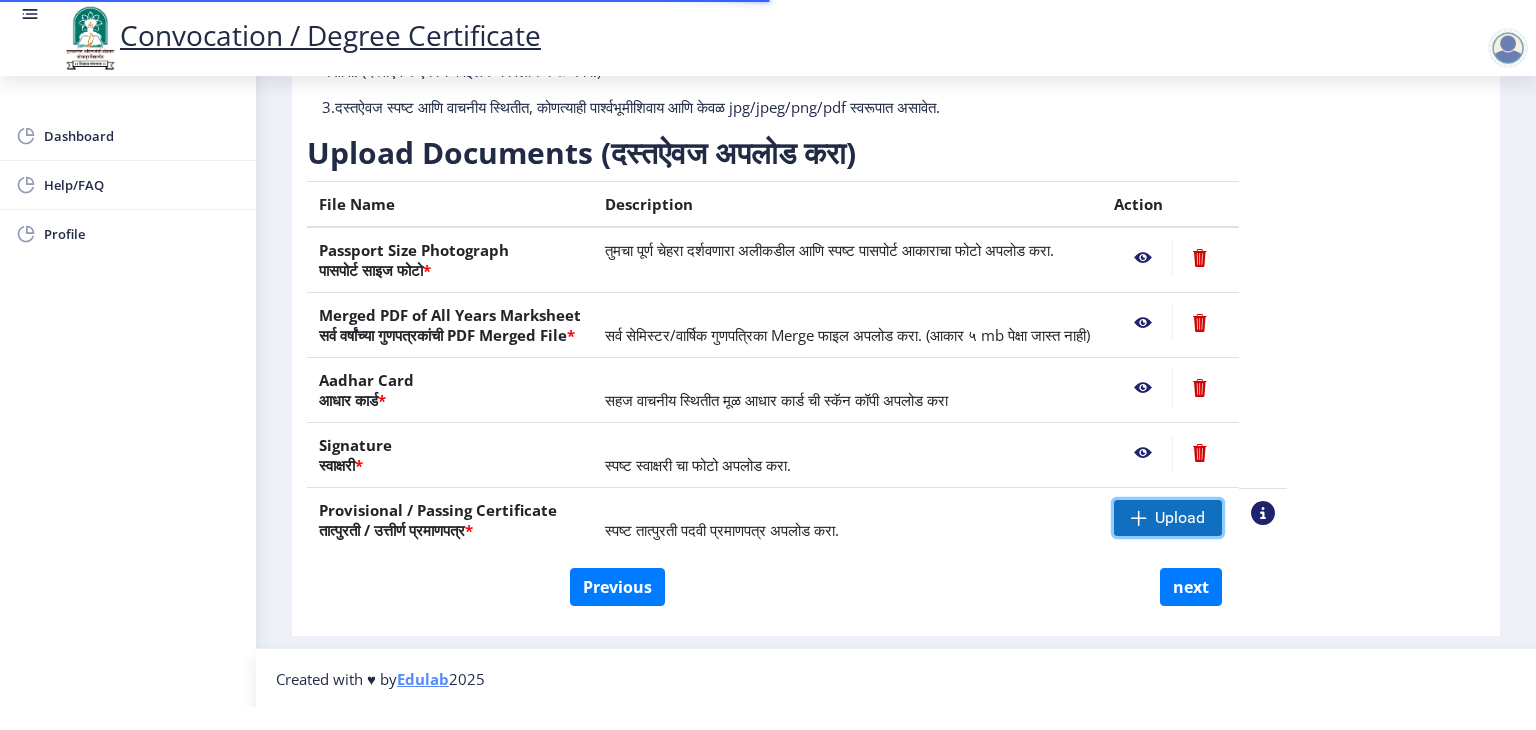 click on "Upload" 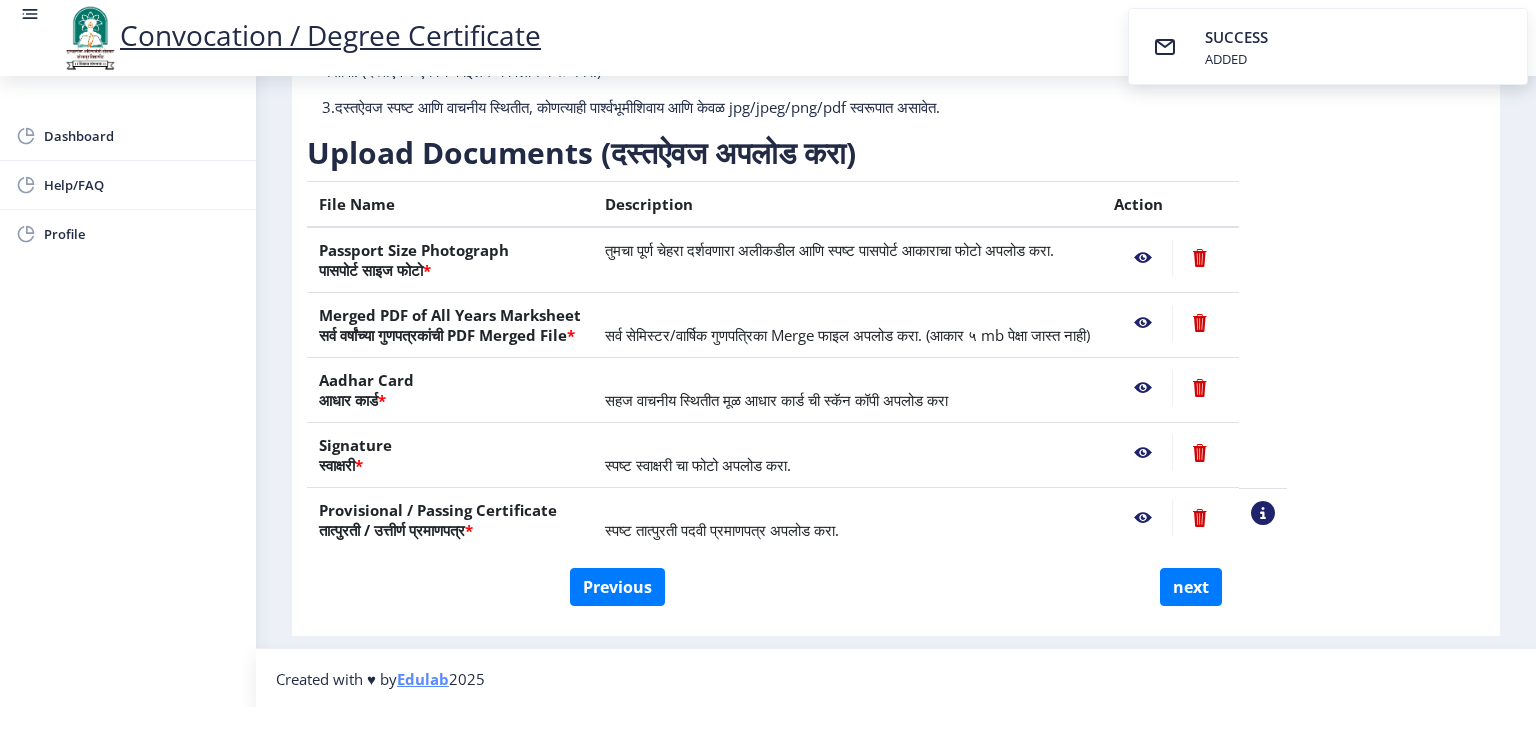 click 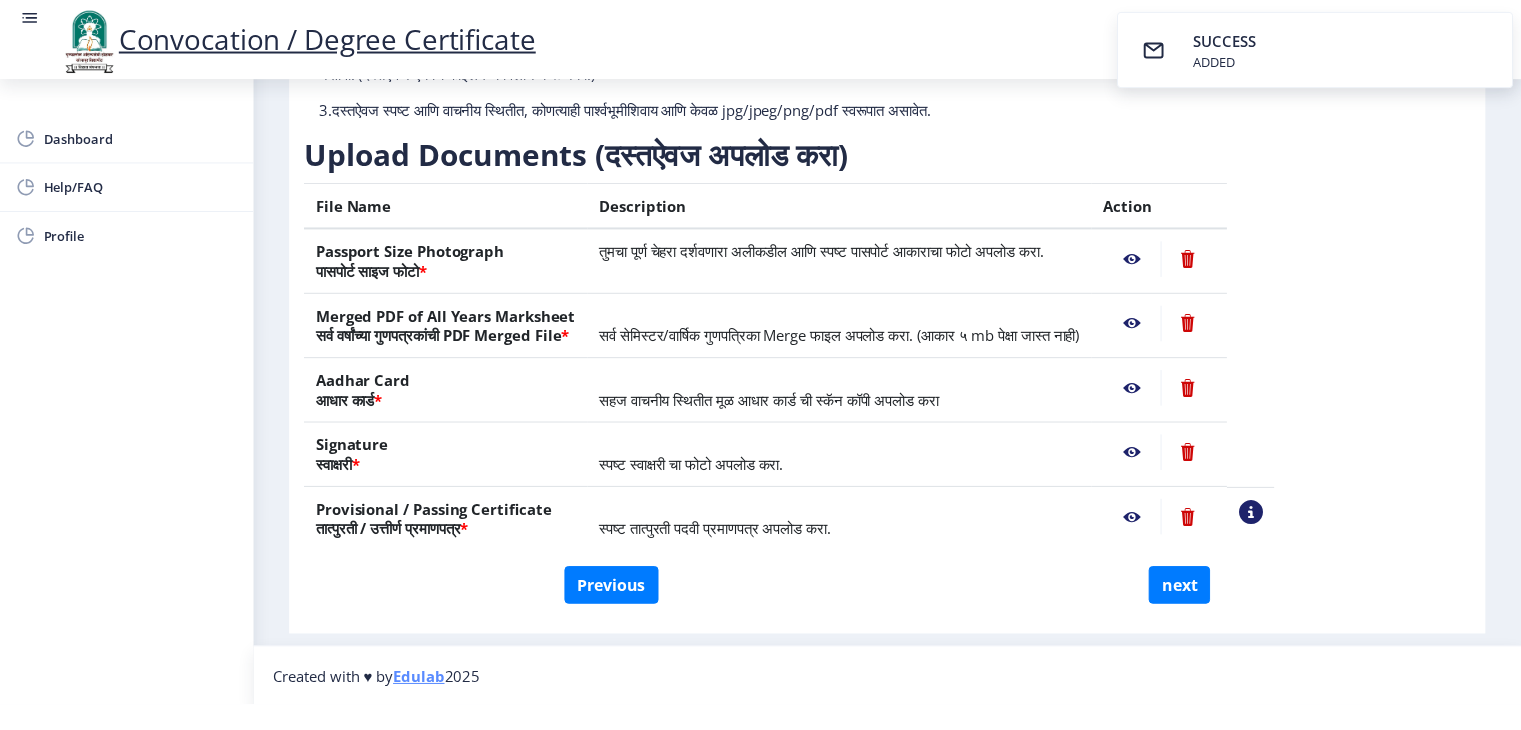 scroll, scrollTop: 0, scrollLeft: 0, axis: both 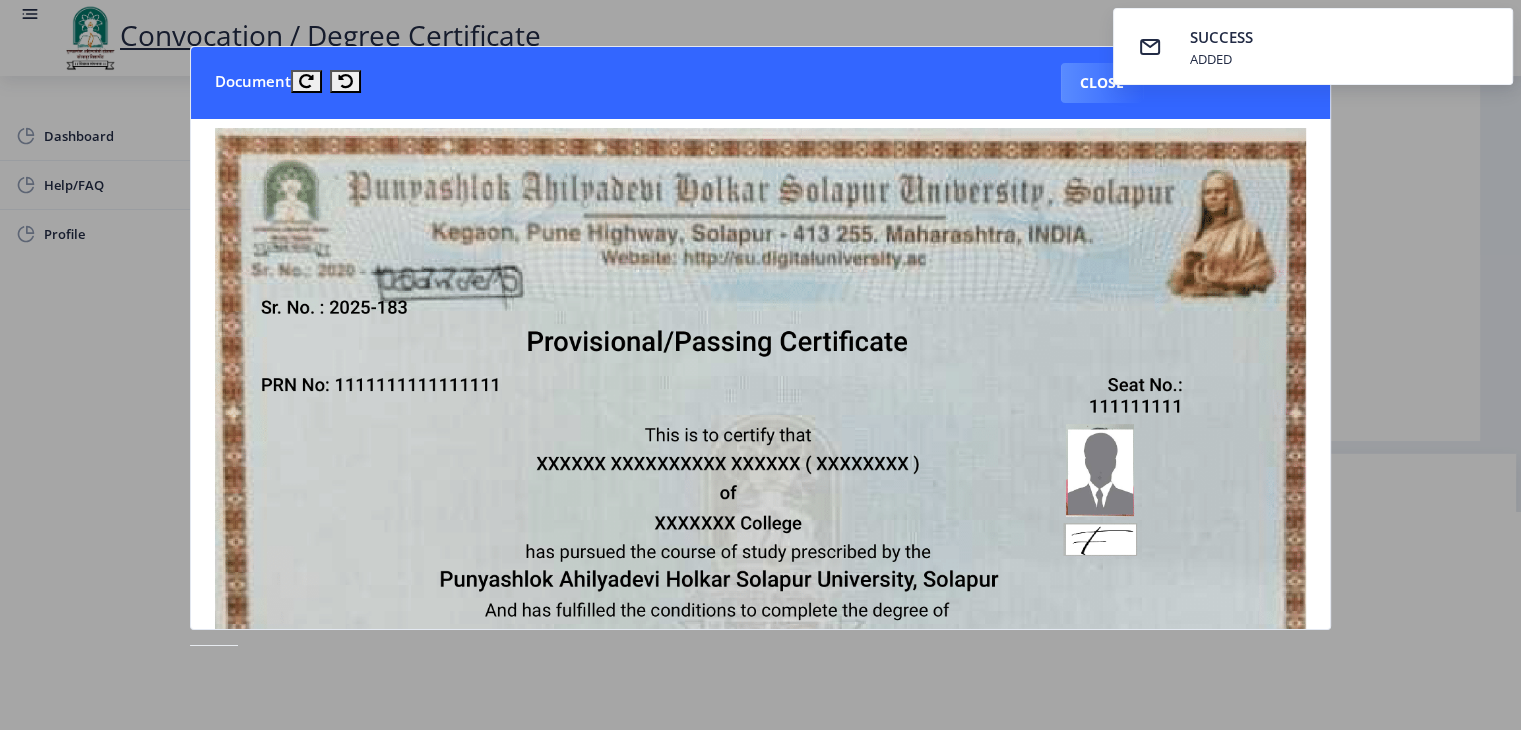 click 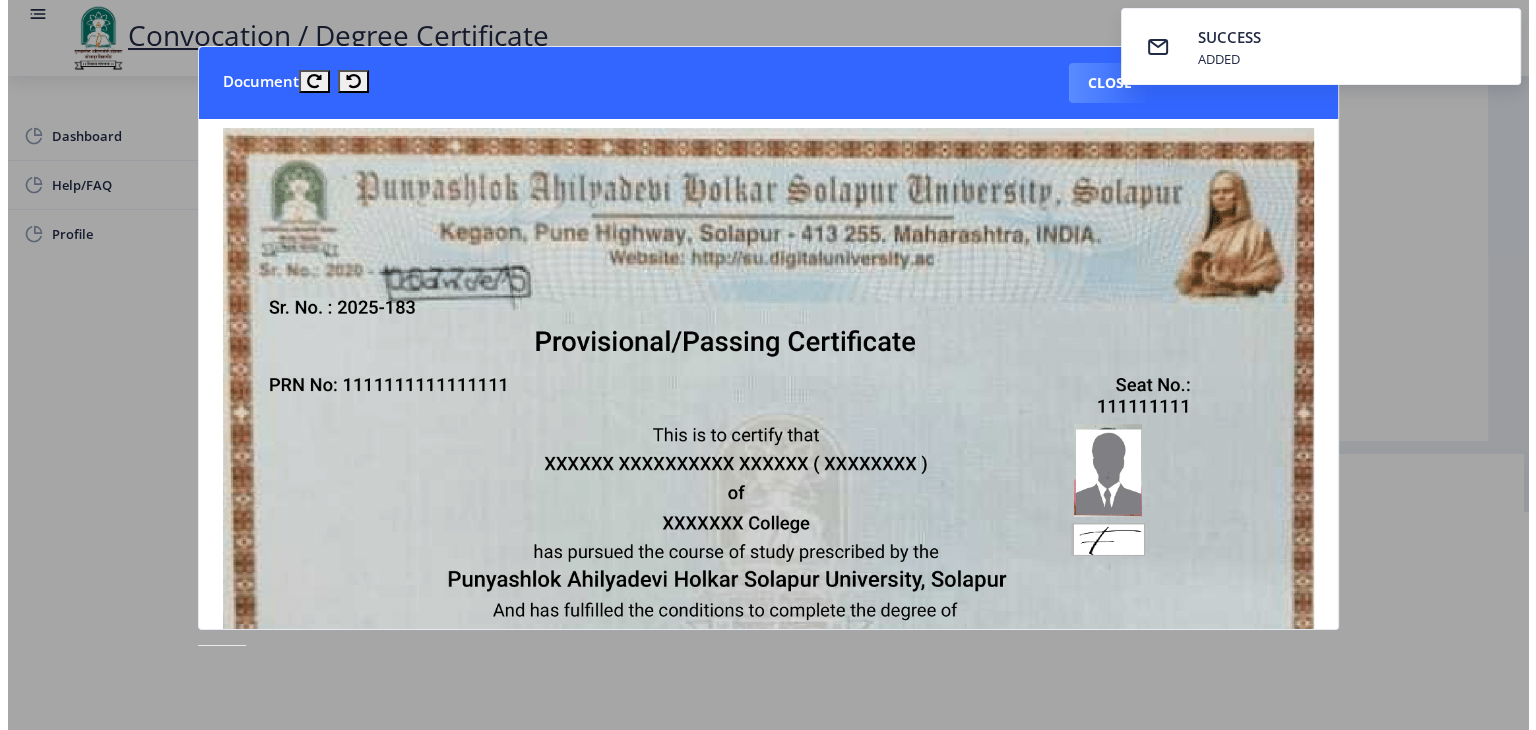 scroll, scrollTop: 23, scrollLeft: 0, axis: vertical 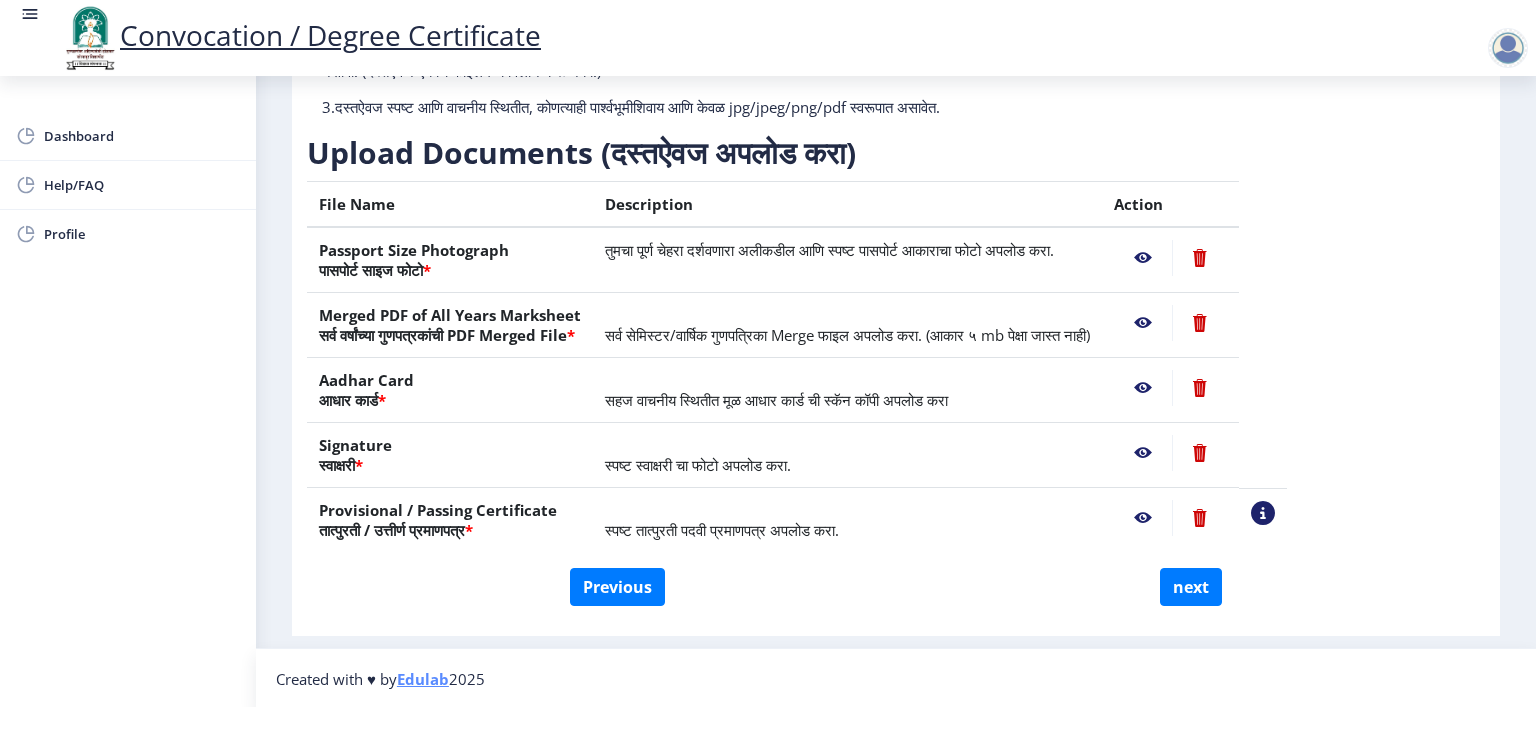click 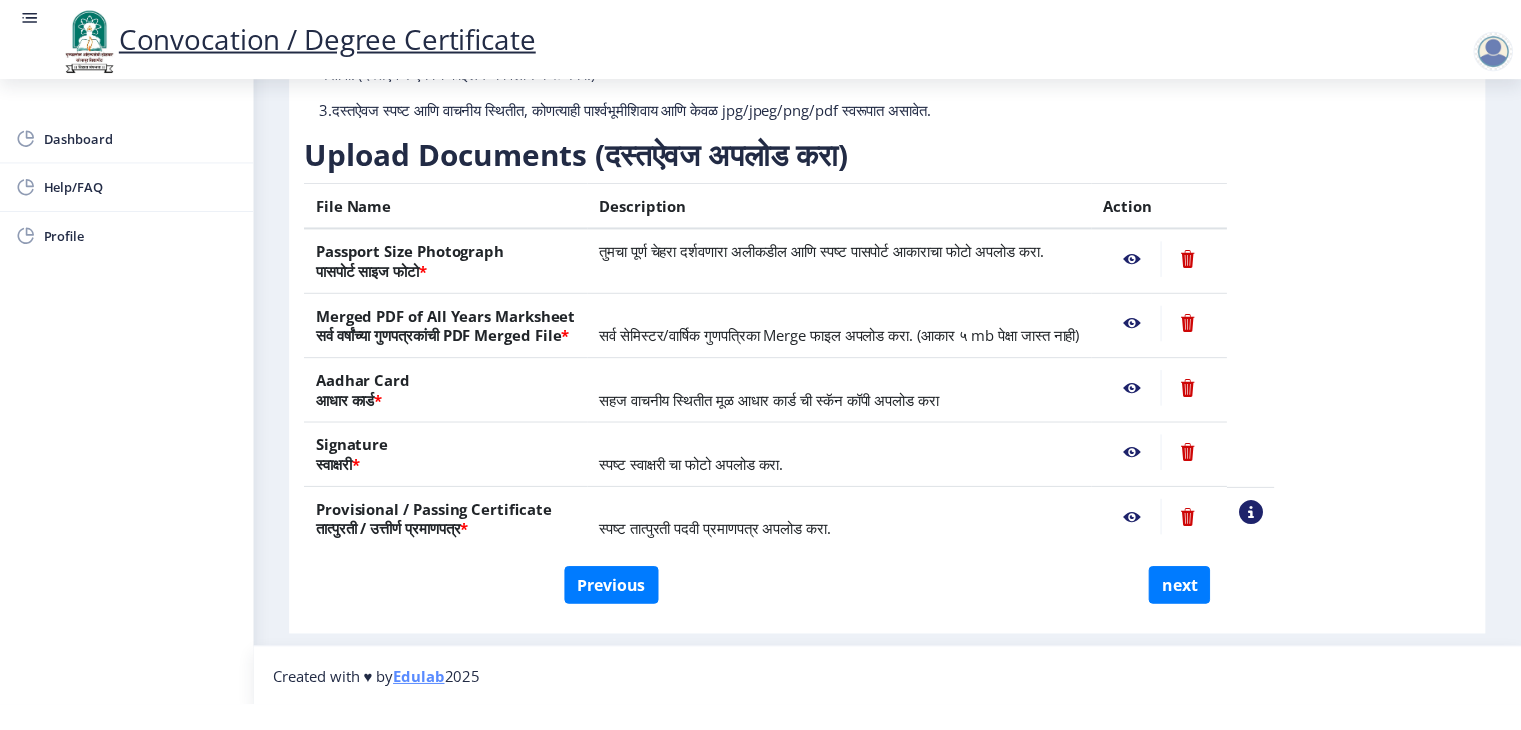 scroll, scrollTop: 0, scrollLeft: 0, axis: both 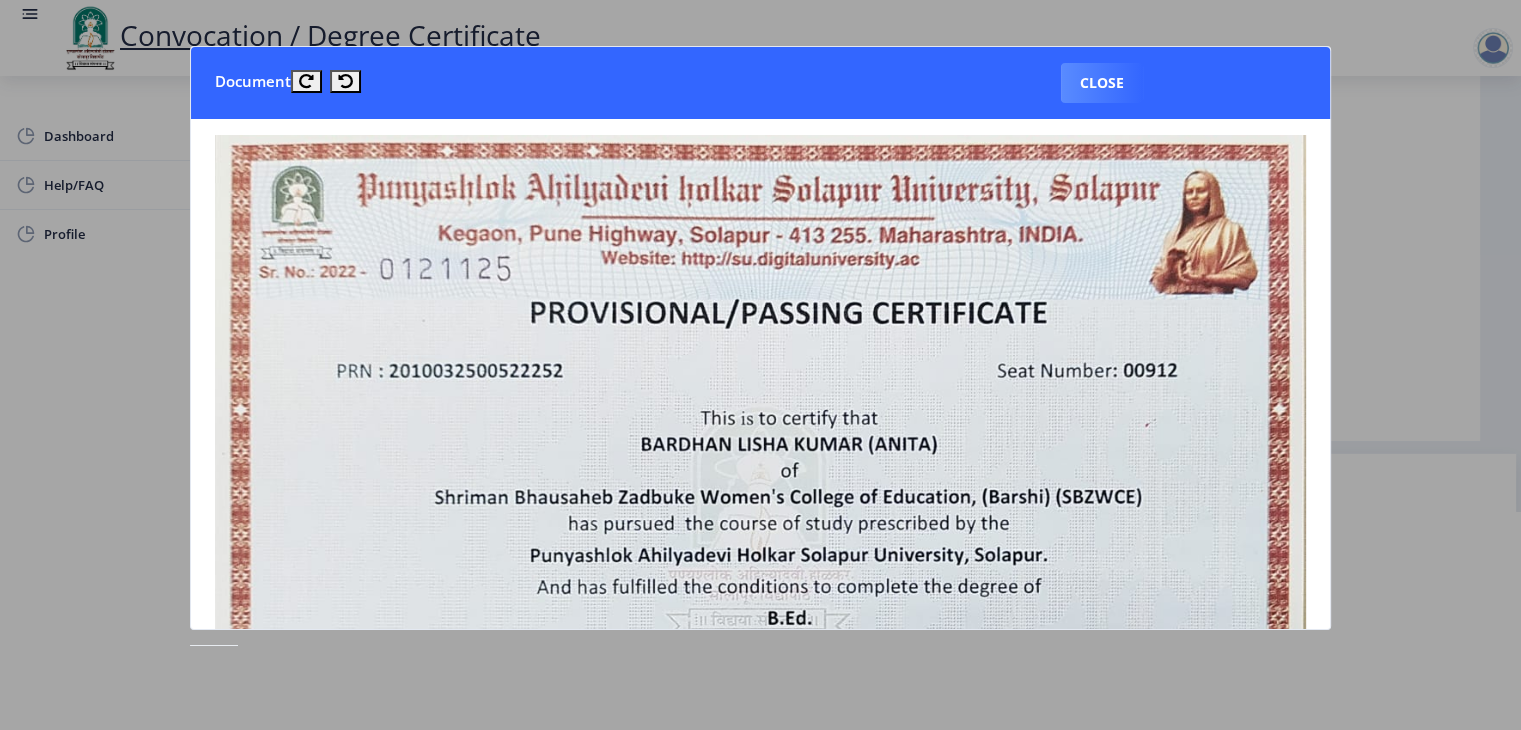 click 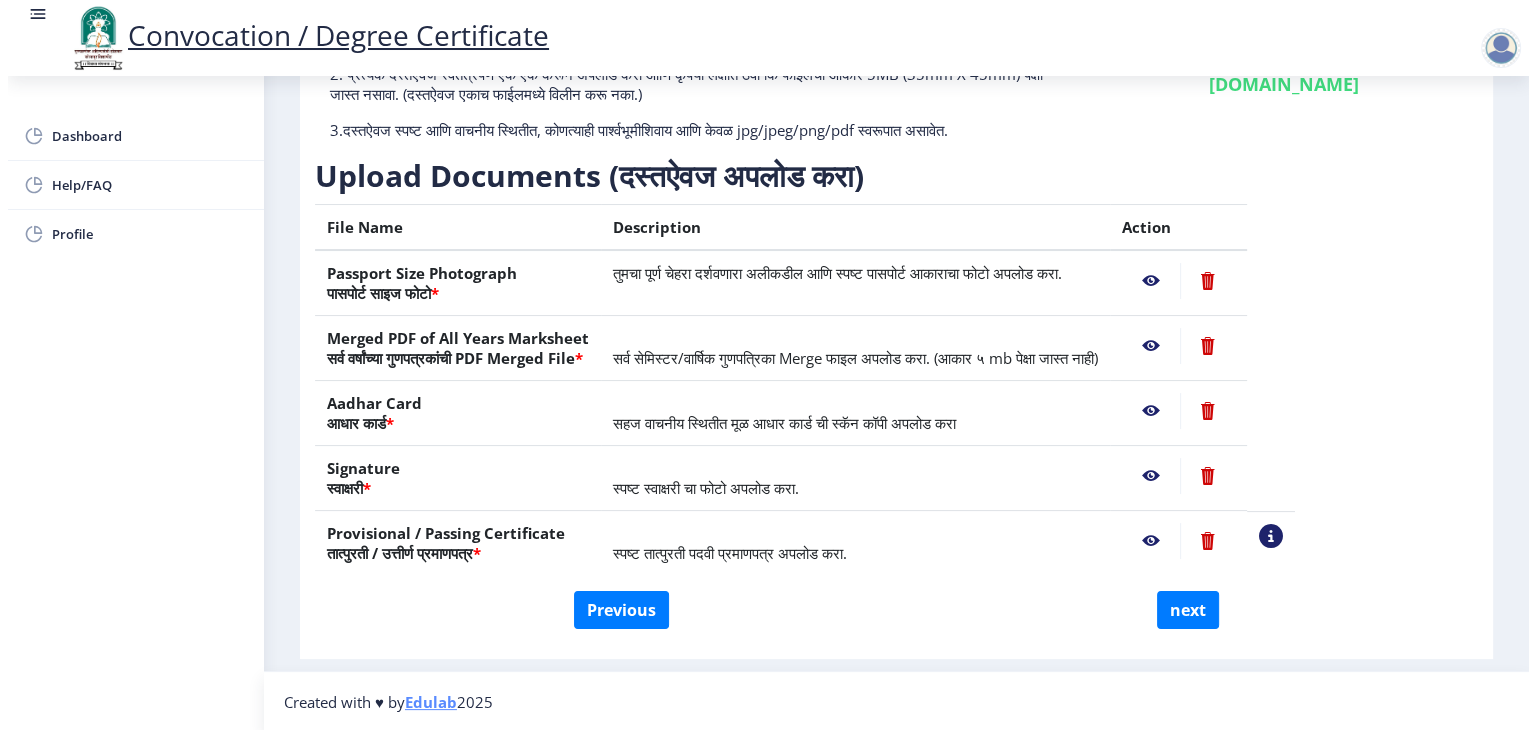 scroll, scrollTop: 23, scrollLeft: 0, axis: vertical 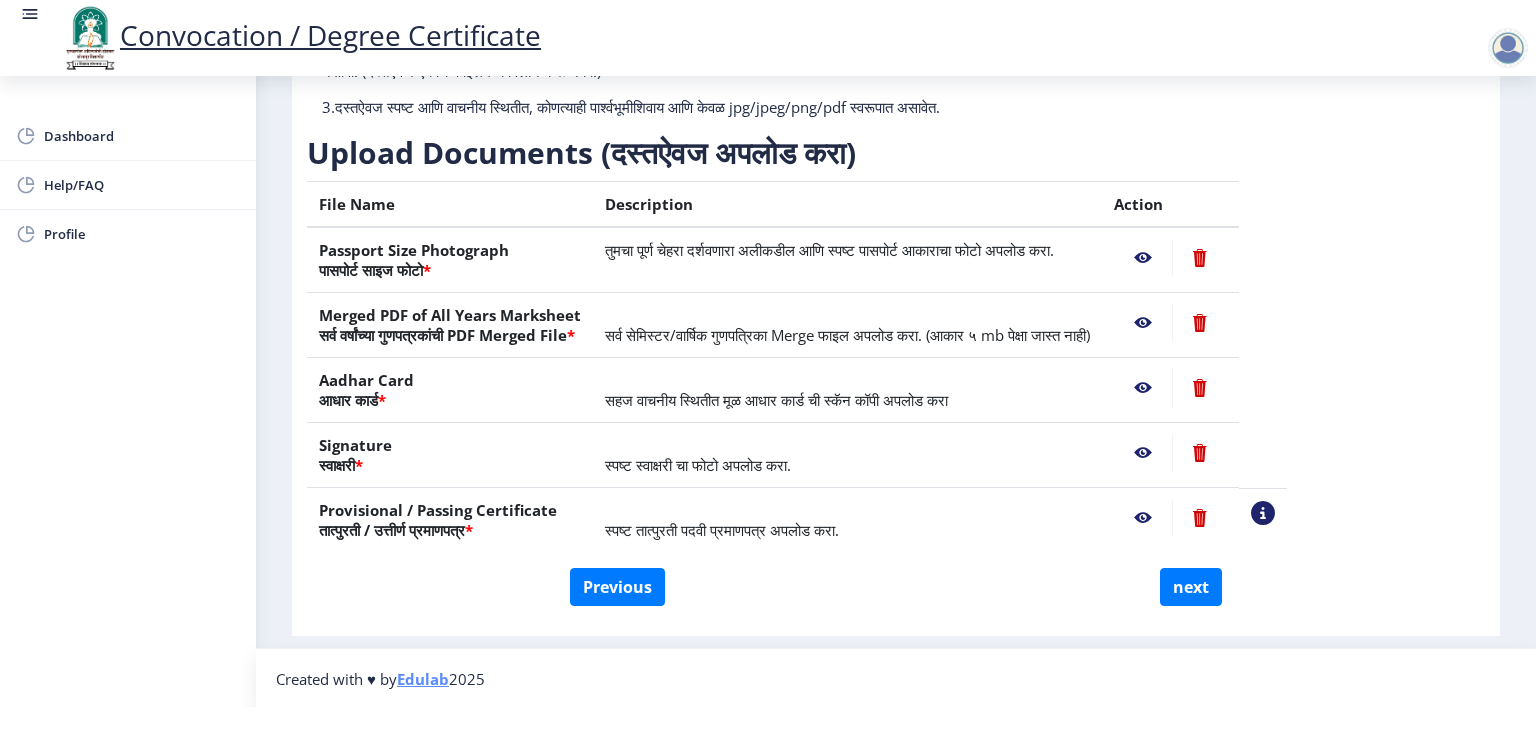 click 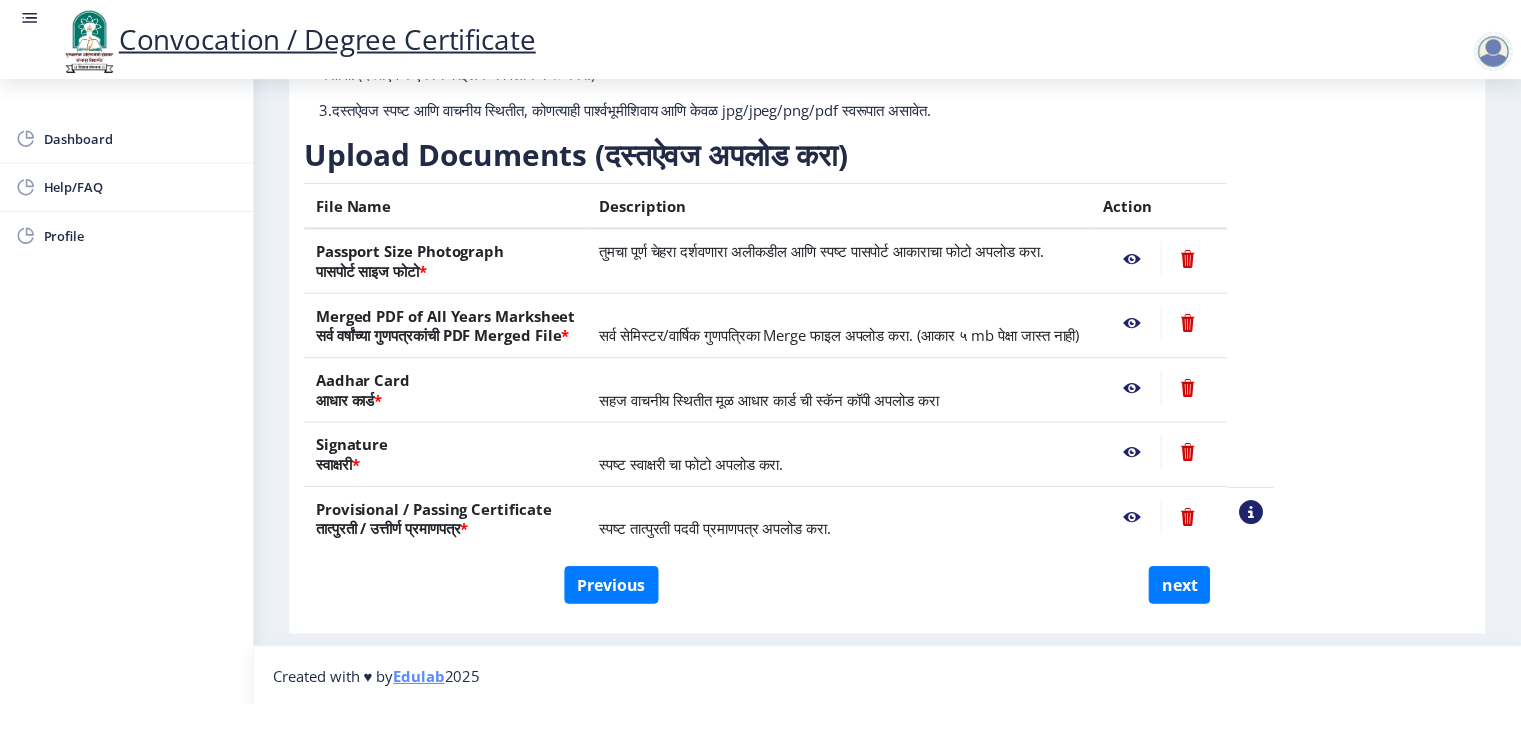 scroll, scrollTop: 0, scrollLeft: 0, axis: both 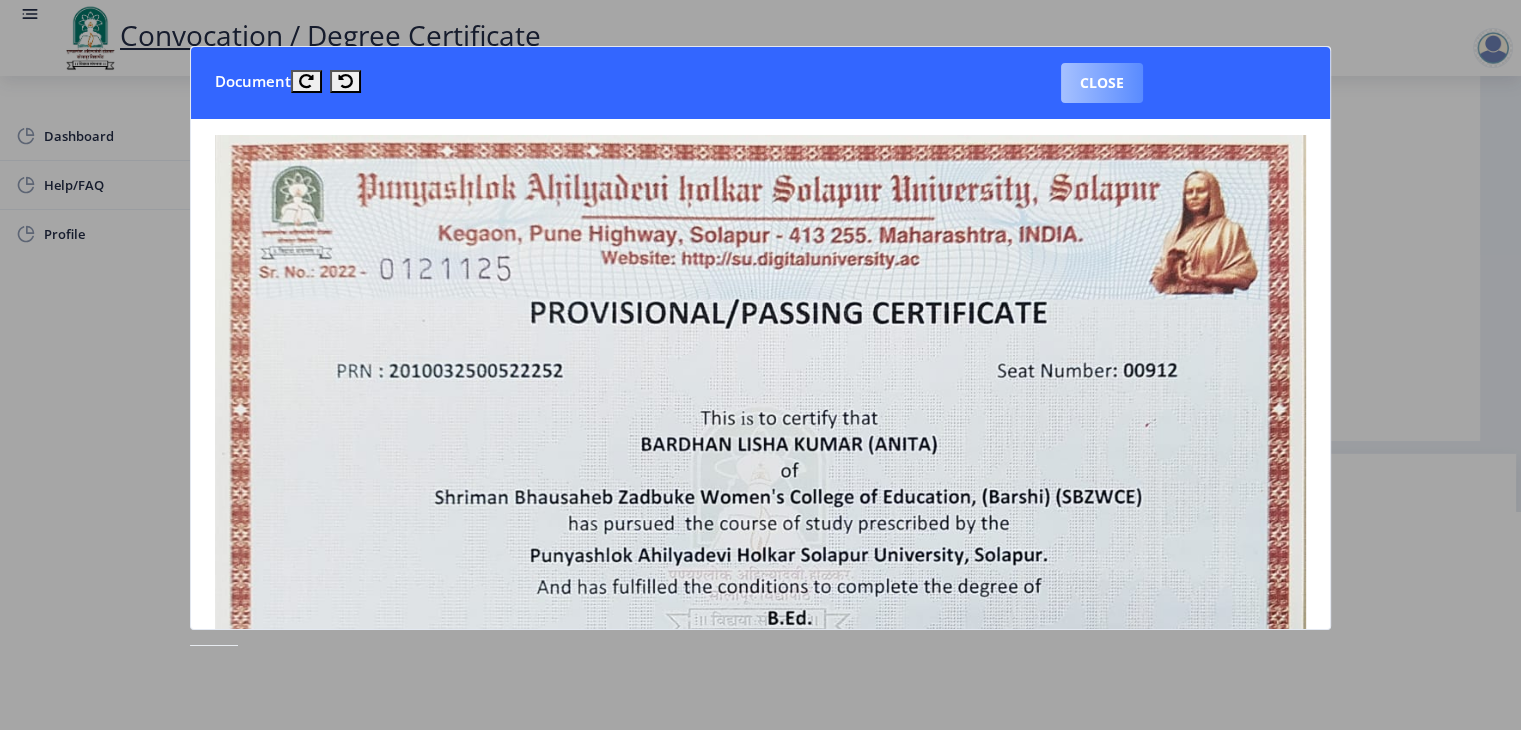 click on "Close" at bounding box center (1102, 83) 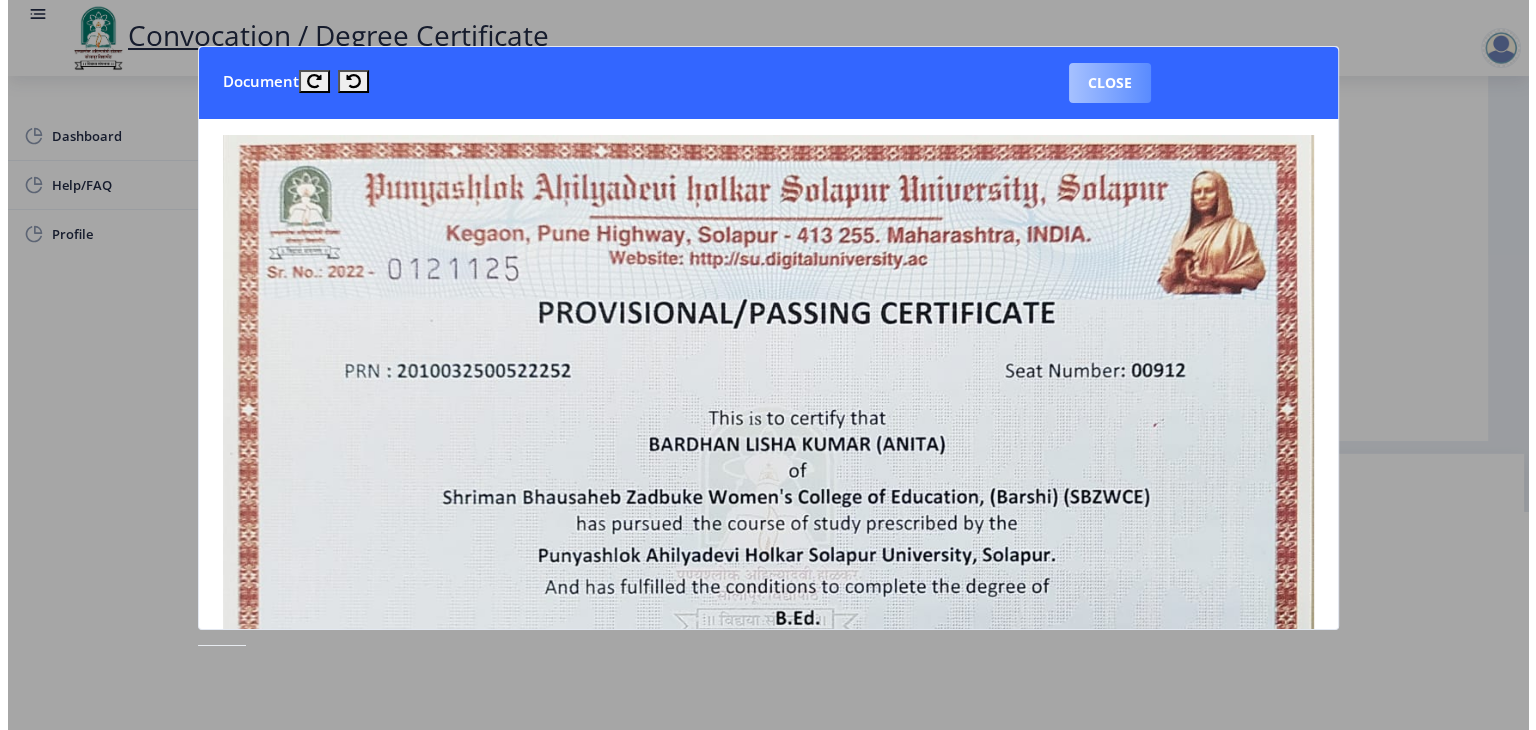 scroll, scrollTop: 23, scrollLeft: 0, axis: vertical 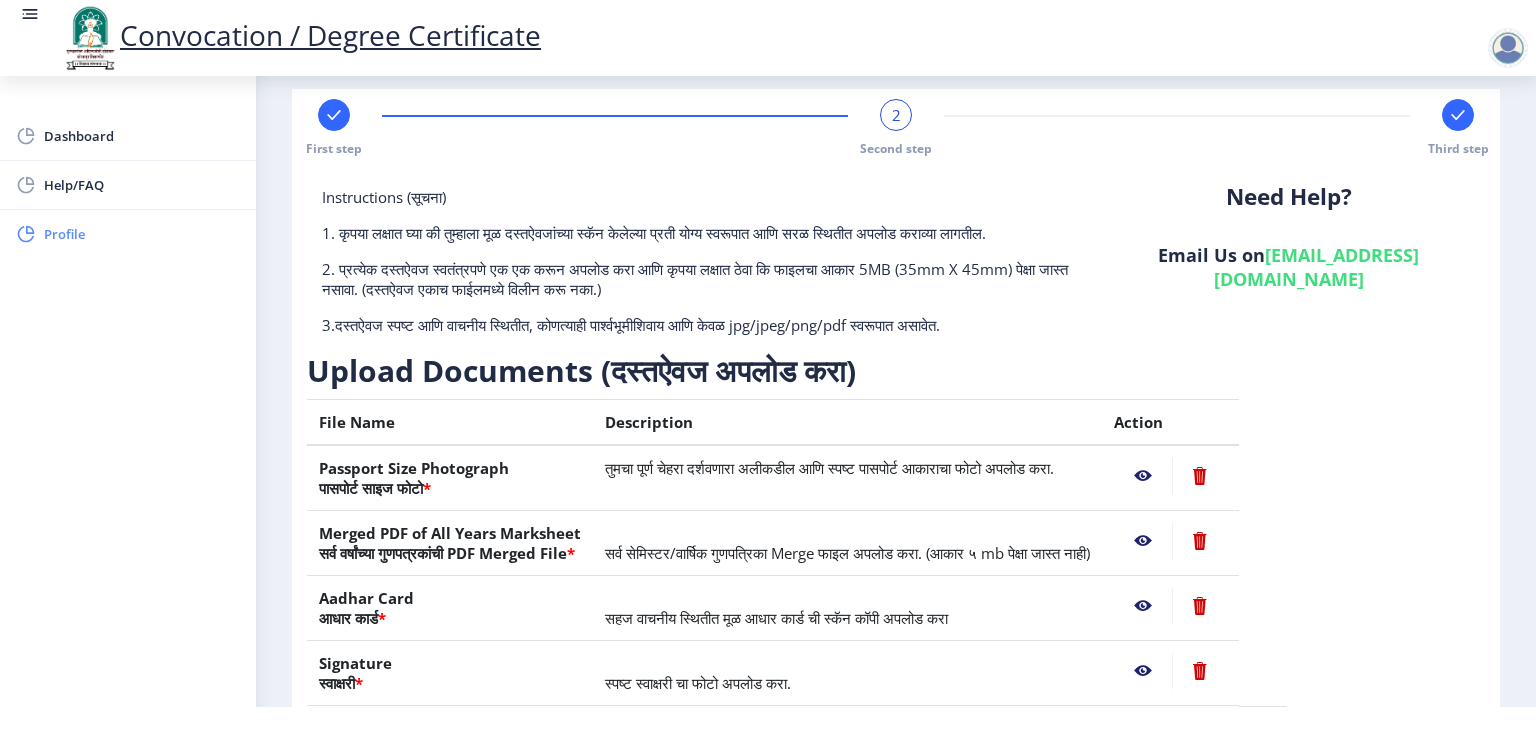 click on "Profile" 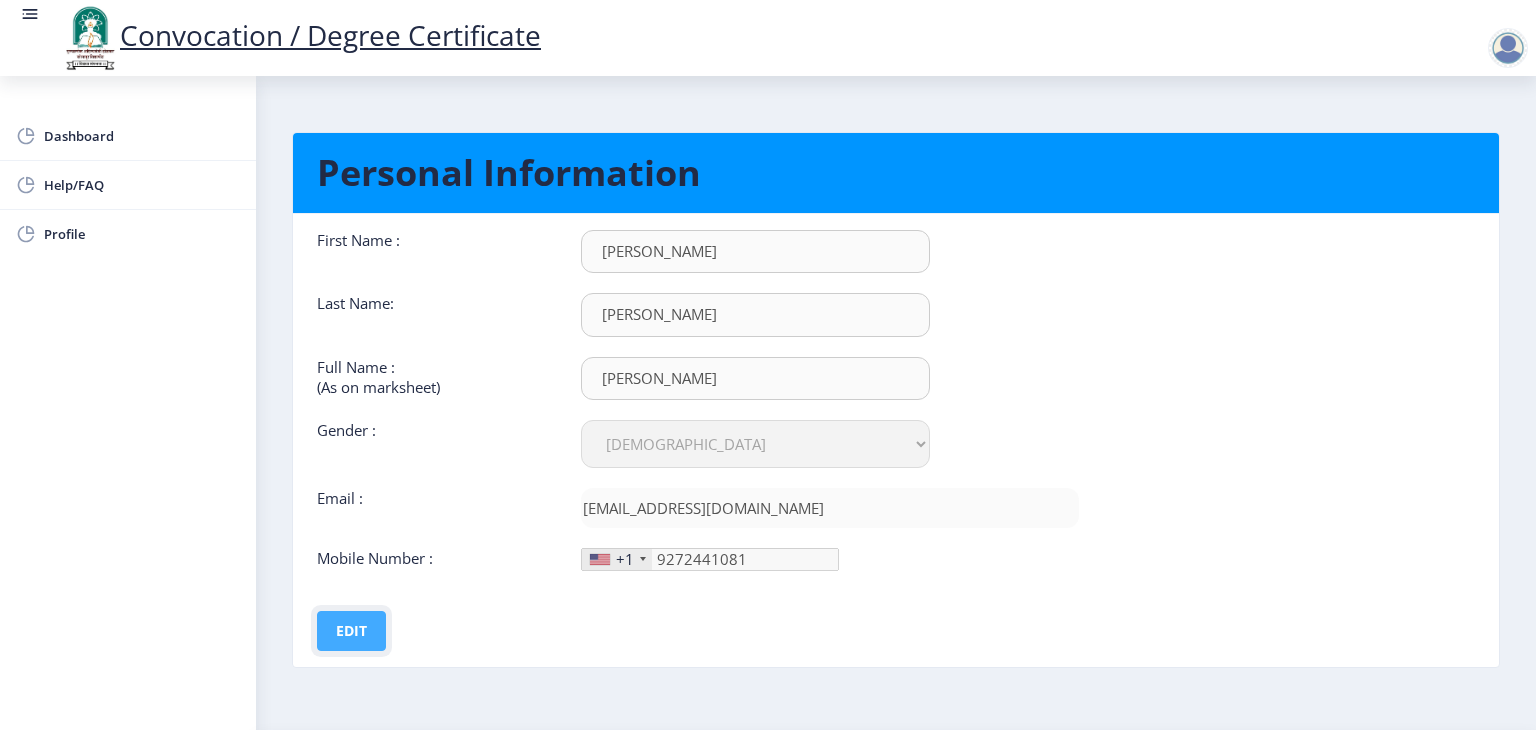 click on "Edit" 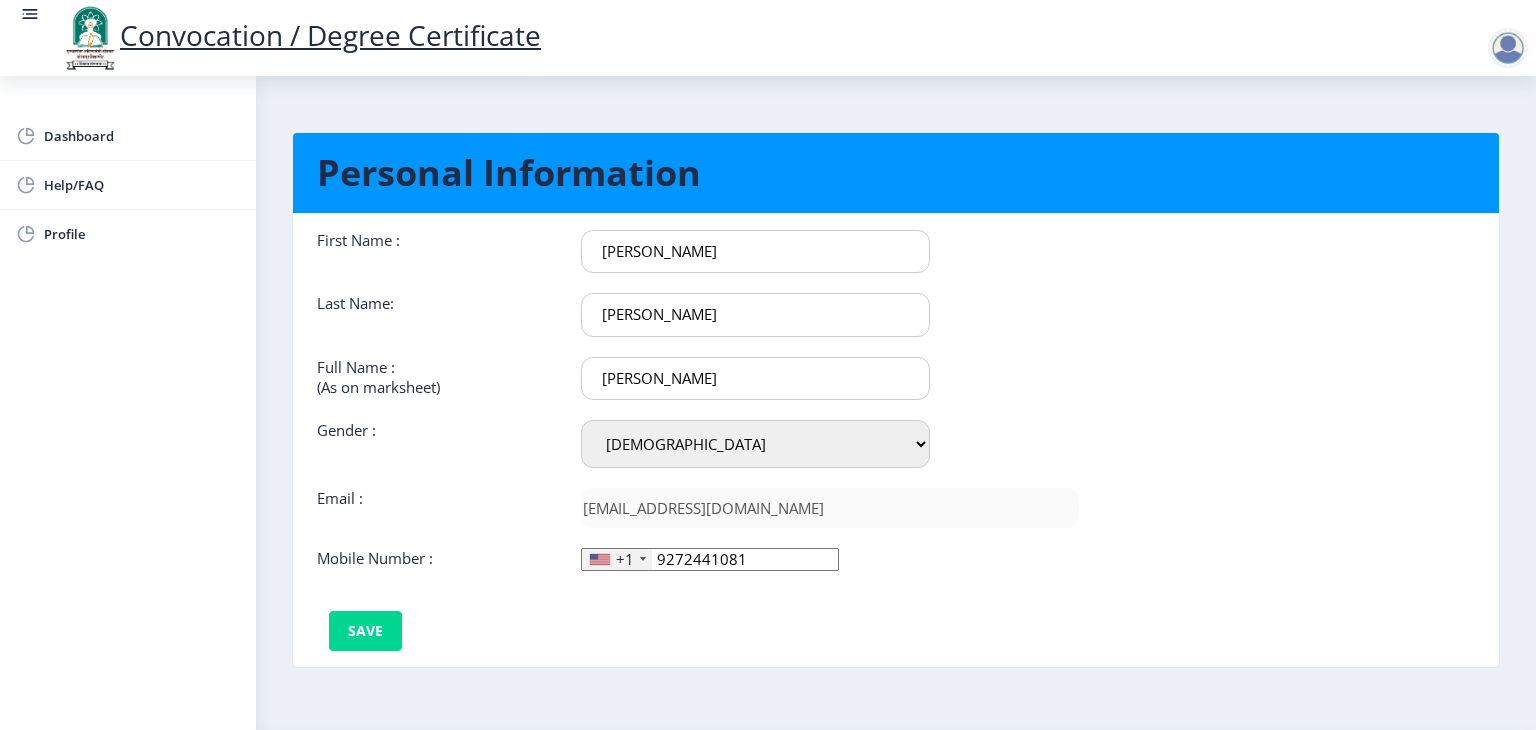 click on "First Name :  [PERSON_NAME] Last Name:  [PERSON_NAME] Full Name : (As on marksheet) [PERSON_NAME] Gender : Select Gender [DEMOGRAPHIC_DATA] [DEMOGRAPHIC_DATA] Other  Email :  [EMAIL_ADDRESS][DOMAIN_NAME]  Mobile Number :  +1 [GEOGRAPHIC_DATA] +1 [GEOGRAPHIC_DATA] +44 [GEOGRAPHIC_DATA] (‫[GEOGRAPHIC_DATA]‬‎) +93 [GEOGRAPHIC_DATA] ([GEOGRAPHIC_DATA]) +355 [GEOGRAPHIC_DATA] (‫[GEOGRAPHIC_DATA]‬‎) +213 [US_STATE] +1 [GEOGRAPHIC_DATA] +376 [GEOGRAPHIC_DATA] +244 [GEOGRAPHIC_DATA] +1 [GEOGRAPHIC_DATA] +1 [GEOGRAPHIC_DATA] +54 [GEOGRAPHIC_DATA] ([GEOGRAPHIC_DATA]) +374 [GEOGRAPHIC_DATA] +297 [GEOGRAPHIC_DATA] +61 [GEOGRAPHIC_DATA] ([GEOGRAPHIC_DATA]) +43 [GEOGRAPHIC_DATA] ([GEOGRAPHIC_DATA]) +994 [GEOGRAPHIC_DATA] +1 [GEOGRAPHIC_DATA] (‫[GEOGRAPHIC_DATA]‬‎) +973 [GEOGRAPHIC_DATA] ([GEOGRAPHIC_DATA]) +880 [GEOGRAPHIC_DATA] +1 [GEOGRAPHIC_DATA] ([GEOGRAPHIC_DATA]) +375 [GEOGRAPHIC_DATA] ([GEOGRAPHIC_DATA]) +32 [GEOGRAPHIC_DATA] +501 [GEOGRAPHIC_DATA] ([GEOGRAPHIC_DATA]) +229 [GEOGRAPHIC_DATA] +1 [GEOGRAPHIC_DATA] (འབྲུག) +975 [GEOGRAPHIC_DATA] +591 [GEOGRAPHIC_DATA] ([GEOGRAPHIC_DATA]) +387 [GEOGRAPHIC_DATA] +267 [GEOGRAPHIC_DATA] ([GEOGRAPHIC_DATA]) +55 [GEOGRAPHIC_DATA] +246 [GEOGRAPHIC_DATA] +1 [GEOGRAPHIC_DATA] +673 [GEOGRAPHIC_DATA] ([GEOGRAPHIC_DATA]) +359 [GEOGRAPHIC_DATA] +226 +257 +855 +237" 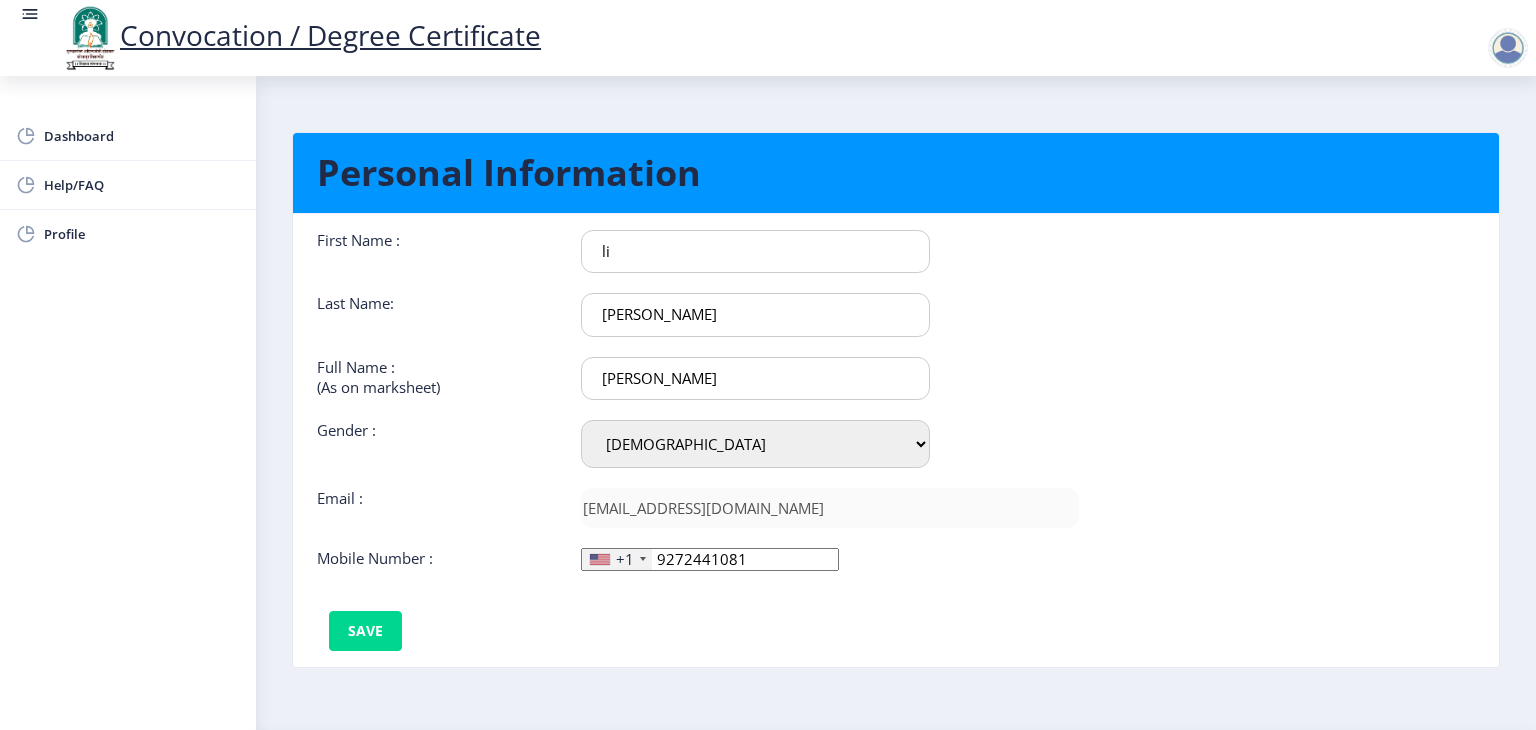 type on "l" 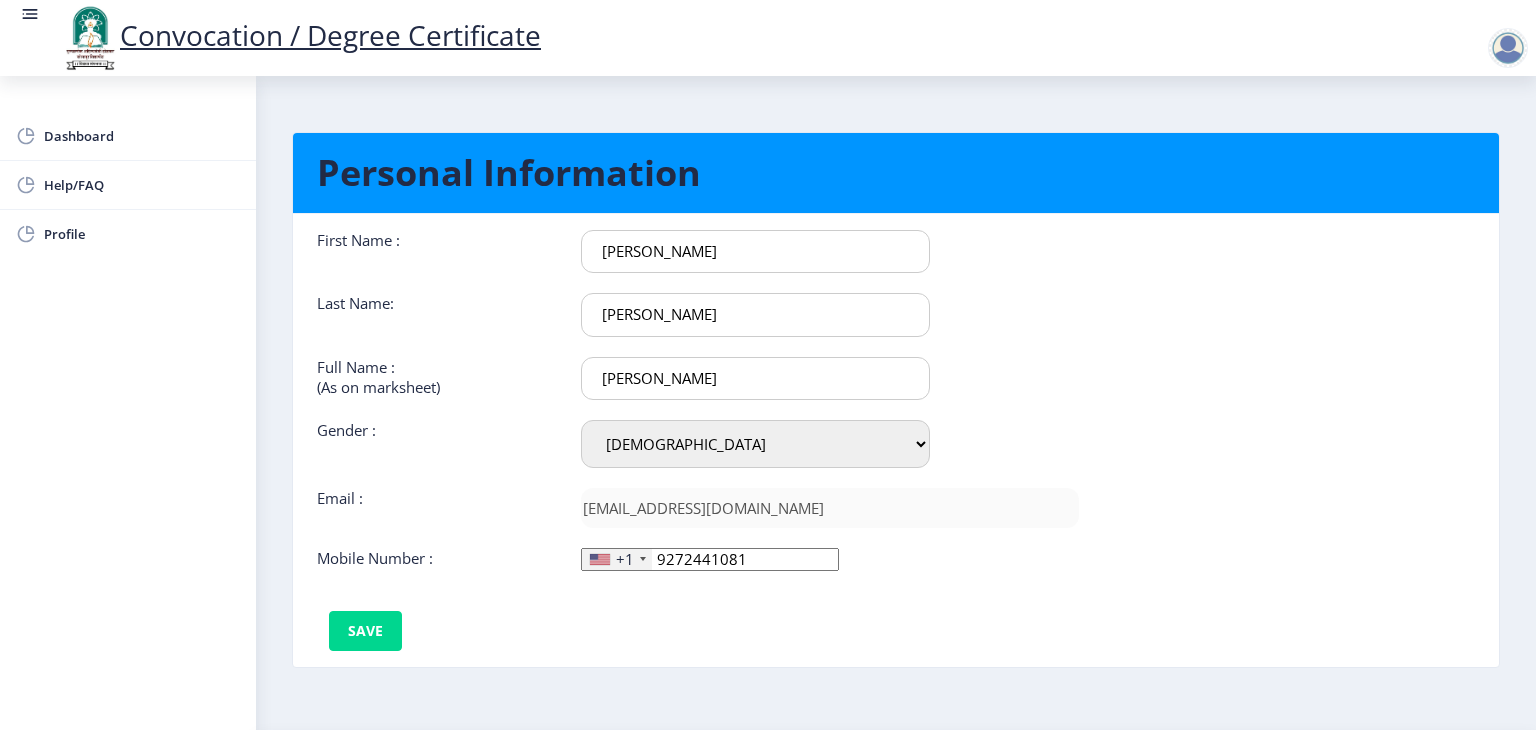 type on "[PERSON_NAME]" 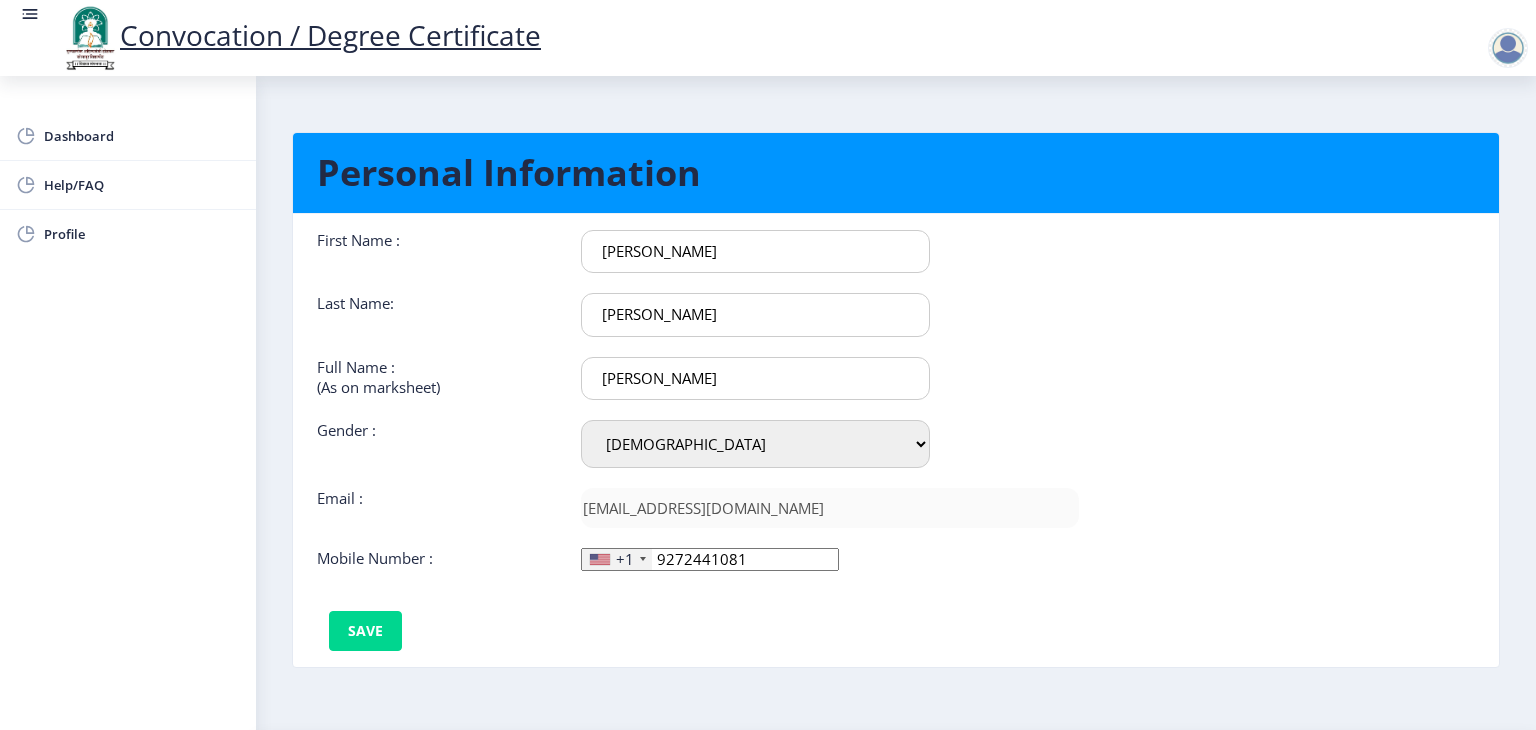 click on "+1" 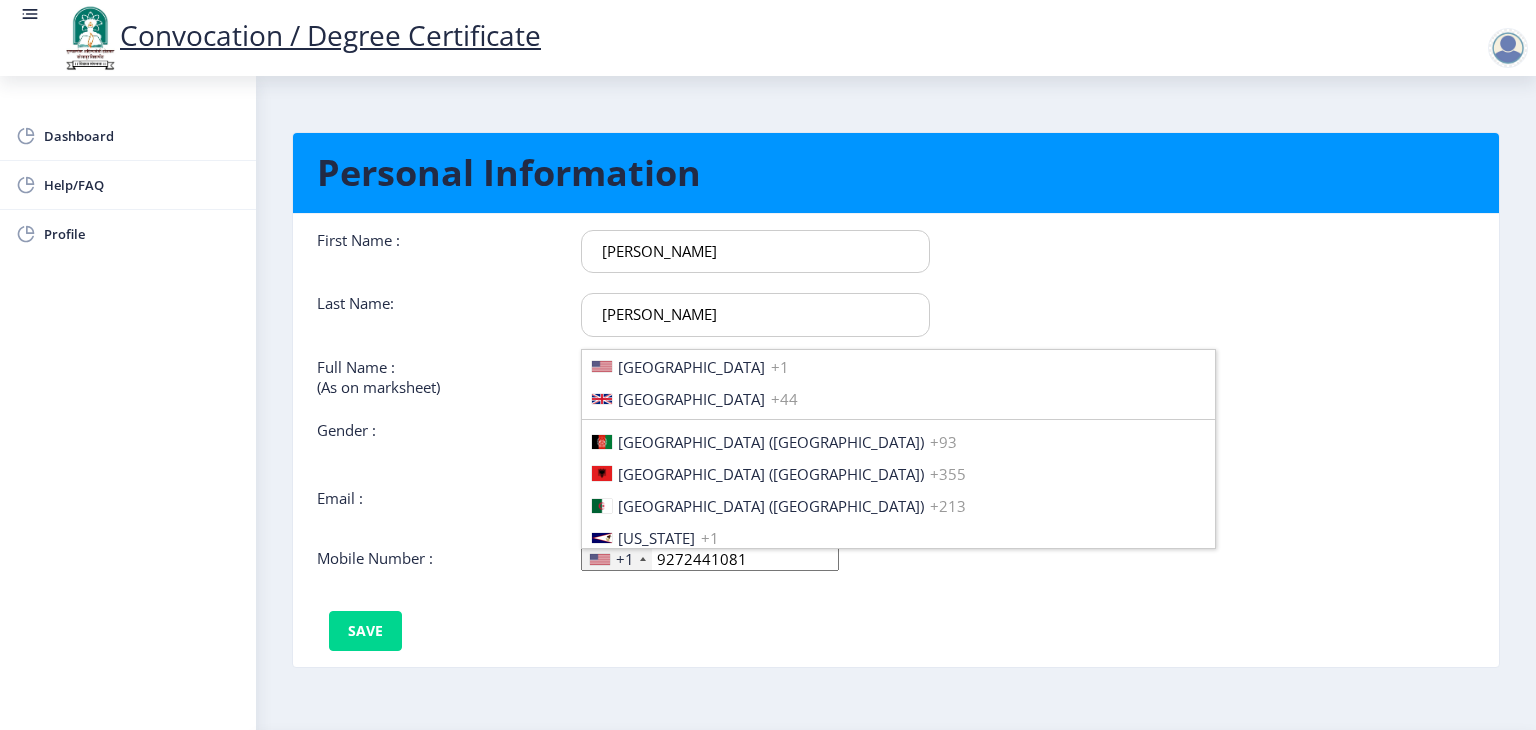 scroll, scrollTop: 3062, scrollLeft: 0, axis: vertical 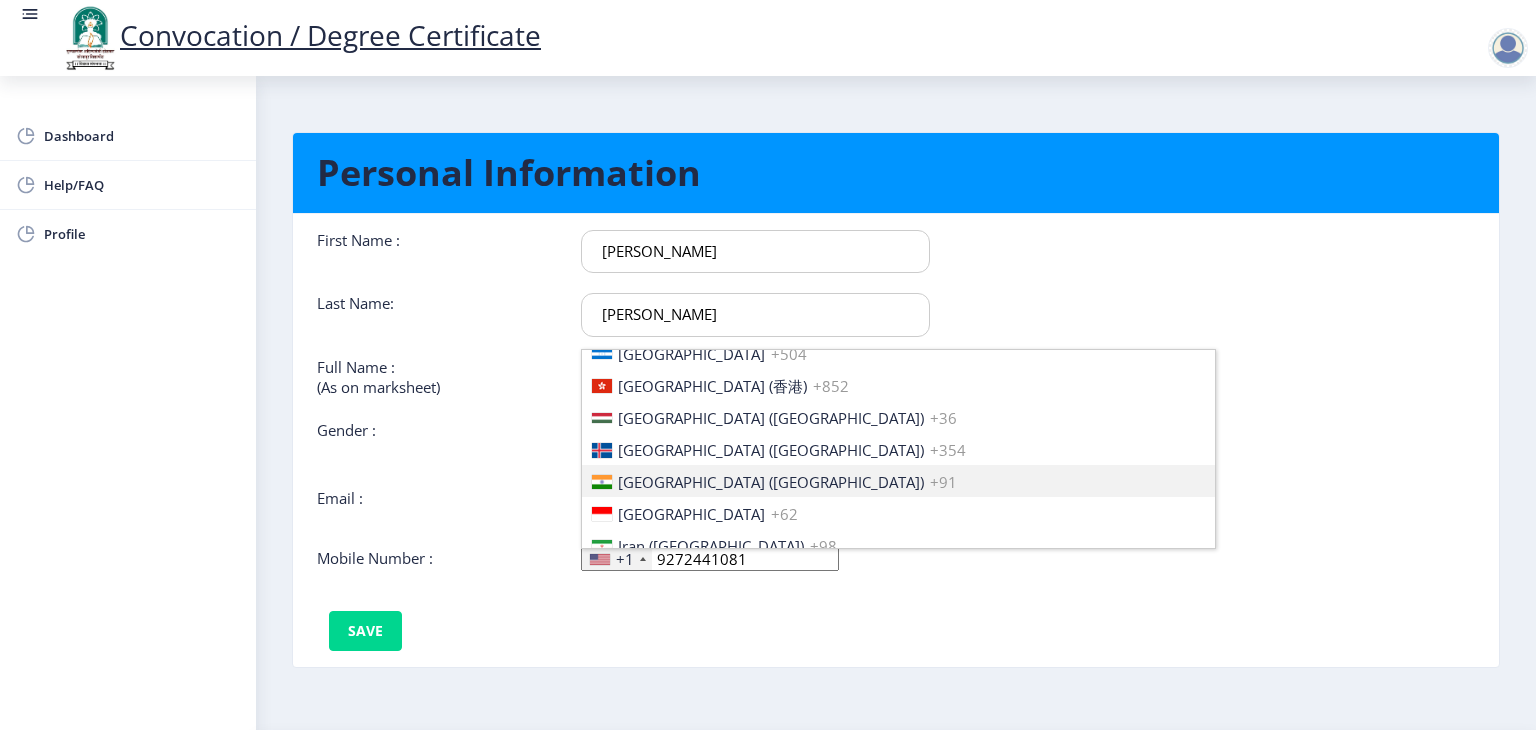 click on "[GEOGRAPHIC_DATA] ([GEOGRAPHIC_DATA]) +91" at bounding box center (898, 481) 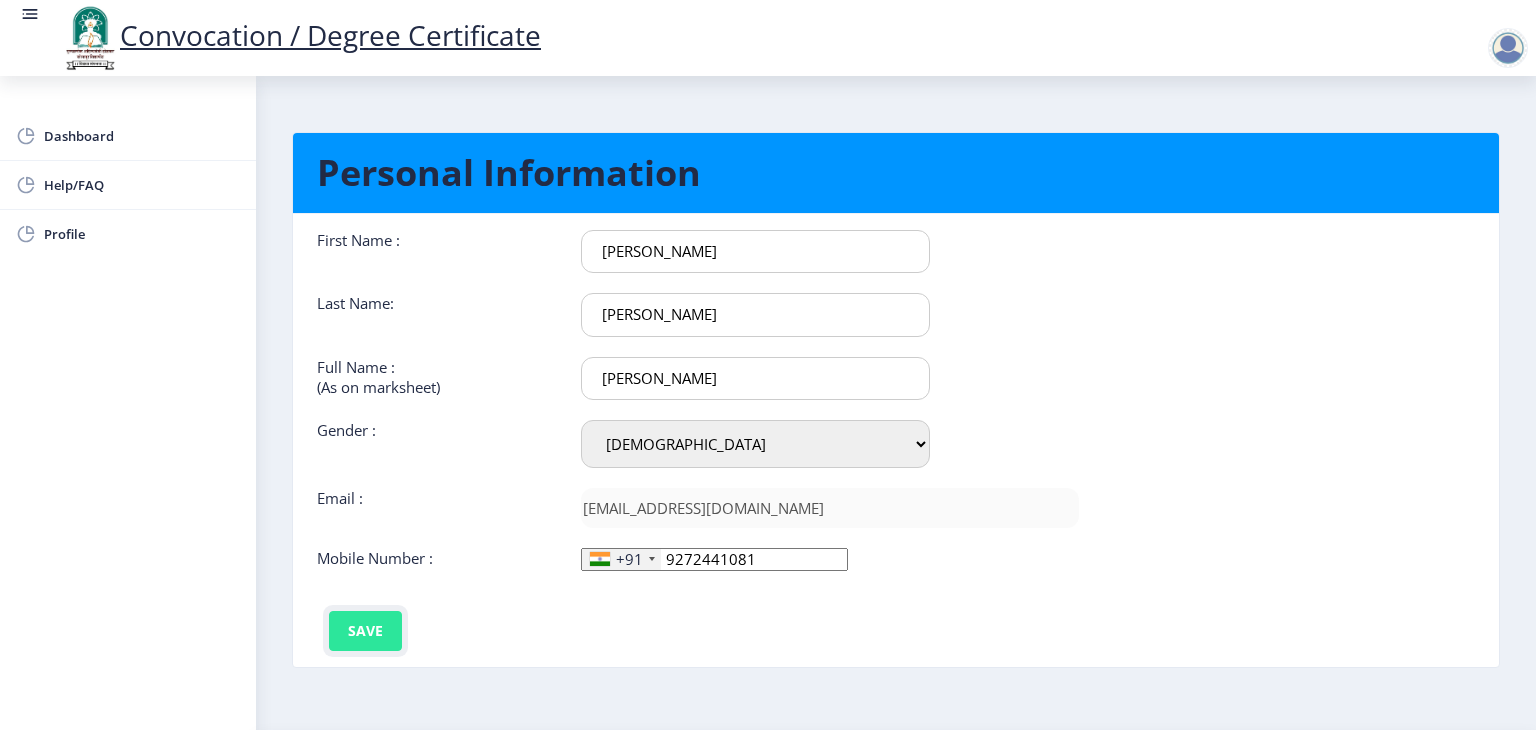 click on "Save" 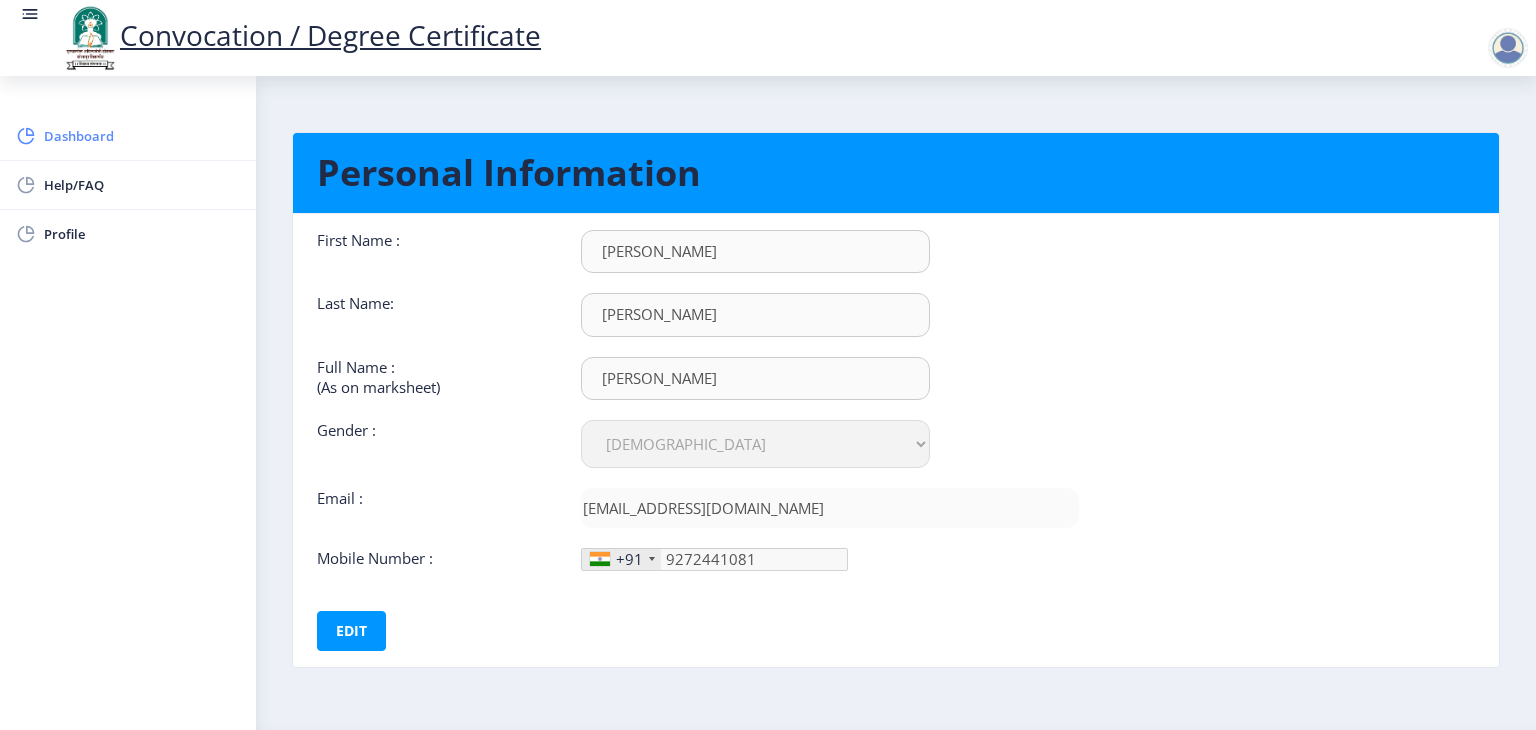 click on "Dashboard" 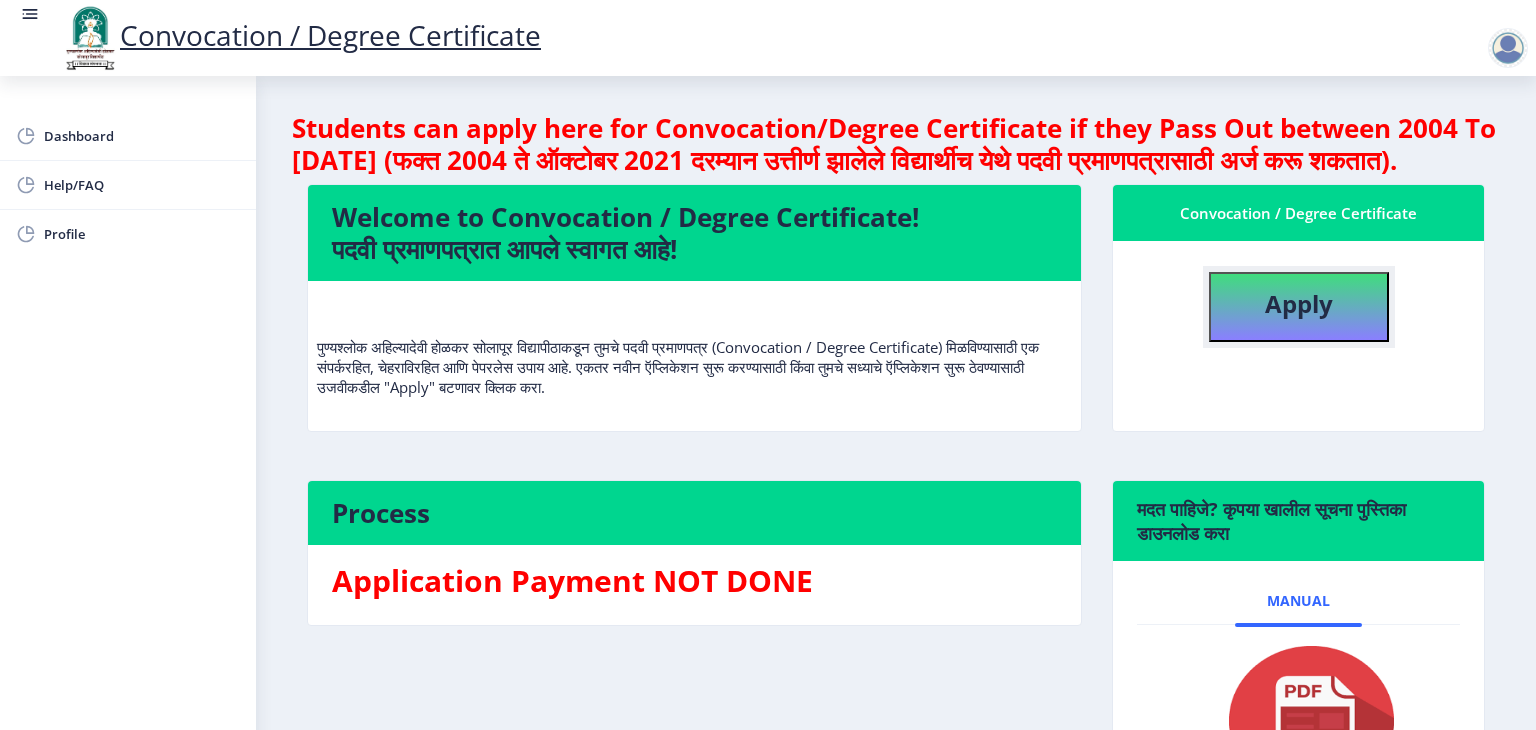 click on "Apply" 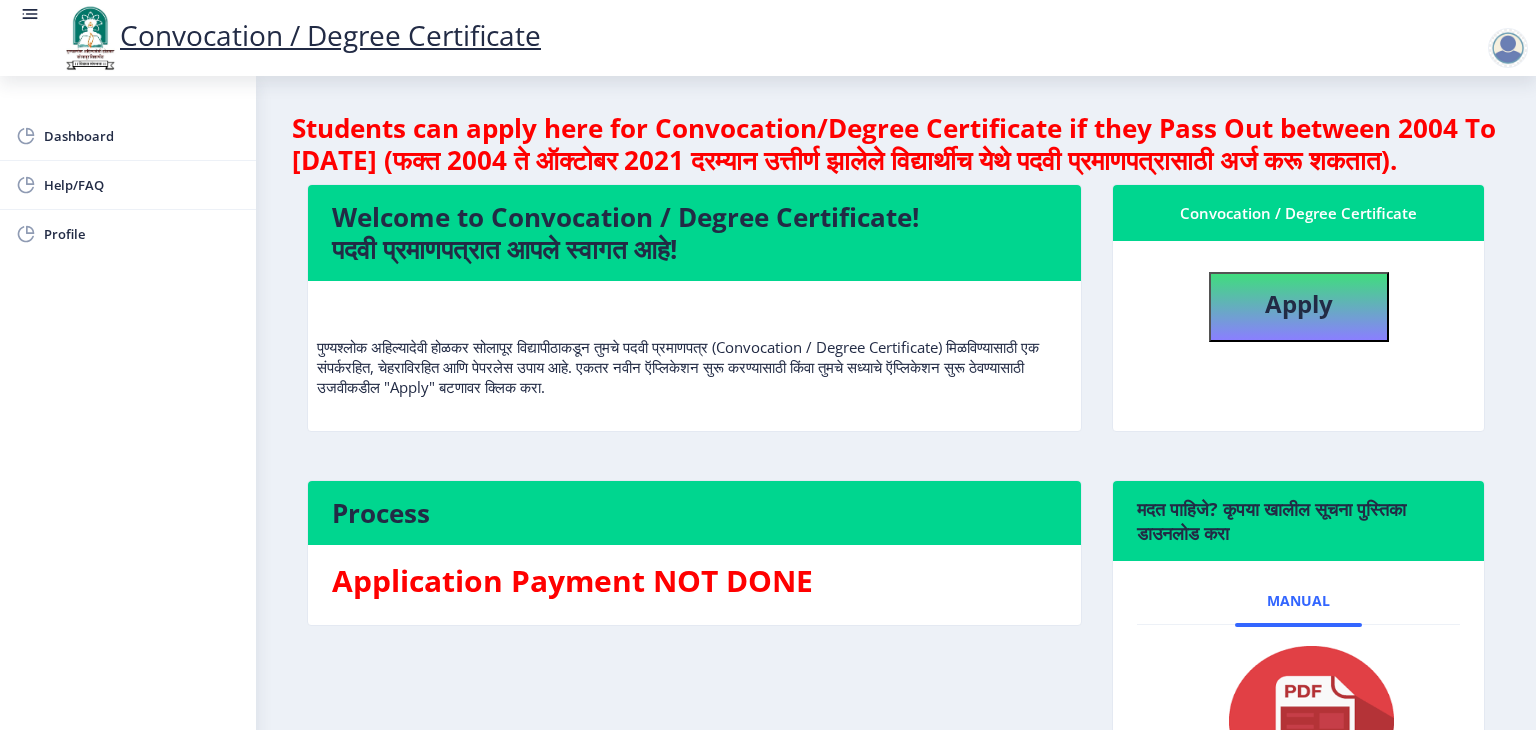 select 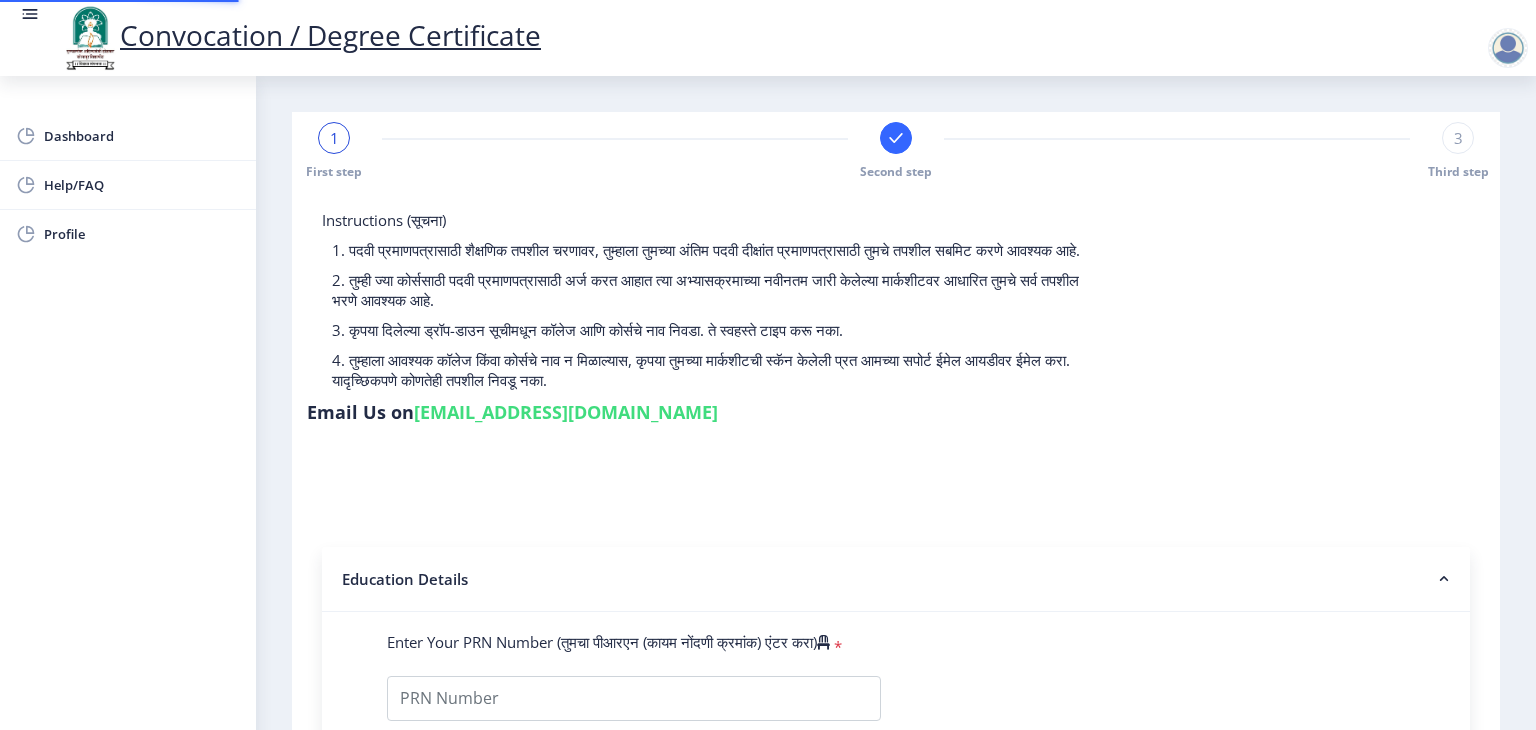 type on "2010032500522252" 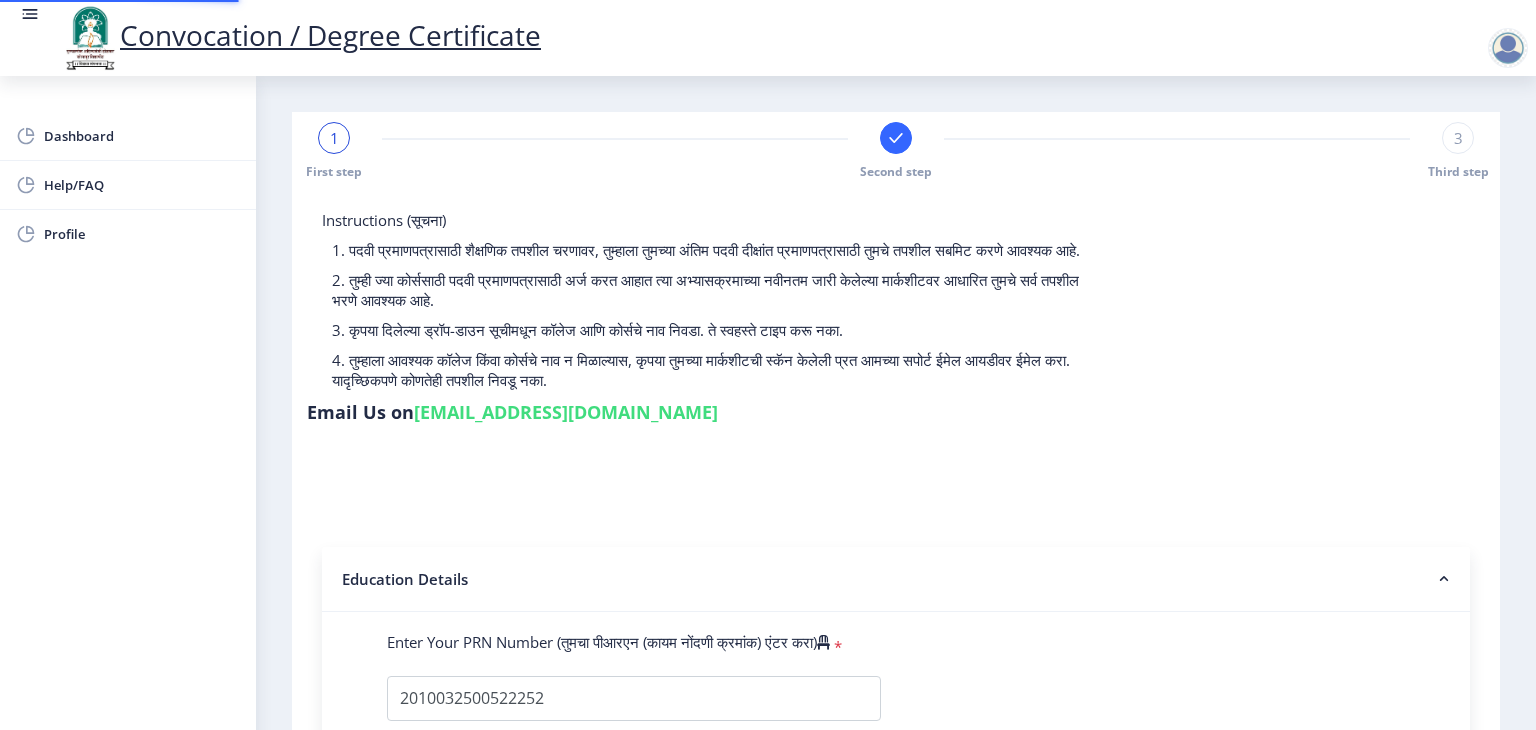 select on "2011" 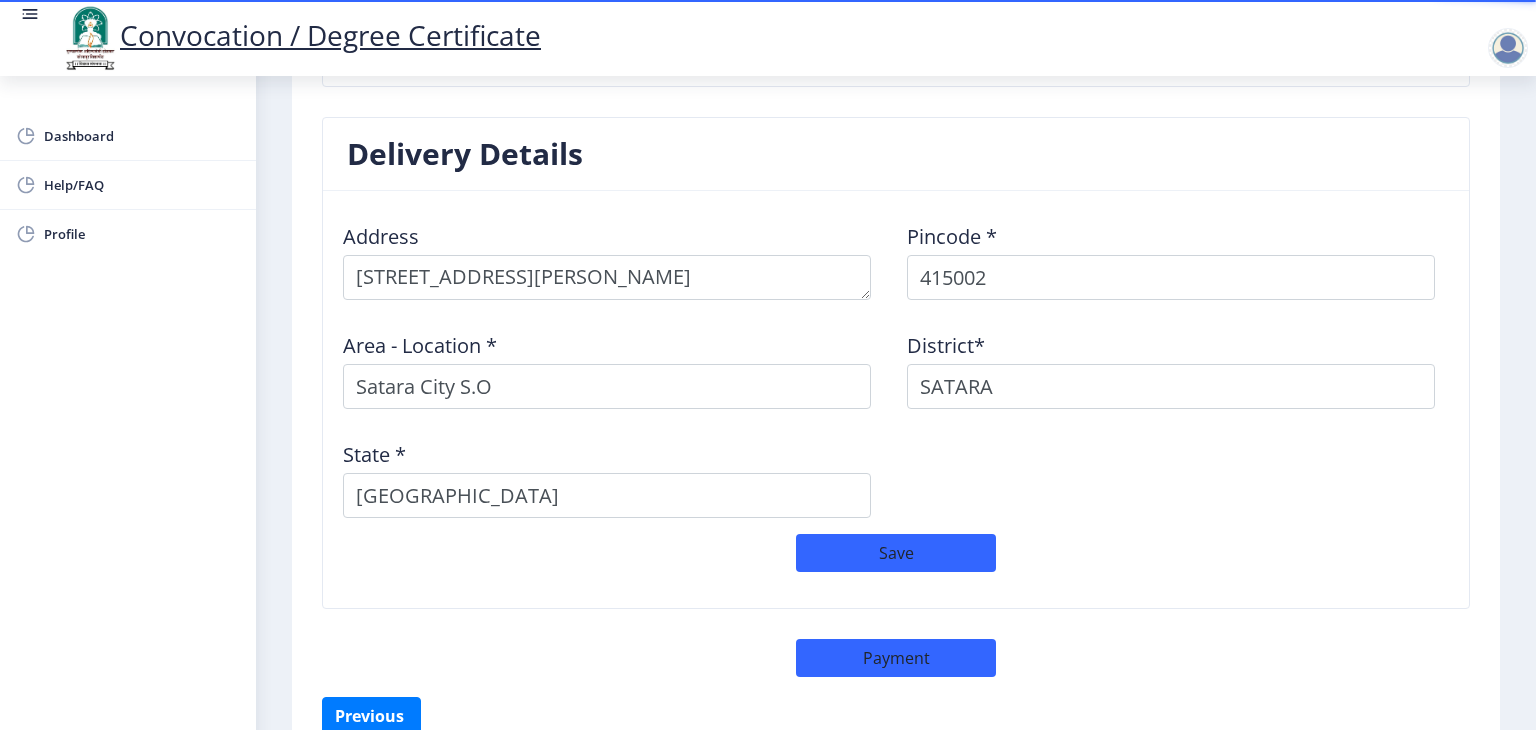 scroll, scrollTop: 1659, scrollLeft: 0, axis: vertical 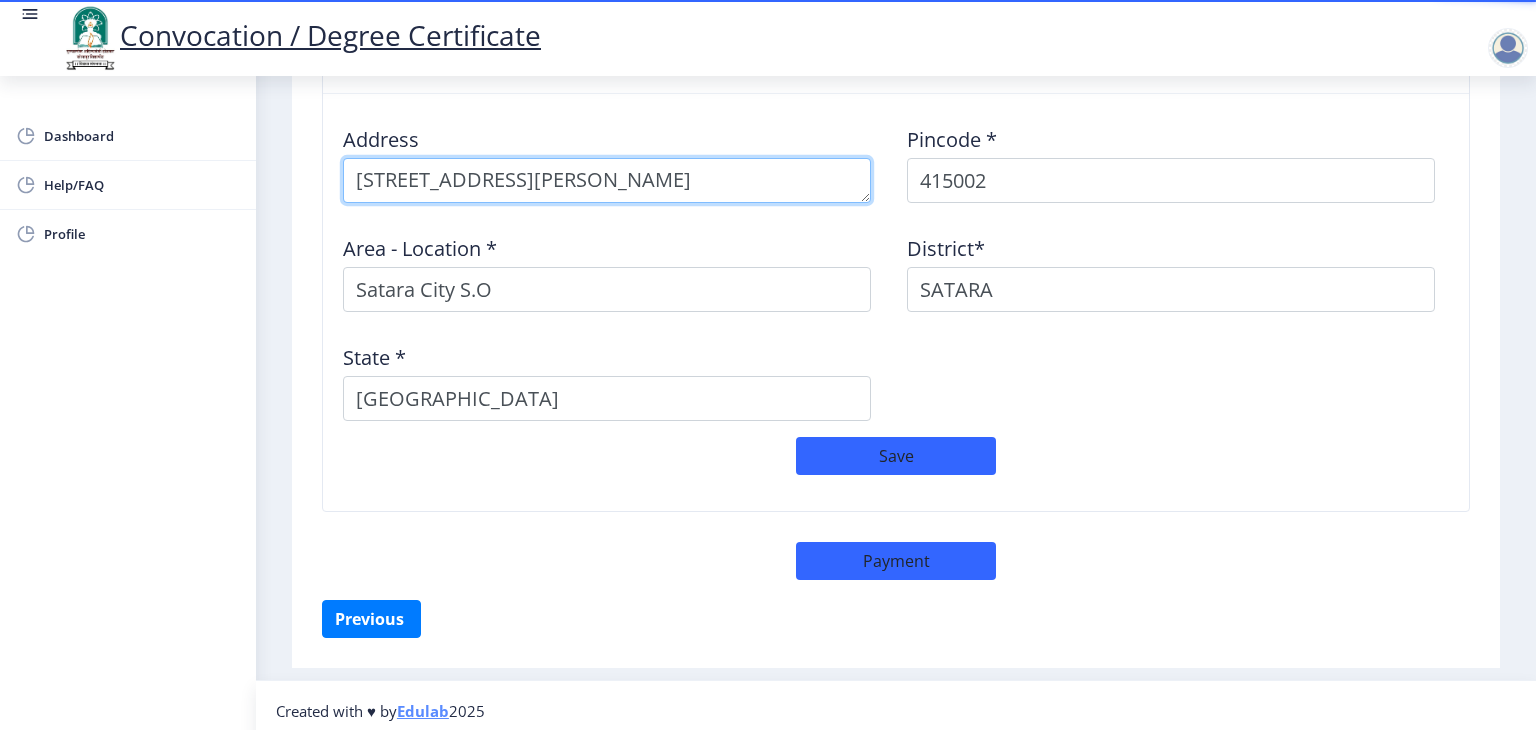drag, startPoint x: 360, startPoint y: 177, endPoint x: 956, endPoint y: 189, distance: 596.1208 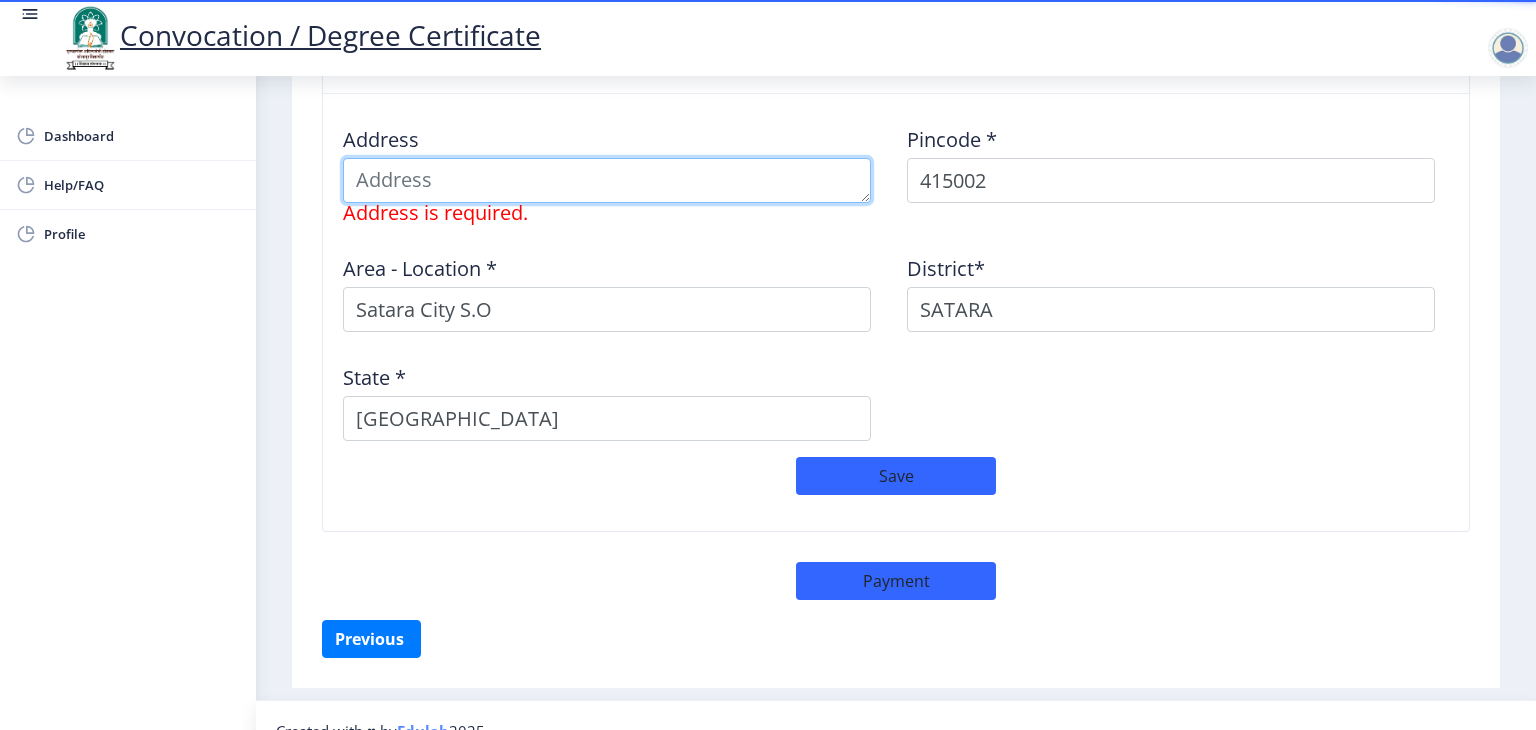 scroll, scrollTop: 0, scrollLeft: 0, axis: both 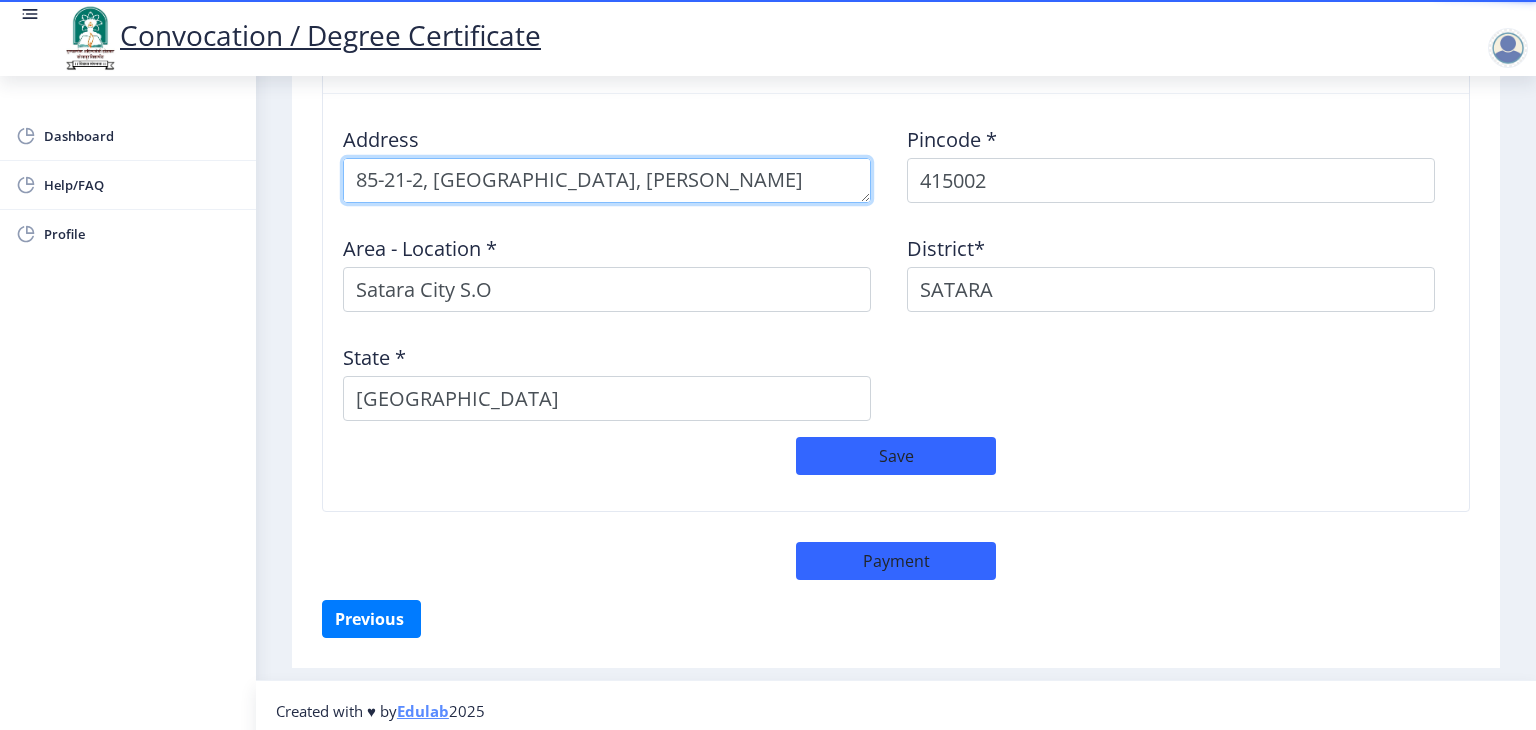 type on "85-21-2, [GEOGRAPHIC_DATA], [PERSON_NAME][GEOGRAPHIC_DATA]" 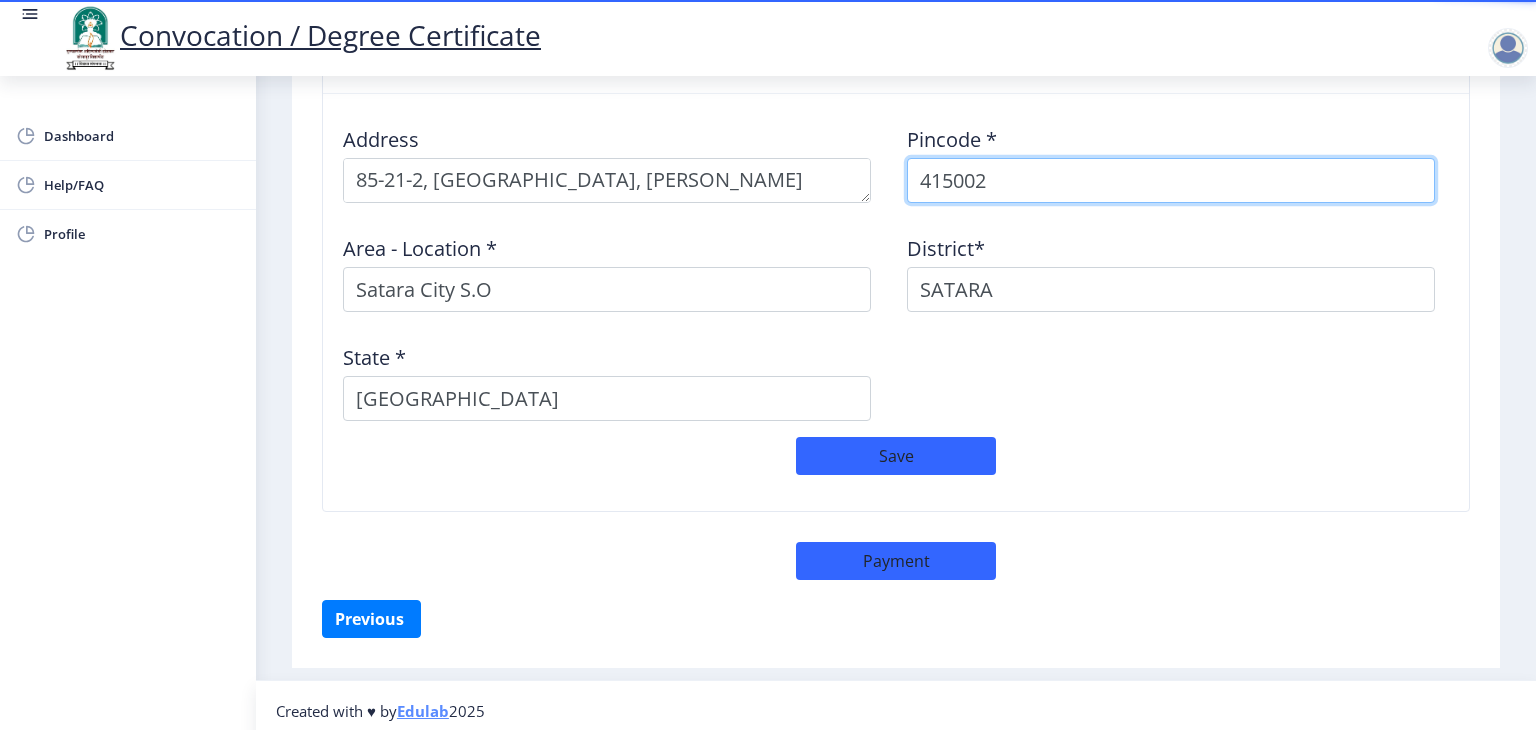 select 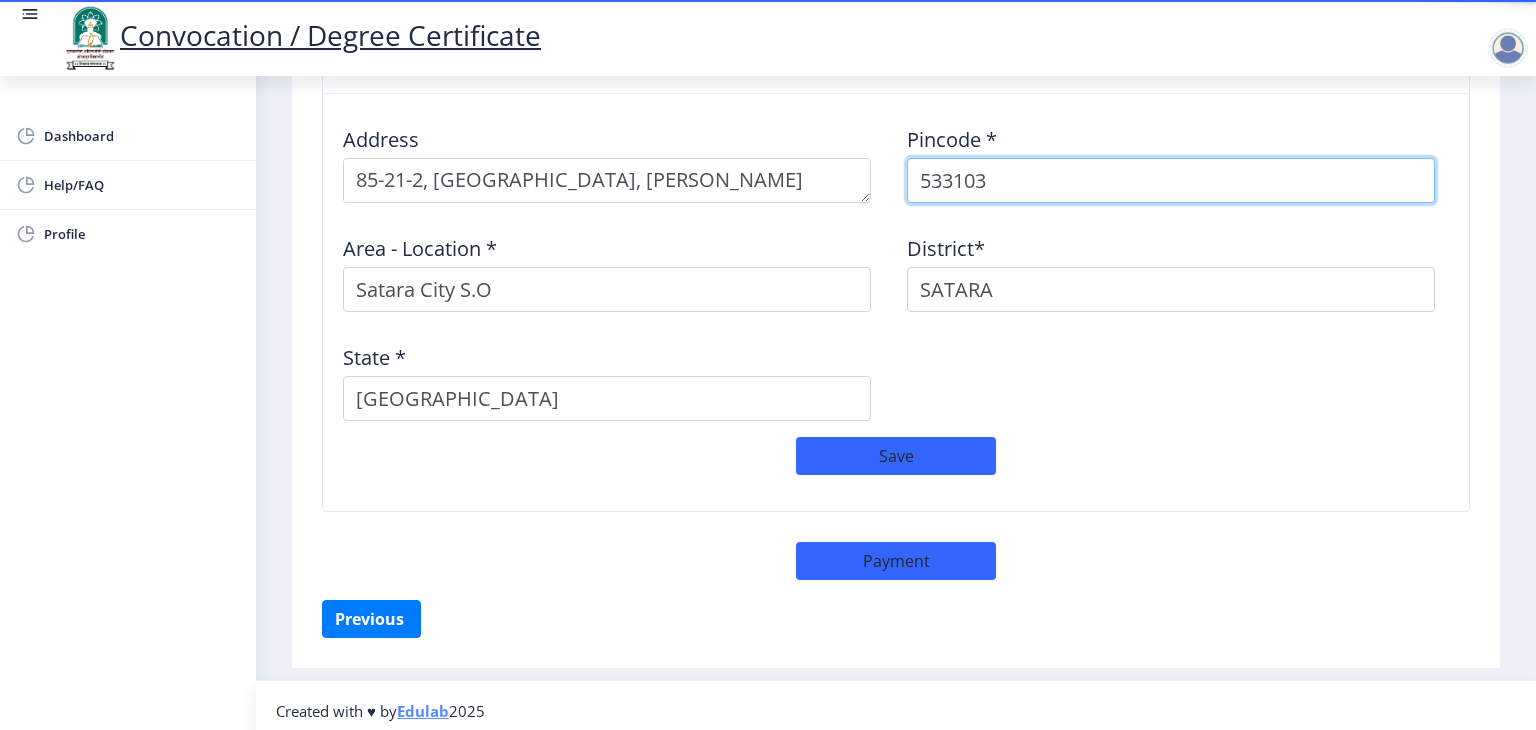 type on "533103" 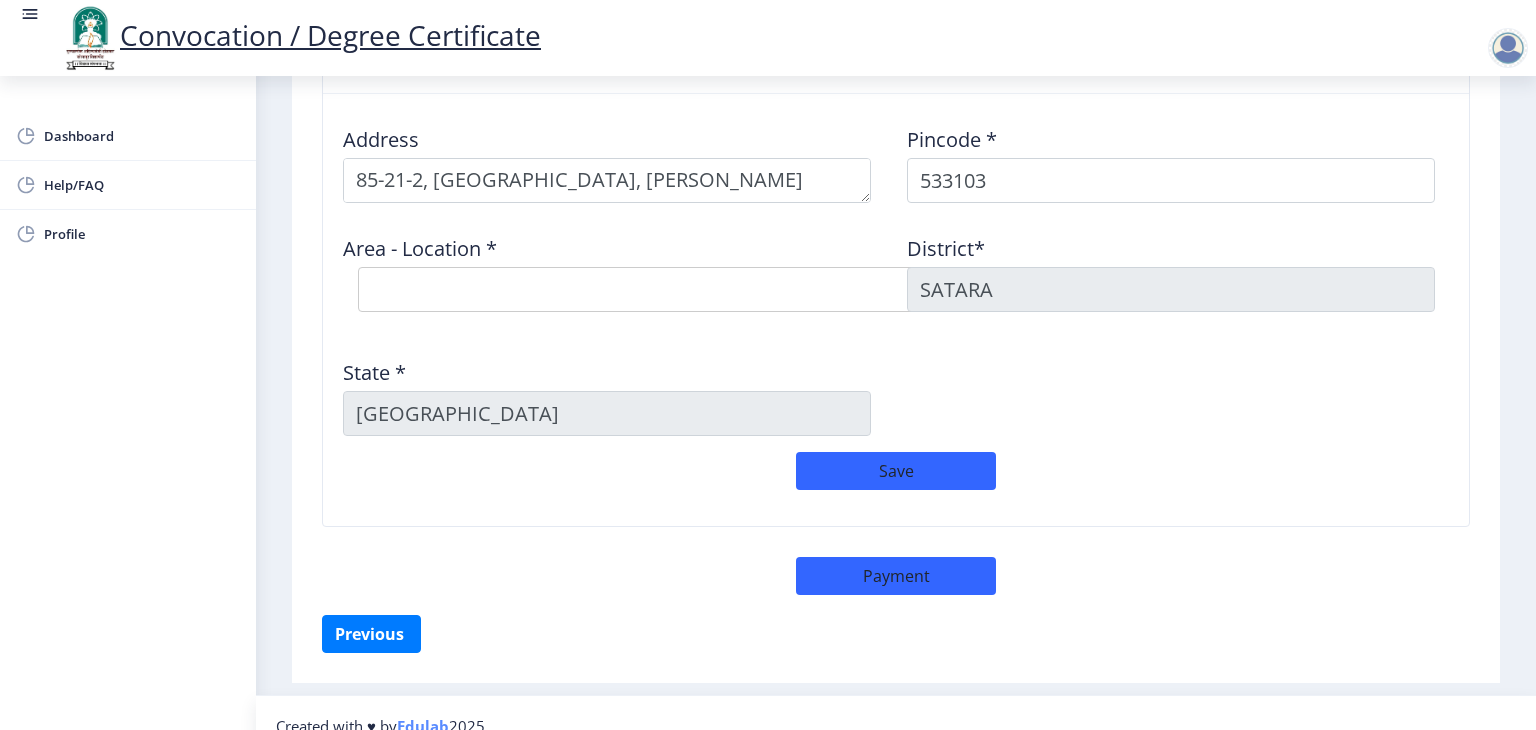 click on "Select Area Location [GEOGRAPHIC_DATA] [GEOGRAPHIC_DATA] [GEOGRAPHIC_DATA]" at bounding box center [658, 289] 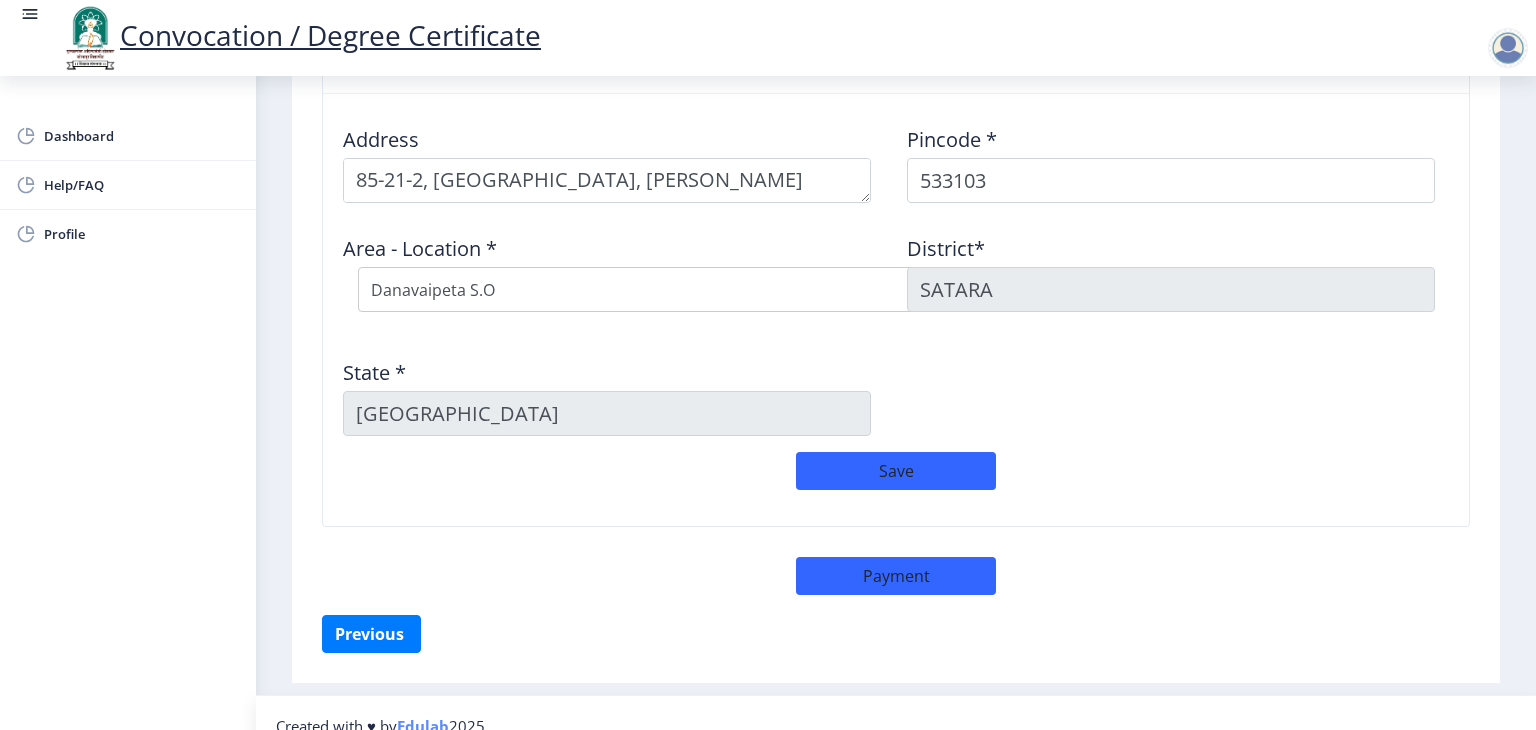 click on "Select Area Location [GEOGRAPHIC_DATA] [GEOGRAPHIC_DATA] [GEOGRAPHIC_DATA]" at bounding box center [658, 289] 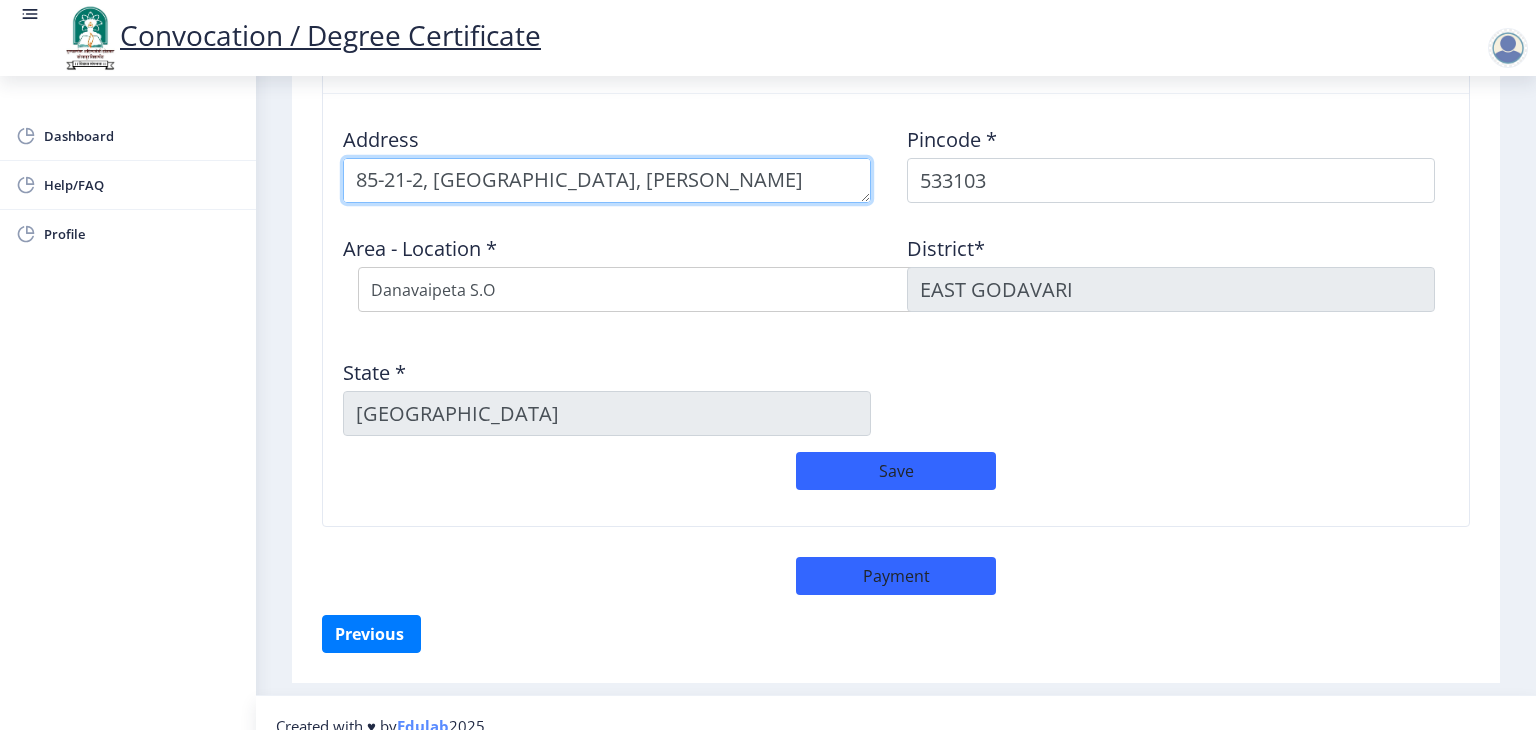 click at bounding box center (607, 180) 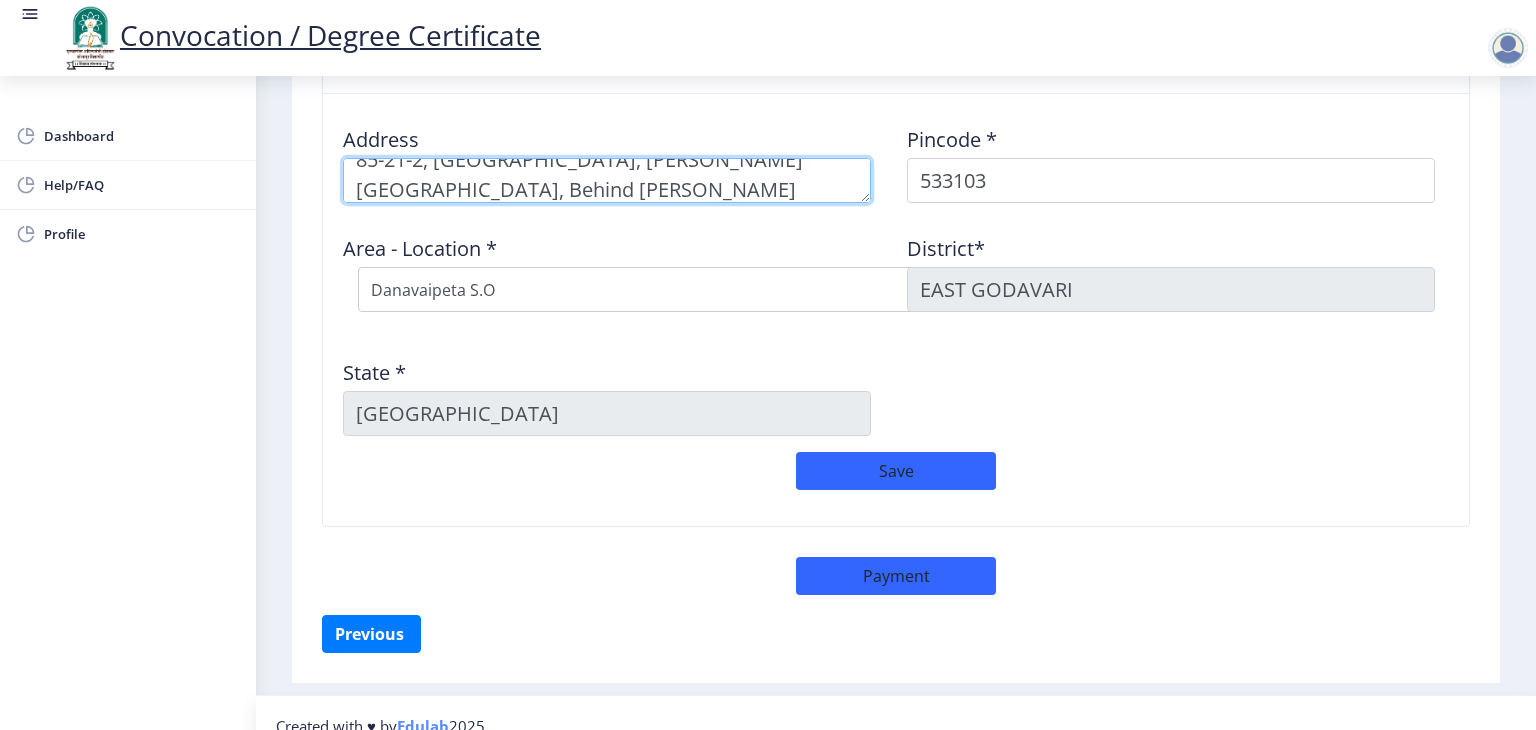 type on "85-21-2, [GEOGRAPHIC_DATA], [PERSON_NAME][GEOGRAPHIC_DATA], Behind [PERSON_NAME] Kirana Store" 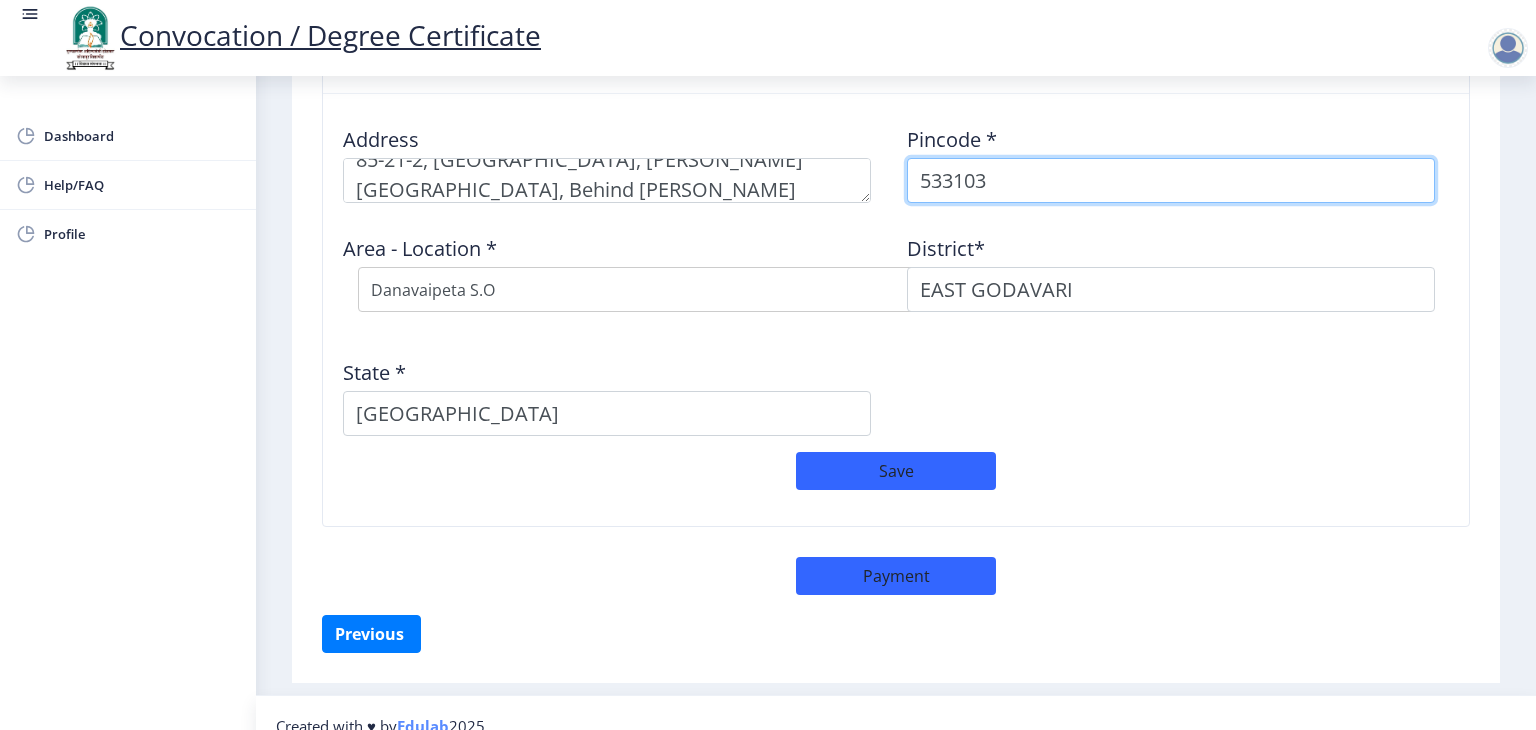 select on "4: Object" 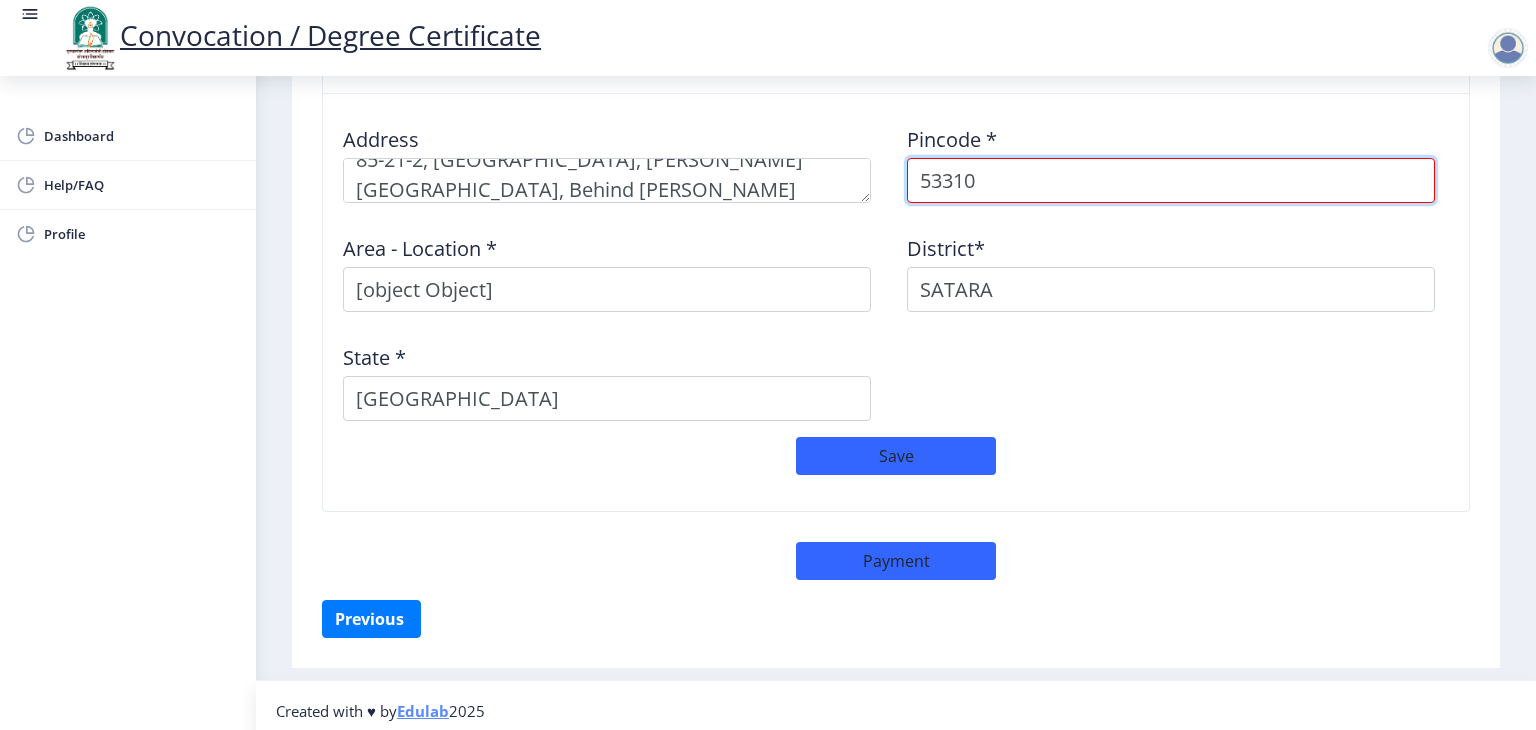 type on "533101" 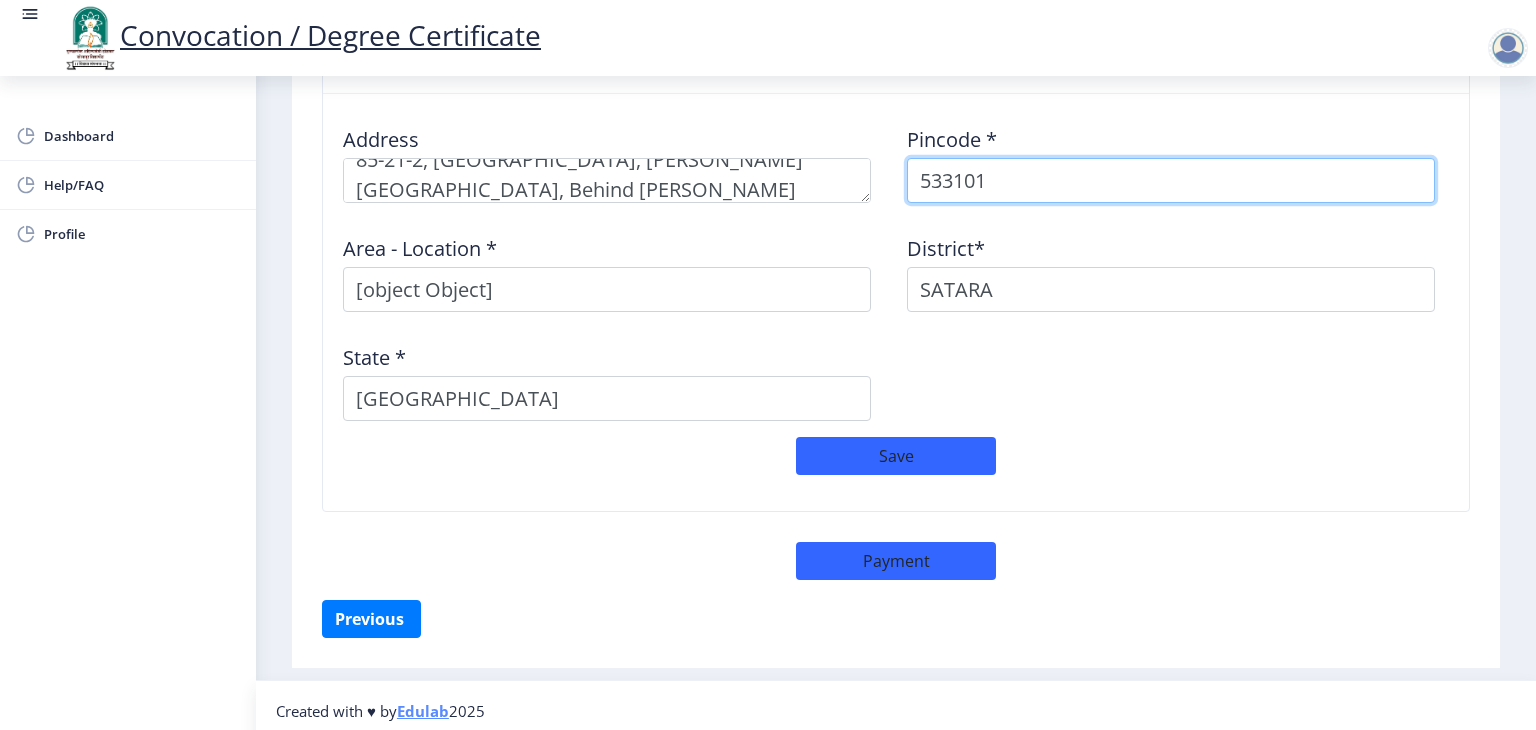 select 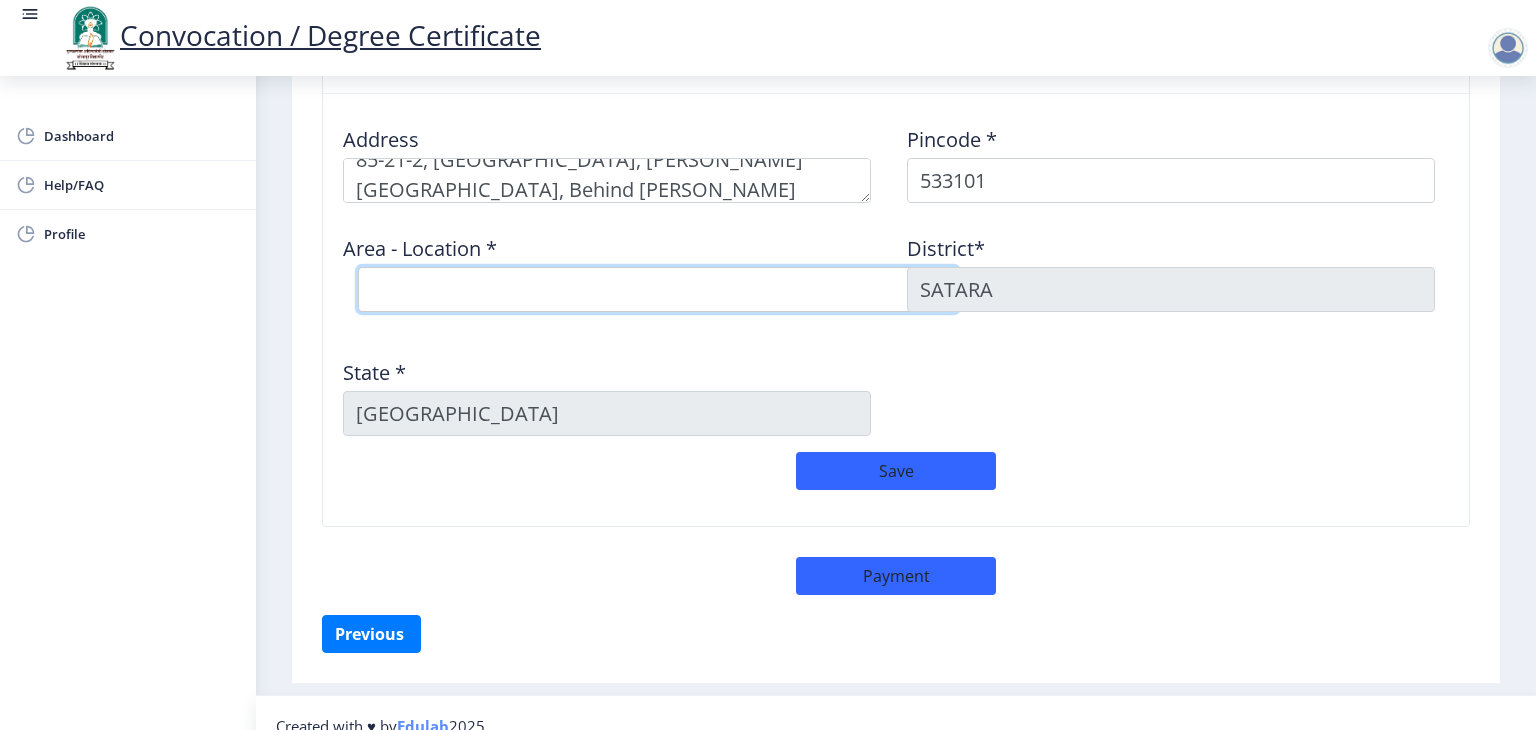 click on "Select Area Location [GEOGRAPHIC_DATA] S.O [GEOGRAPHIC_DATA] [GEOGRAPHIC_DATA][PERSON_NAME] S.O Vullithota S.O" at bounding box center (658, 289) 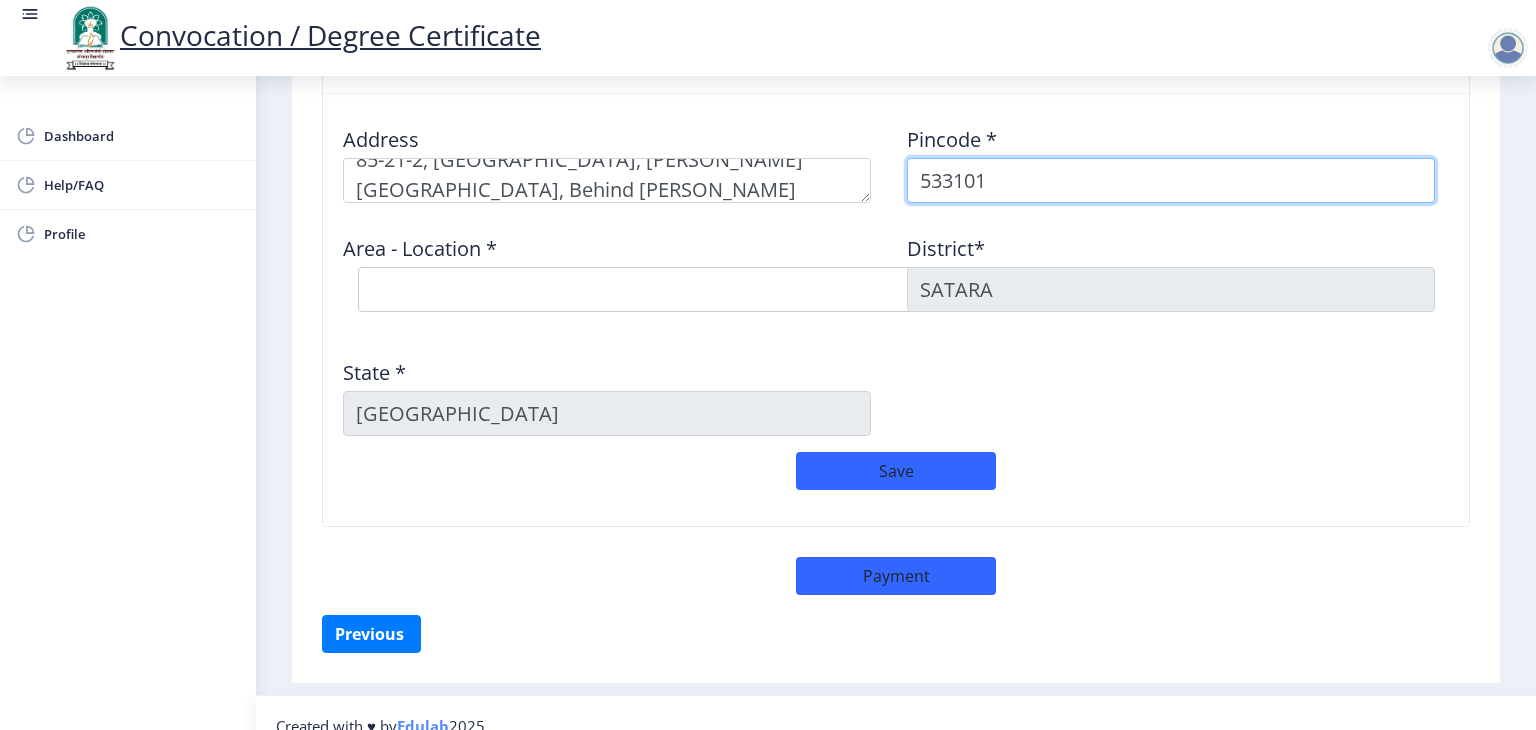 click on "533101" at bounding box center [1171, 180] 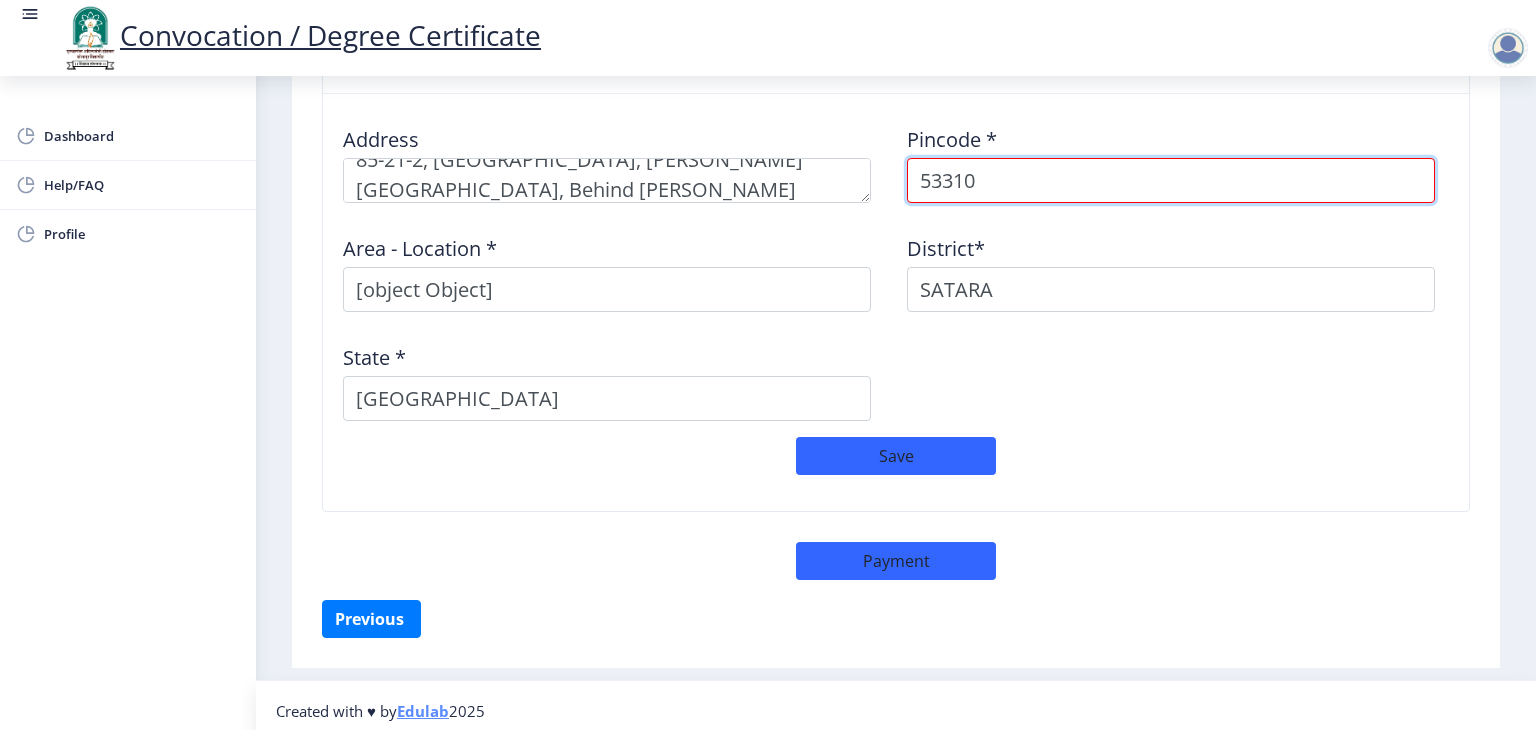 type on "533103" 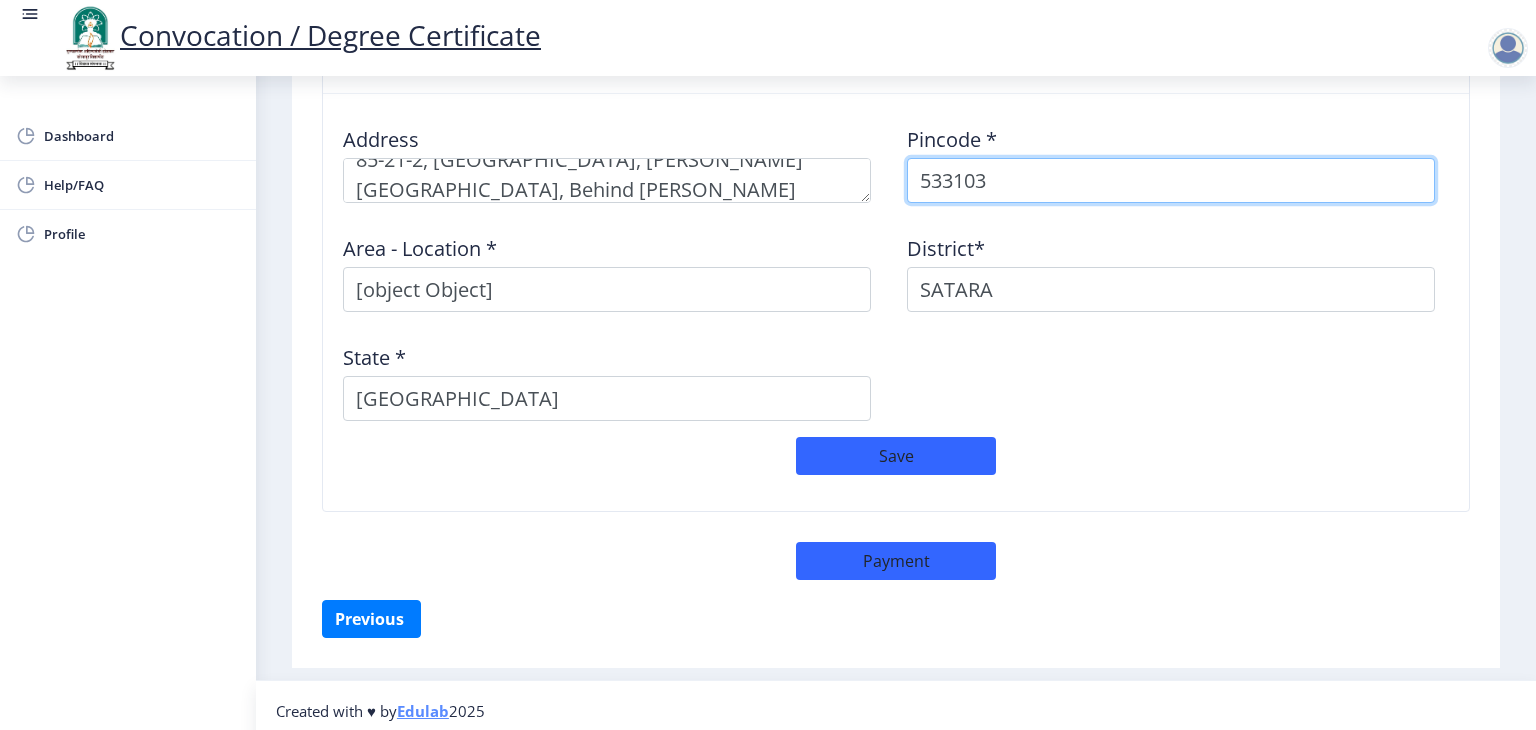 select 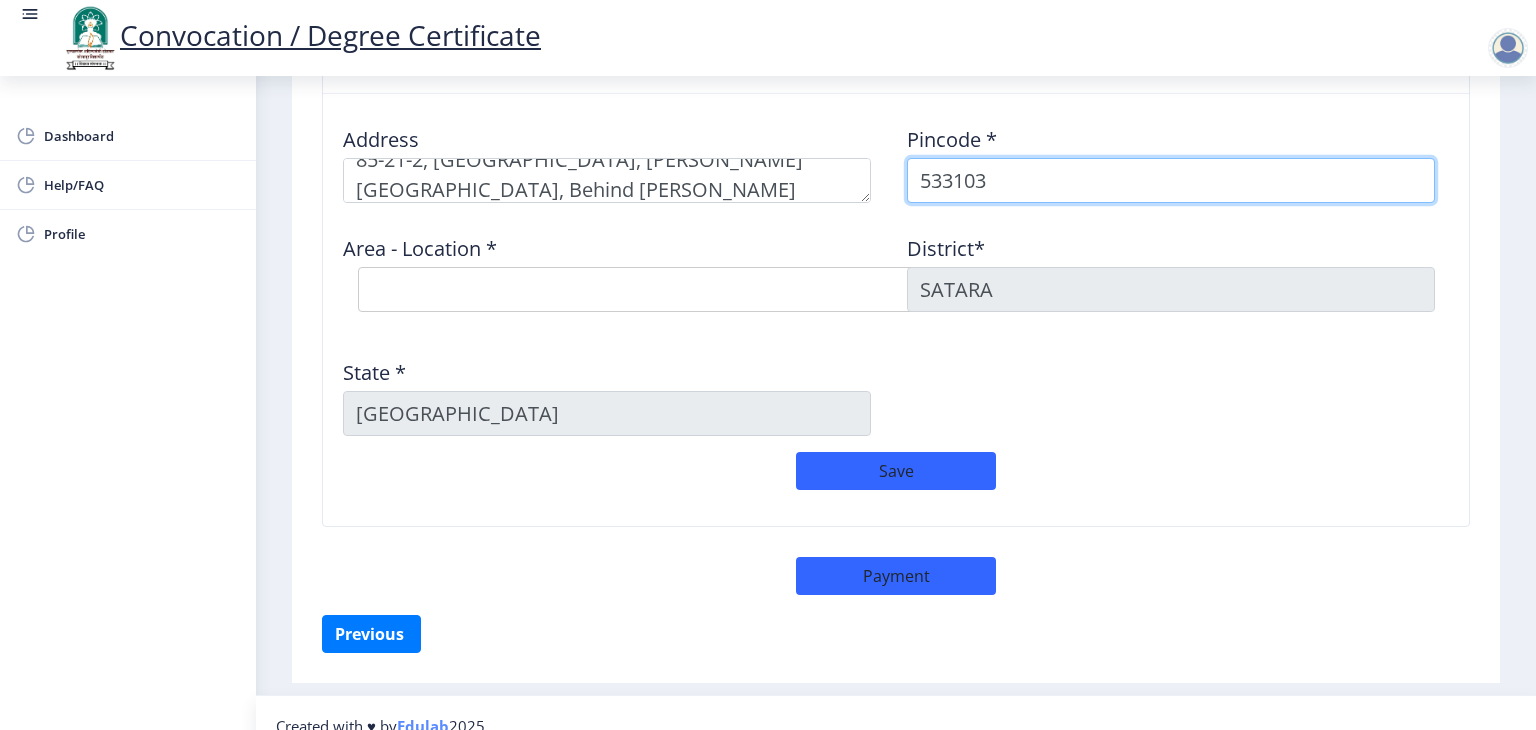 type on "533103" 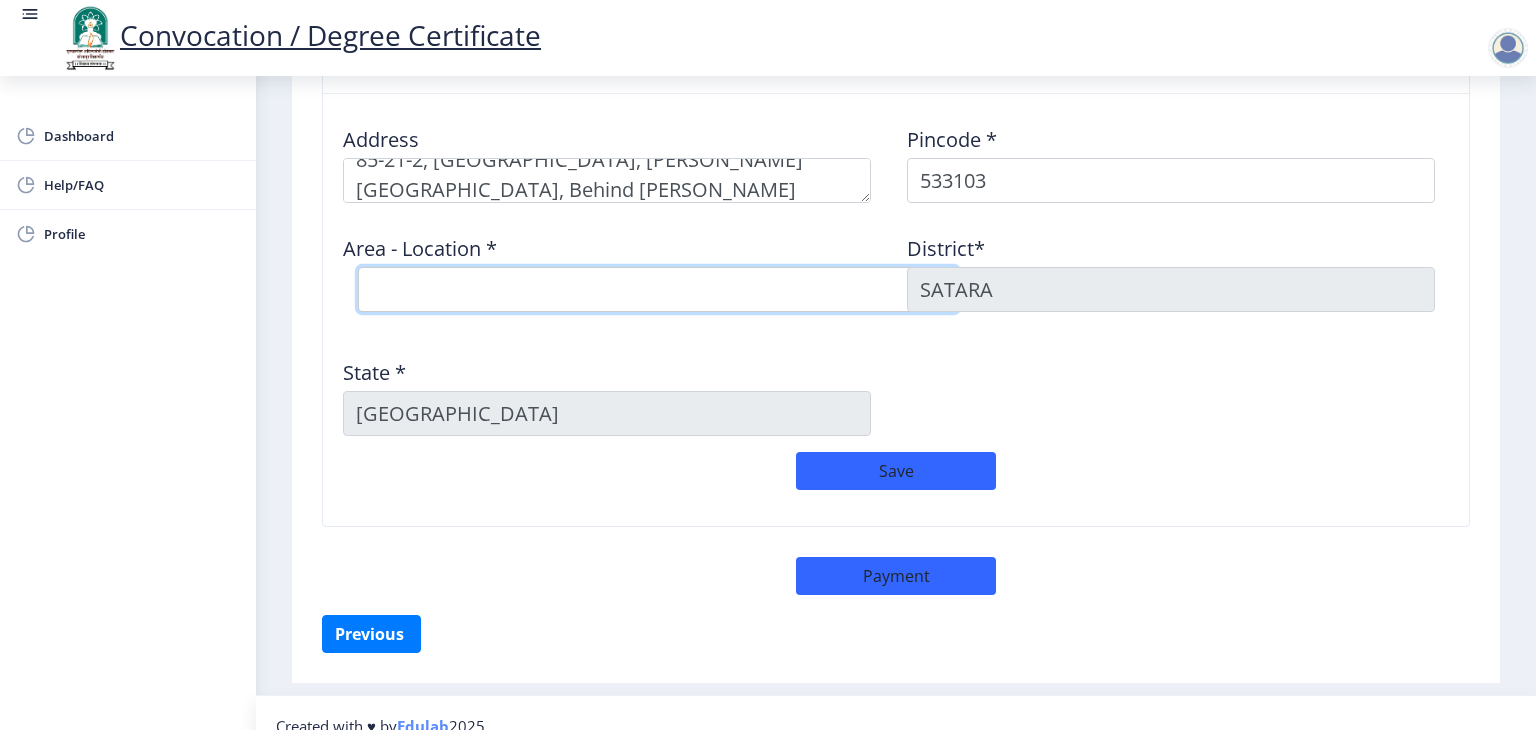 click on "Select Area Location [GEOGRAPHIC_DATA] [GEOGRAPHIC_DATA] [GEOGRAPHIC_DATA]" at bounding box center (658, 289) 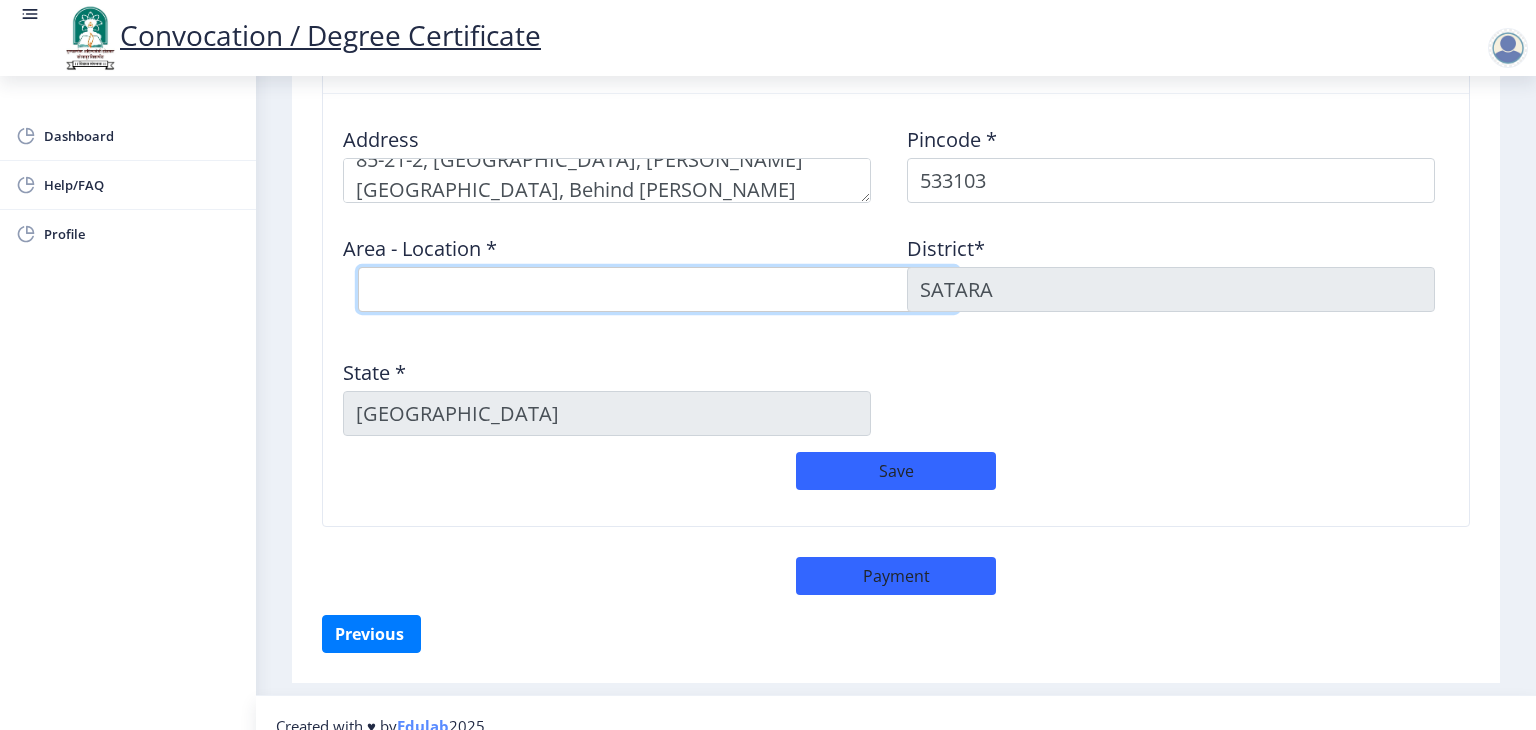 select on "1: Object" 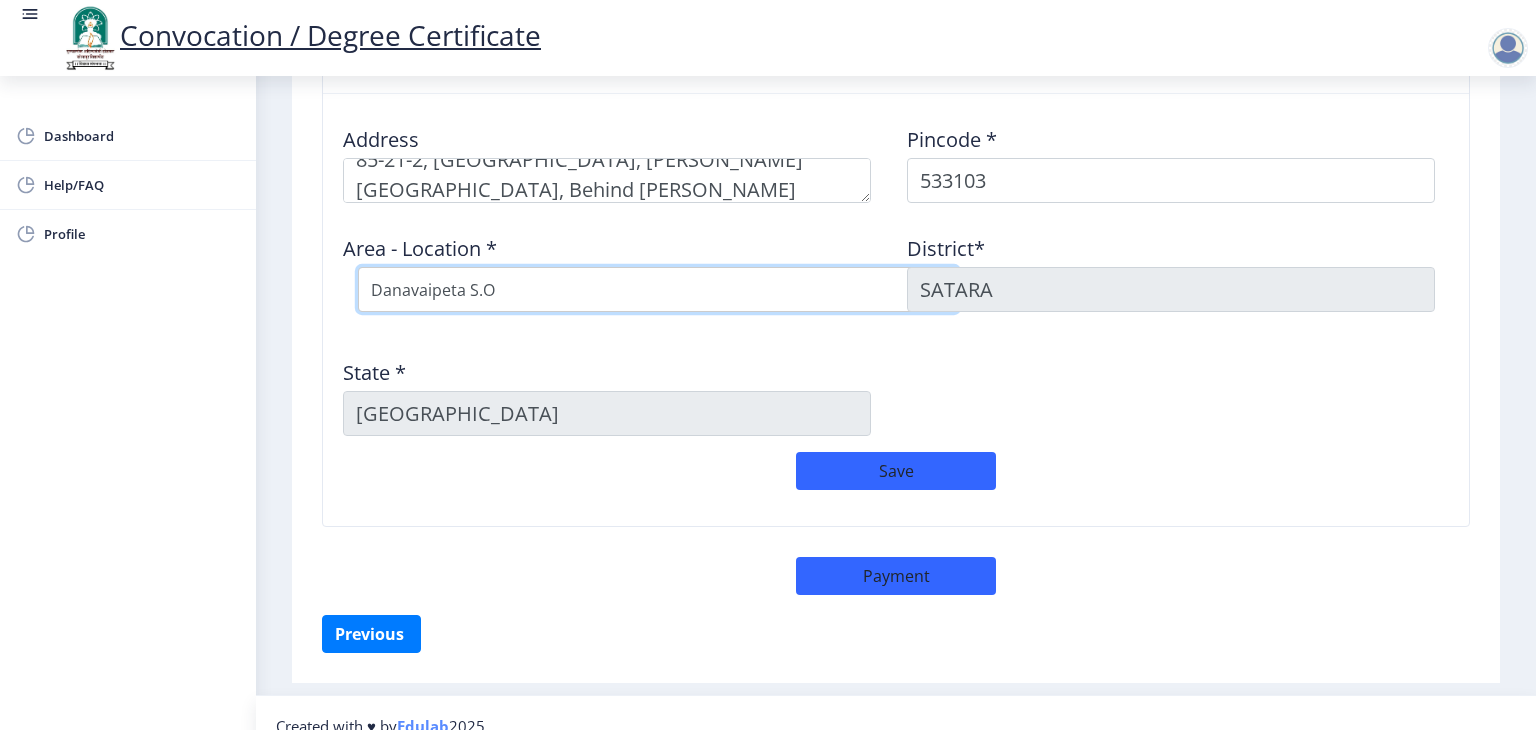 click on "Select Area Location [GEOGRAPHIC_DATA] [GEOGRAPHIC_DATA] [GEOGRAPHIC_DATA]" at bounding box center [658, 289] 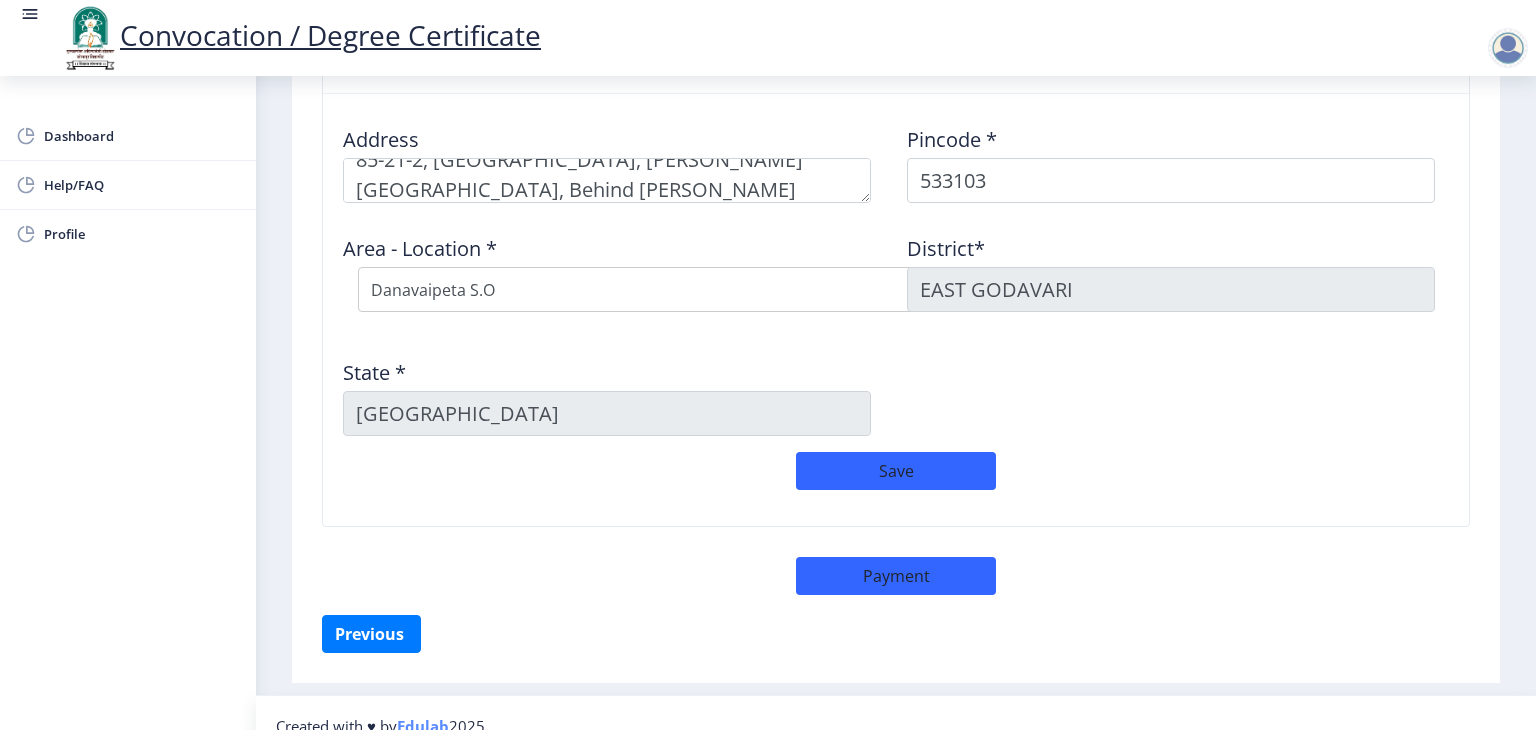 click on "Delivery Details Address    Pincode *  533103 Area - Location *  Select Area Location [GEOGRAPHIC_DATA] [GEOGRAPHIC_DATA]*  [GEOGRAPHIC_DATA] *  [GEOGRAPHIC_DATA]  Save" 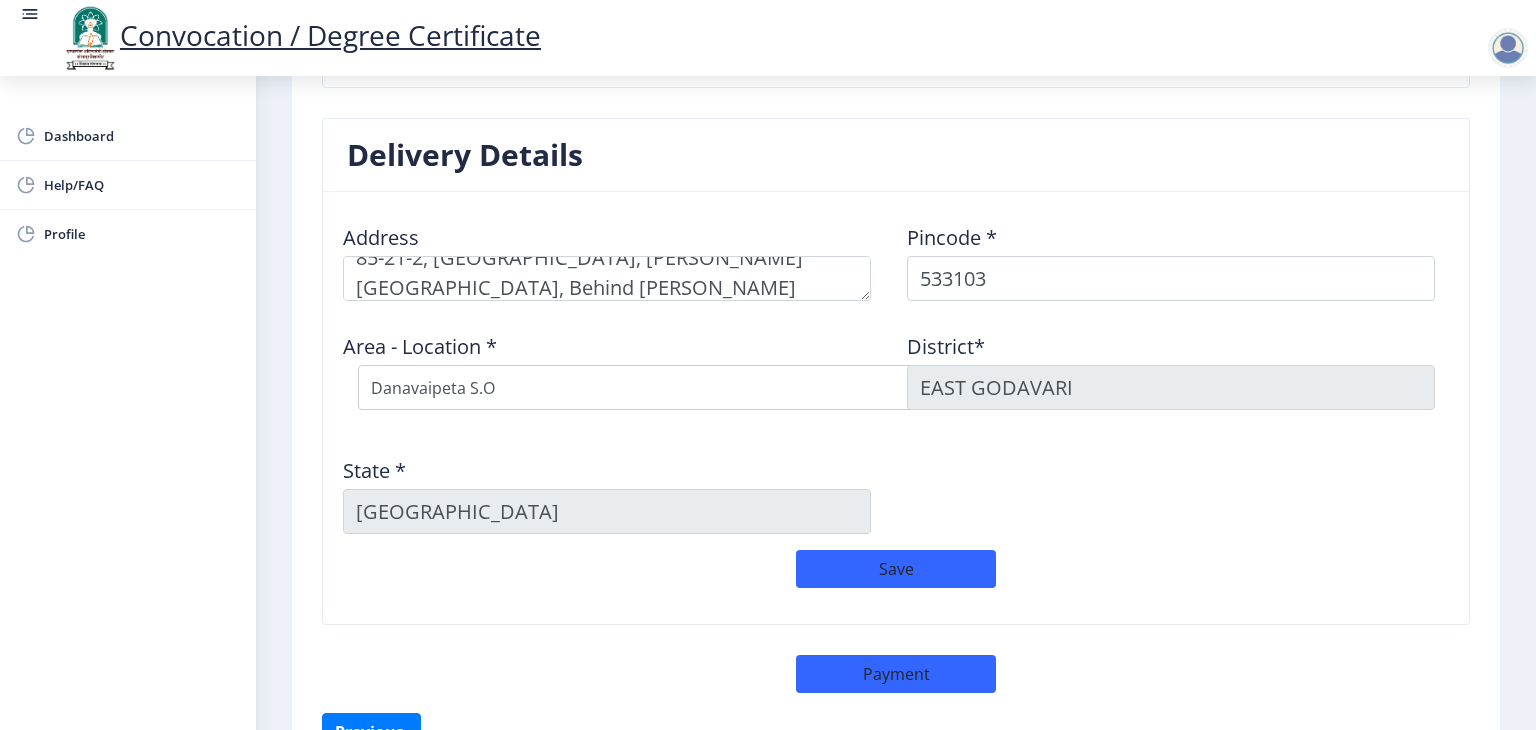 scroll, scrollTop: 1680, scrollLeft: 0, axis: vertical 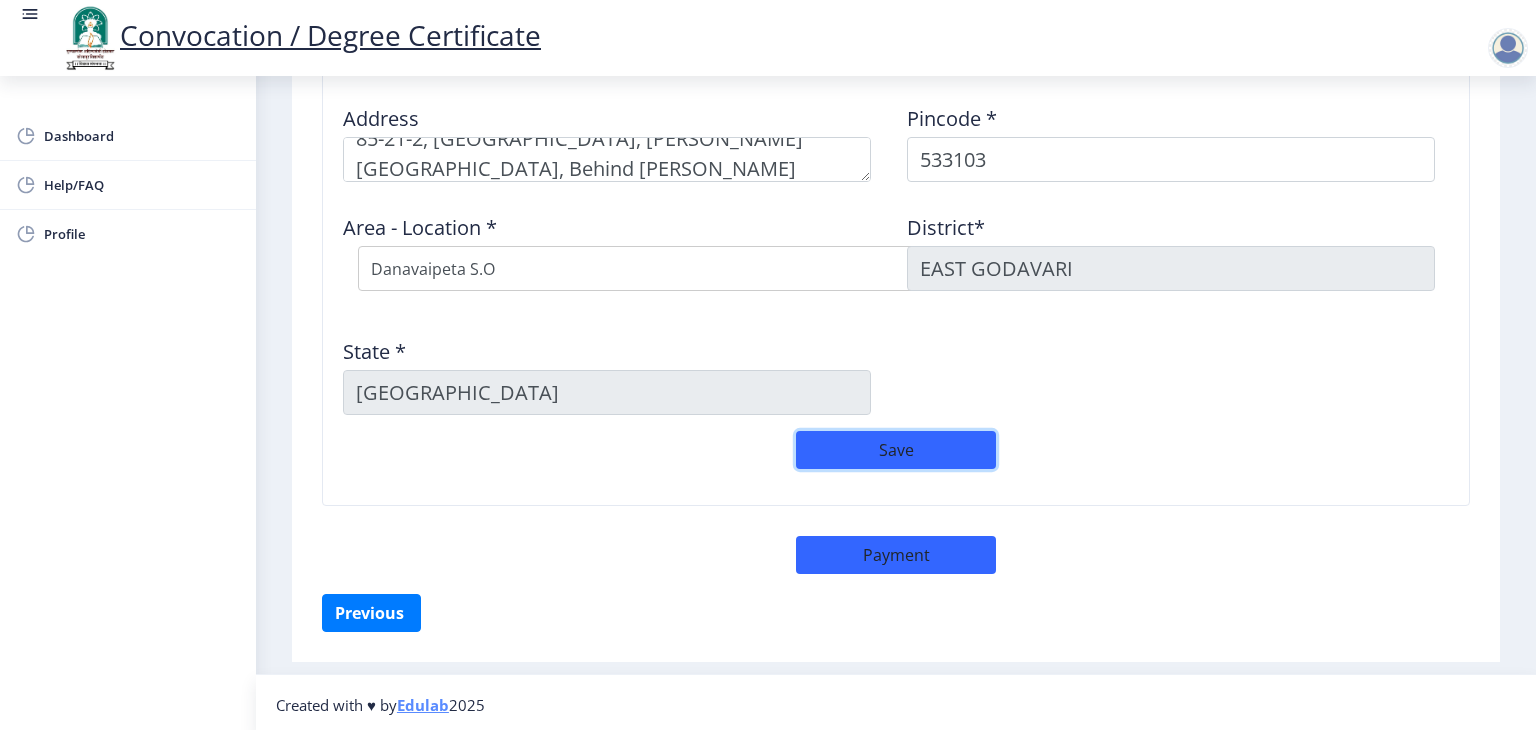 click on "Save" 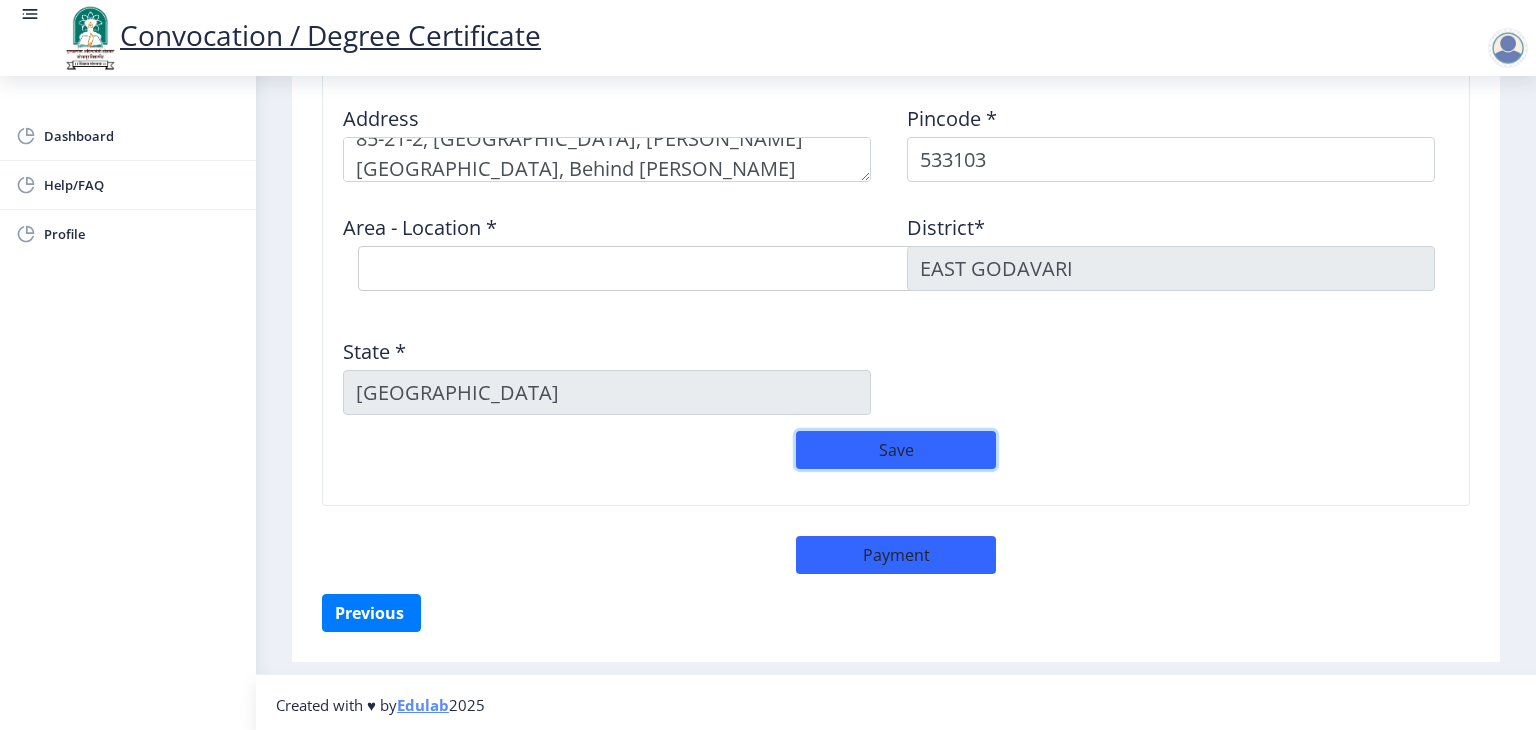 scroll, scrollTop: 1664, scrollLeft: 0, axis: vertical 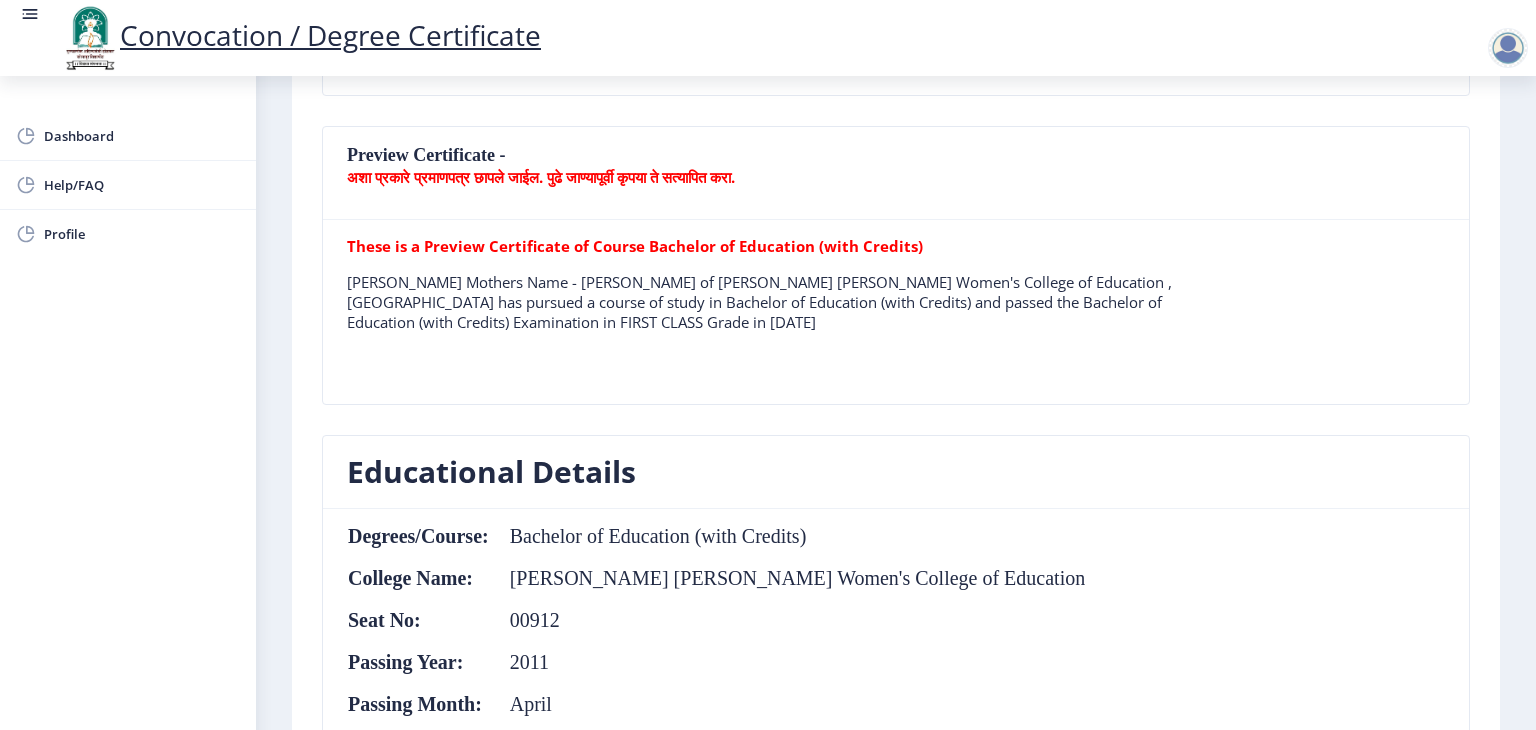 click 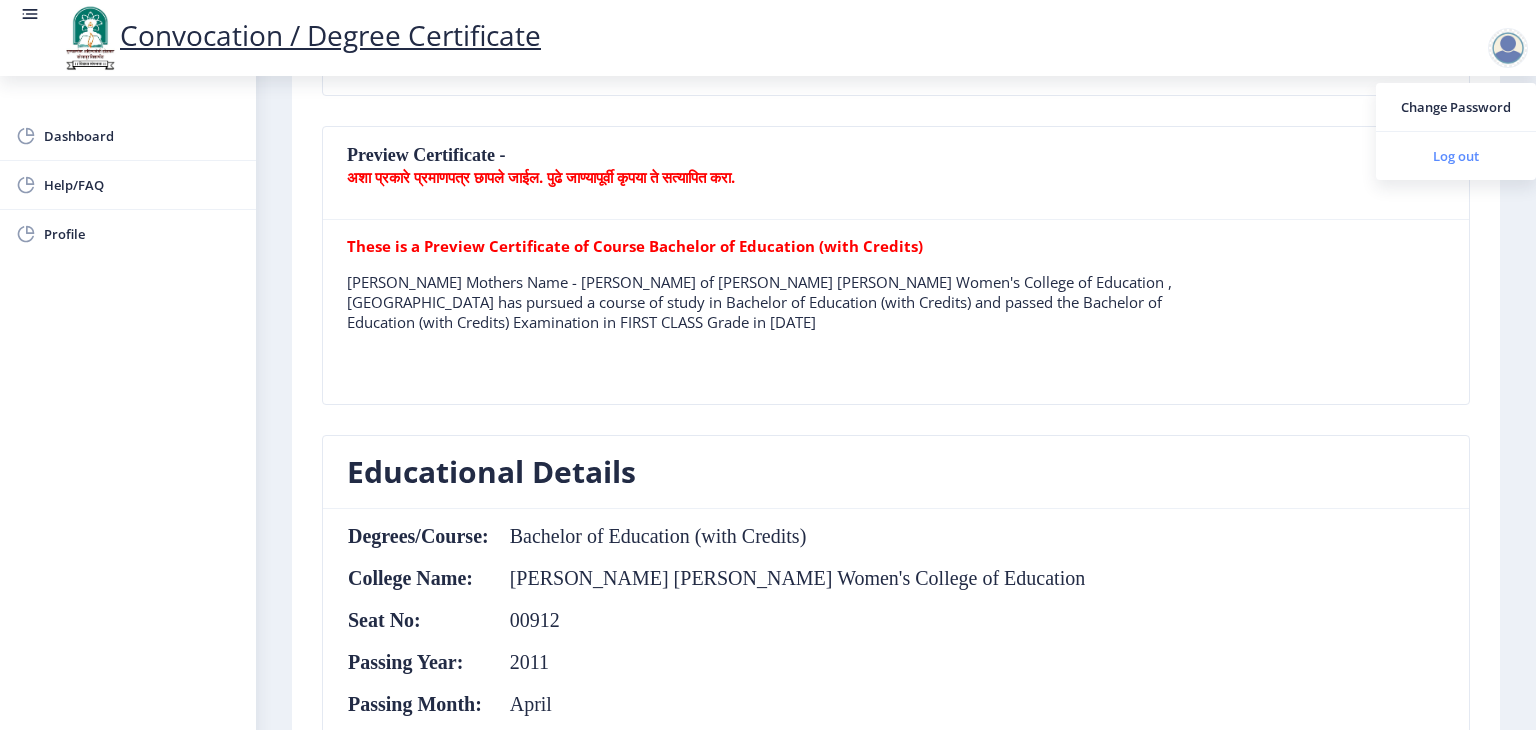 click on "Log out" at bounding box center [1456, 156] 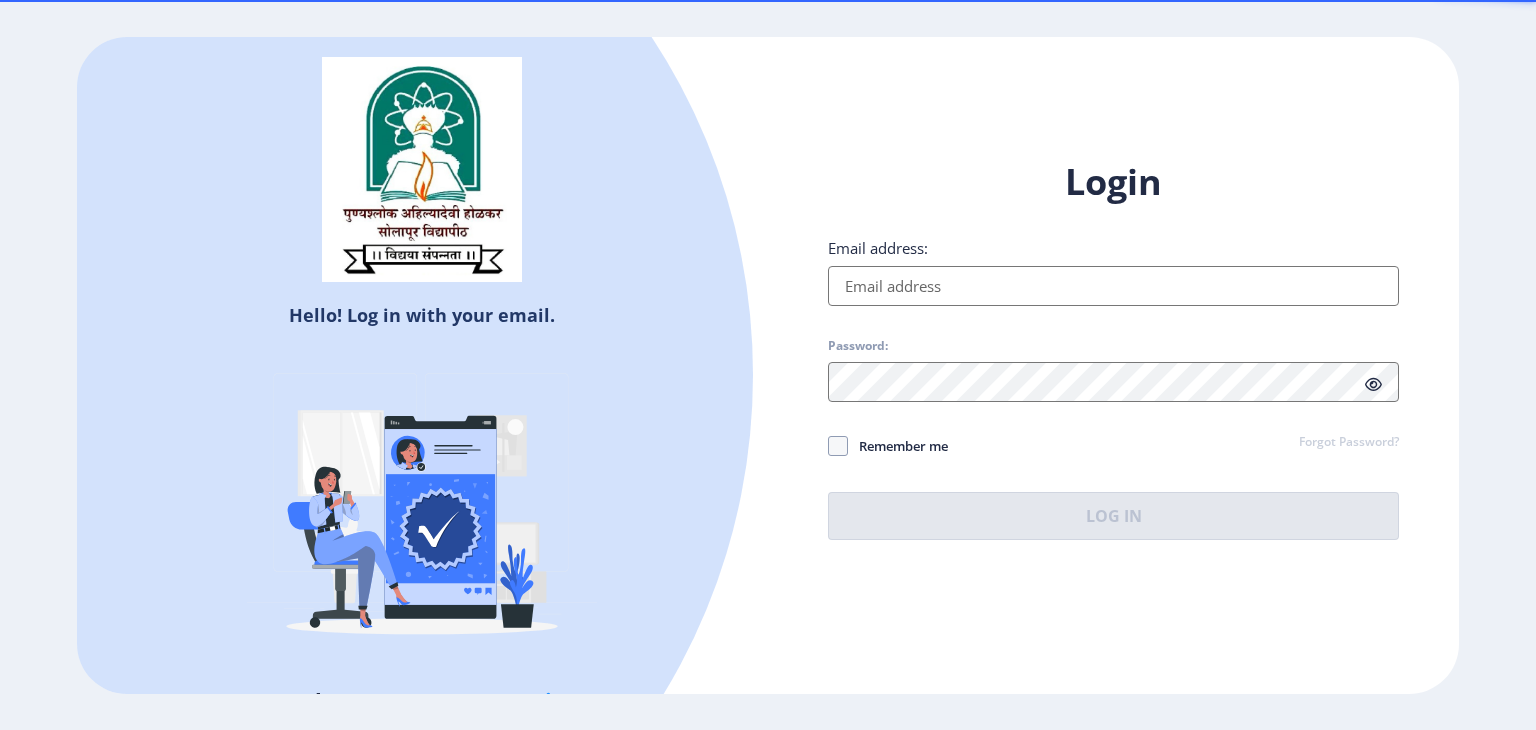 click on "Email address:" at bounding box center [1113, 286] 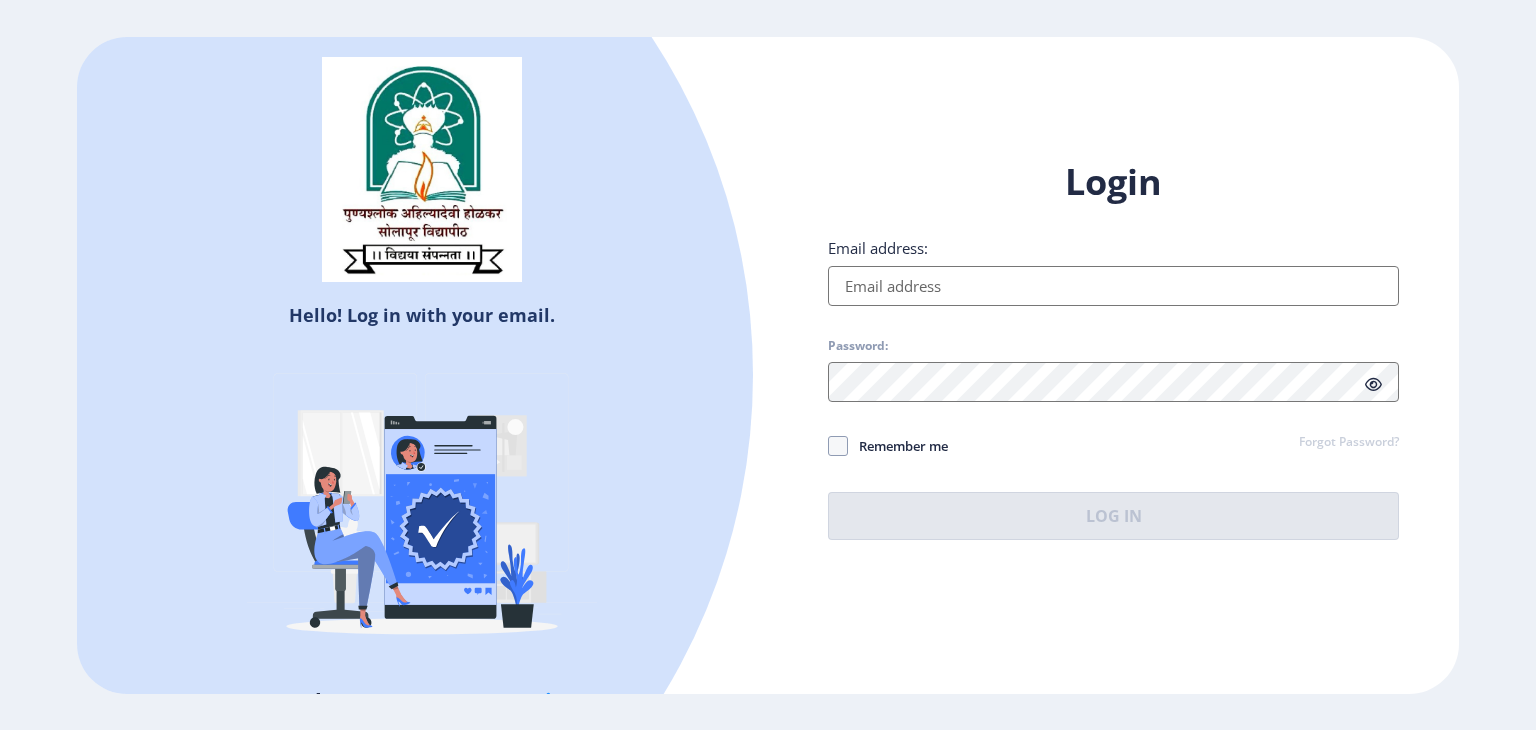 type on "[EMAIL_ADDRESS][DOMAIN_NAME]" 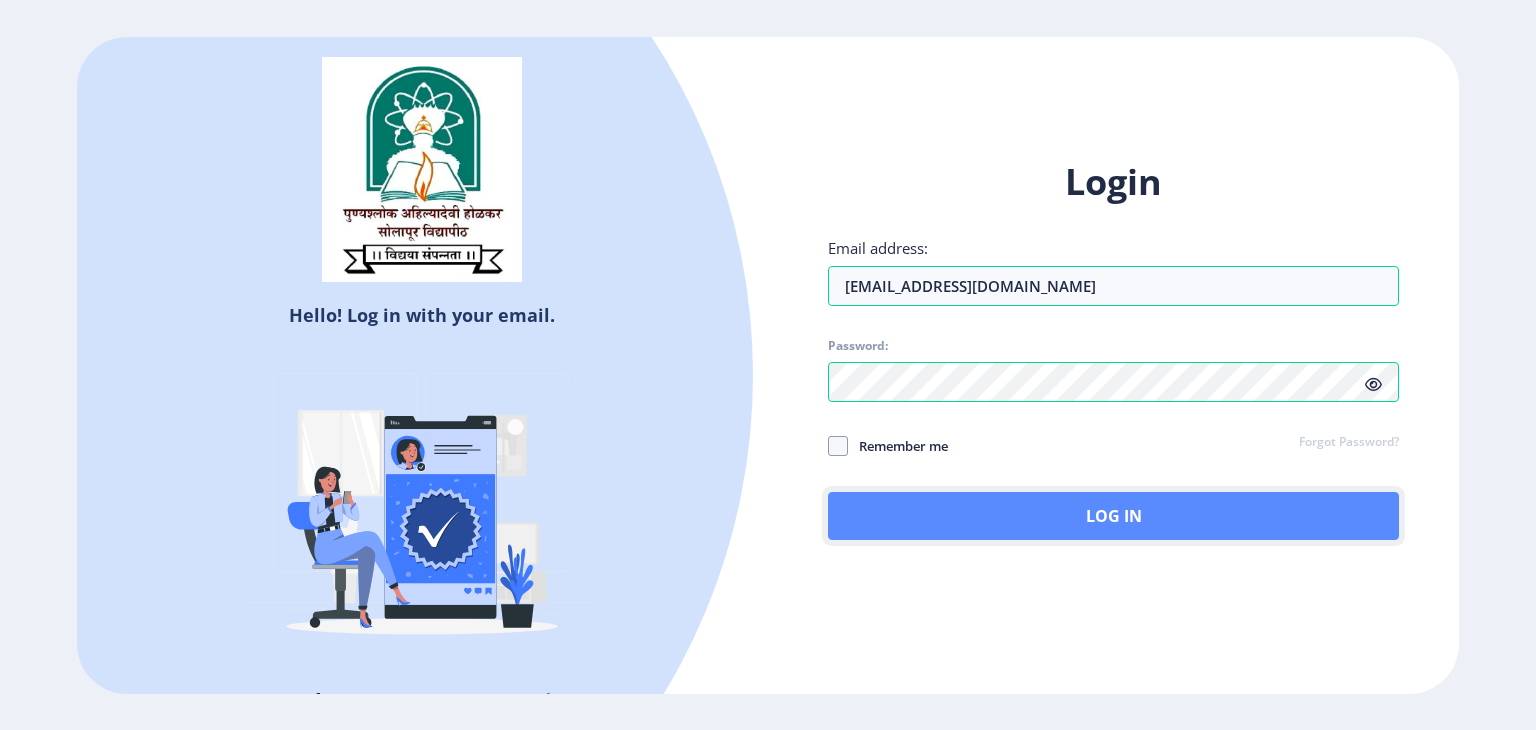 click on "Log In" 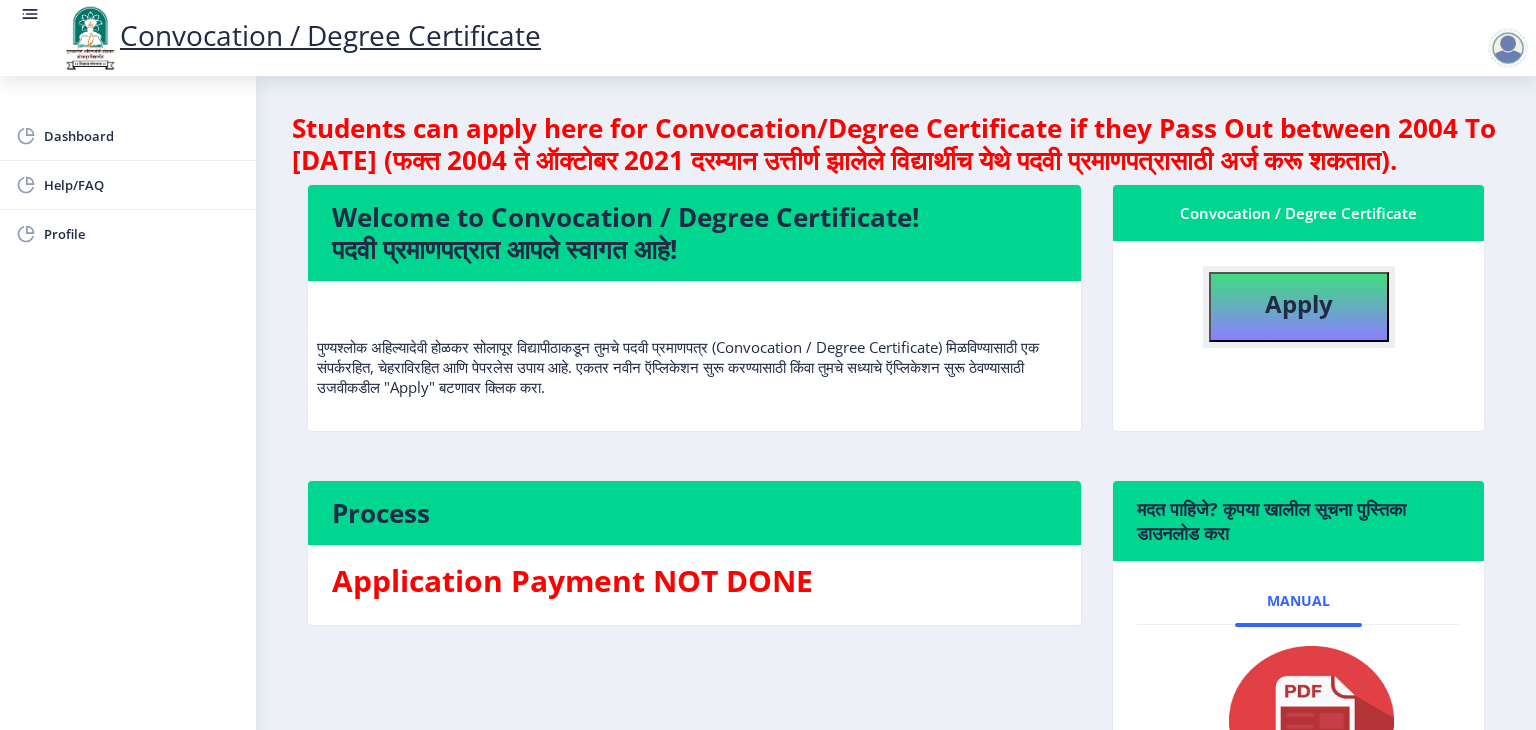 click on "Apply" 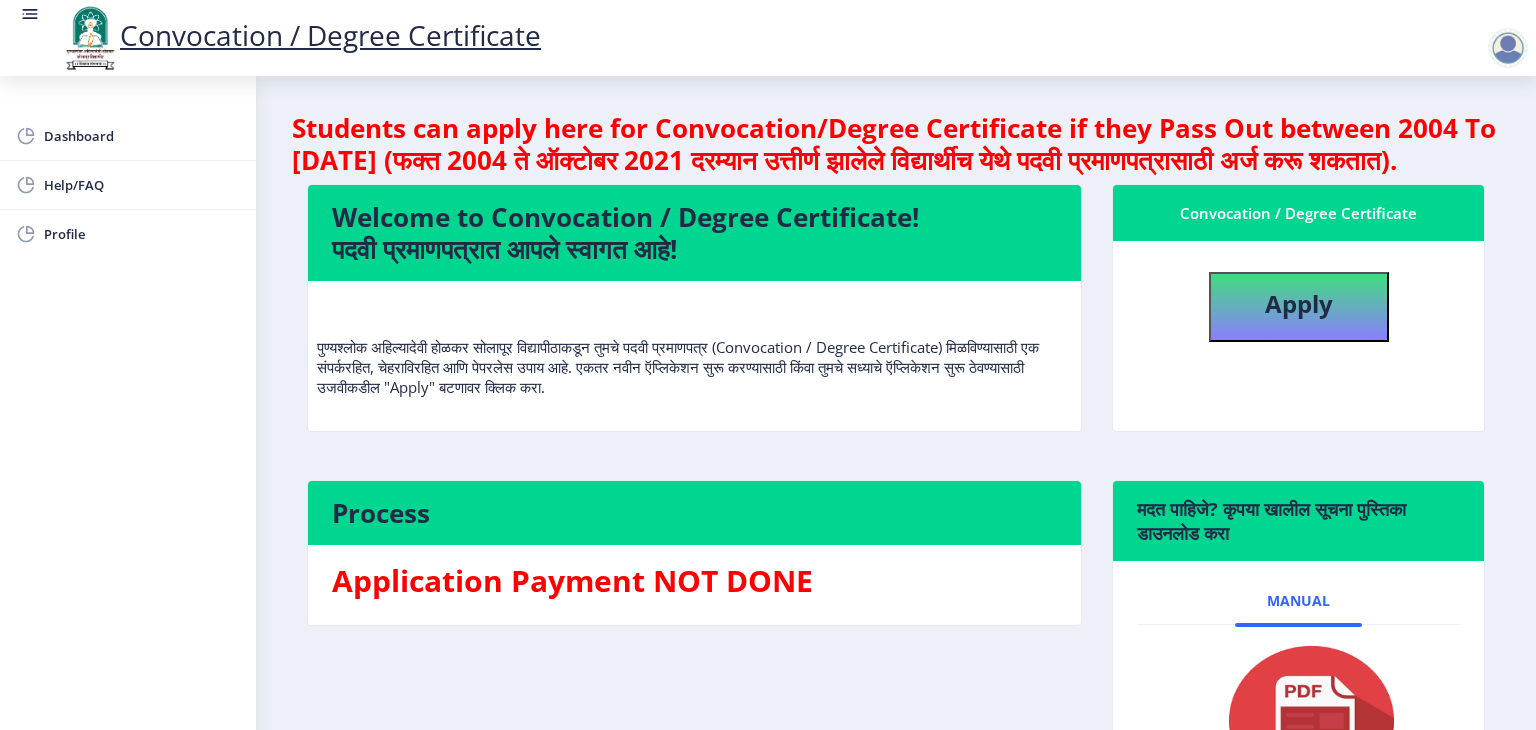select 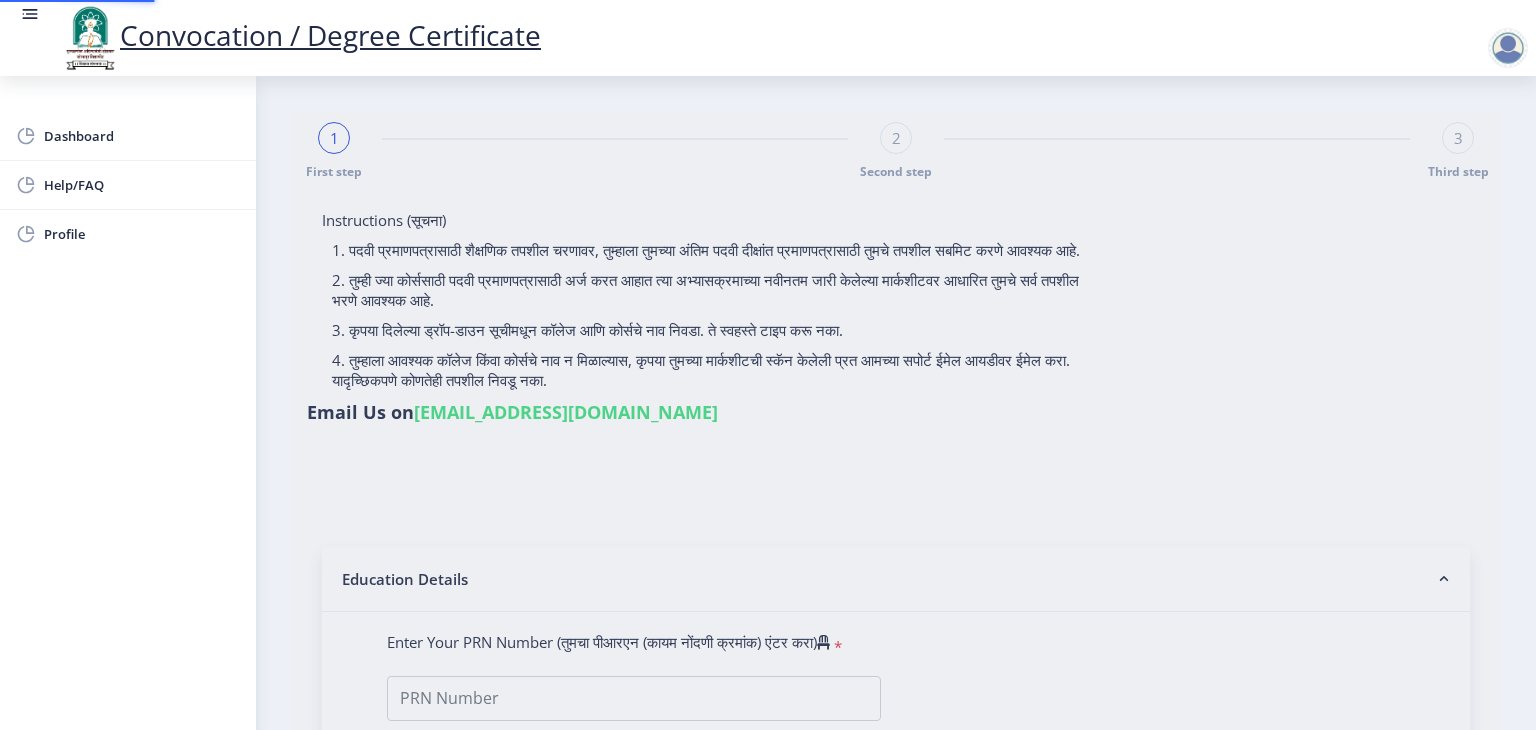 type on "2010032500522252" 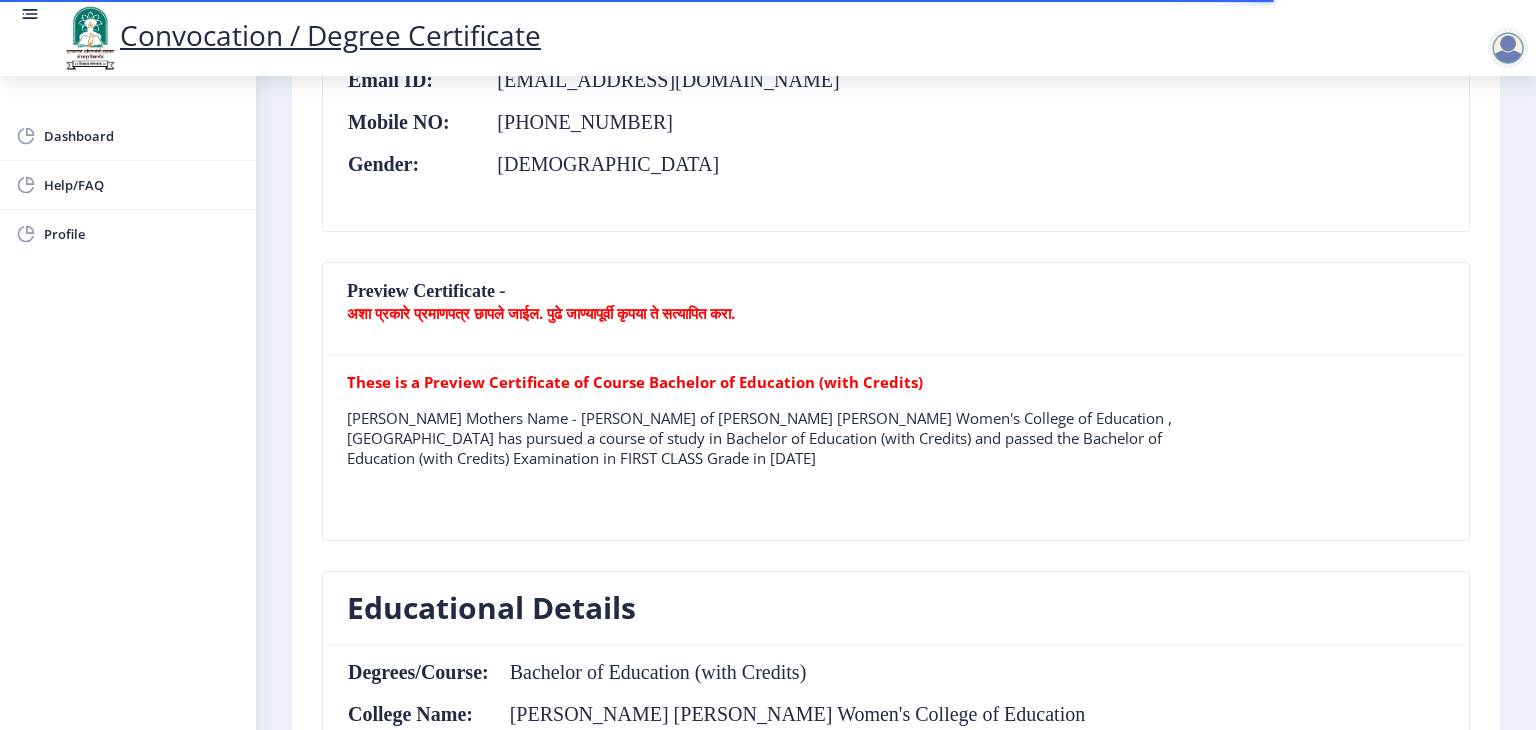 scroll, scrollTop: 440, scrollLeft: 0, axis: vertical 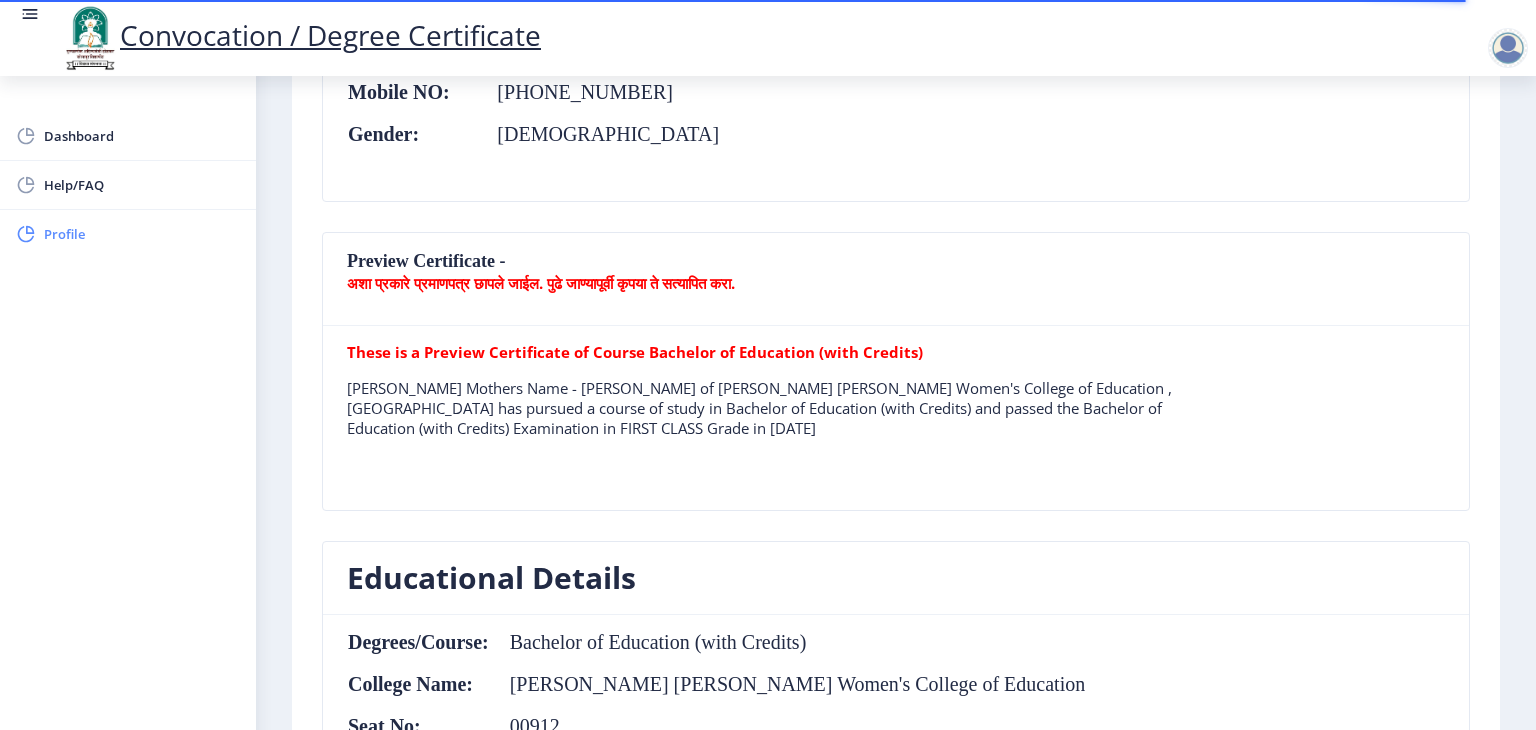 click on "Profile" 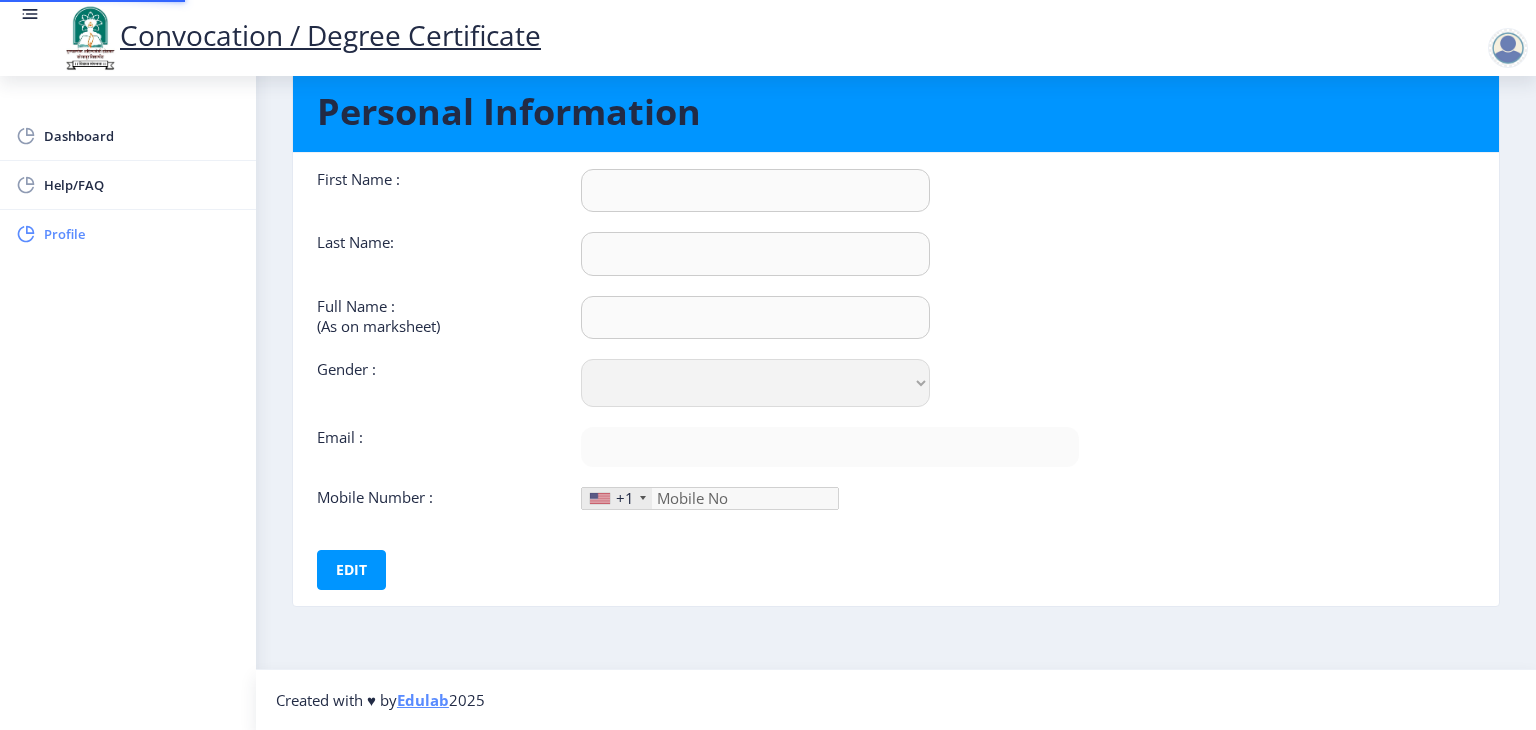 type on "[PERSON_NAME]" 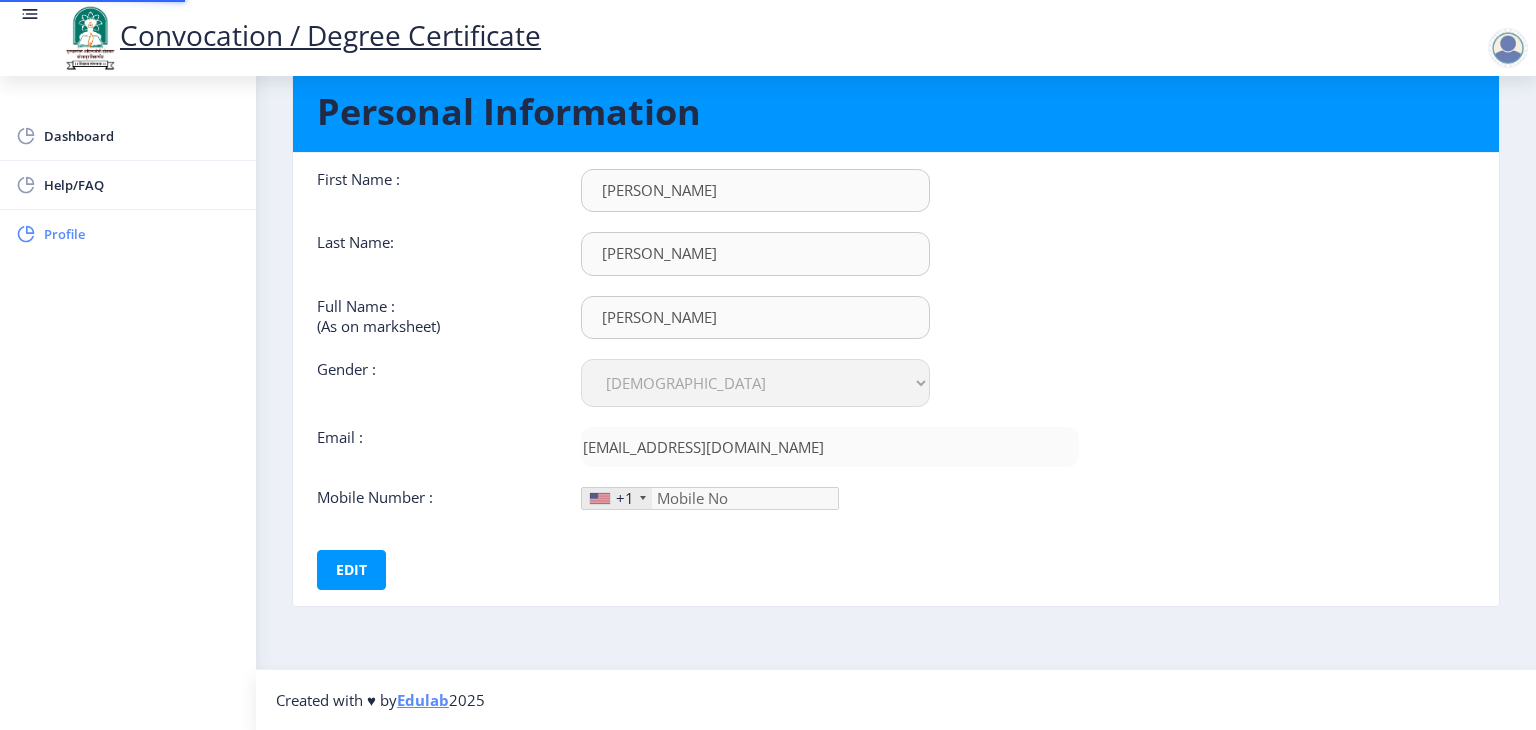 type on "9272441081" 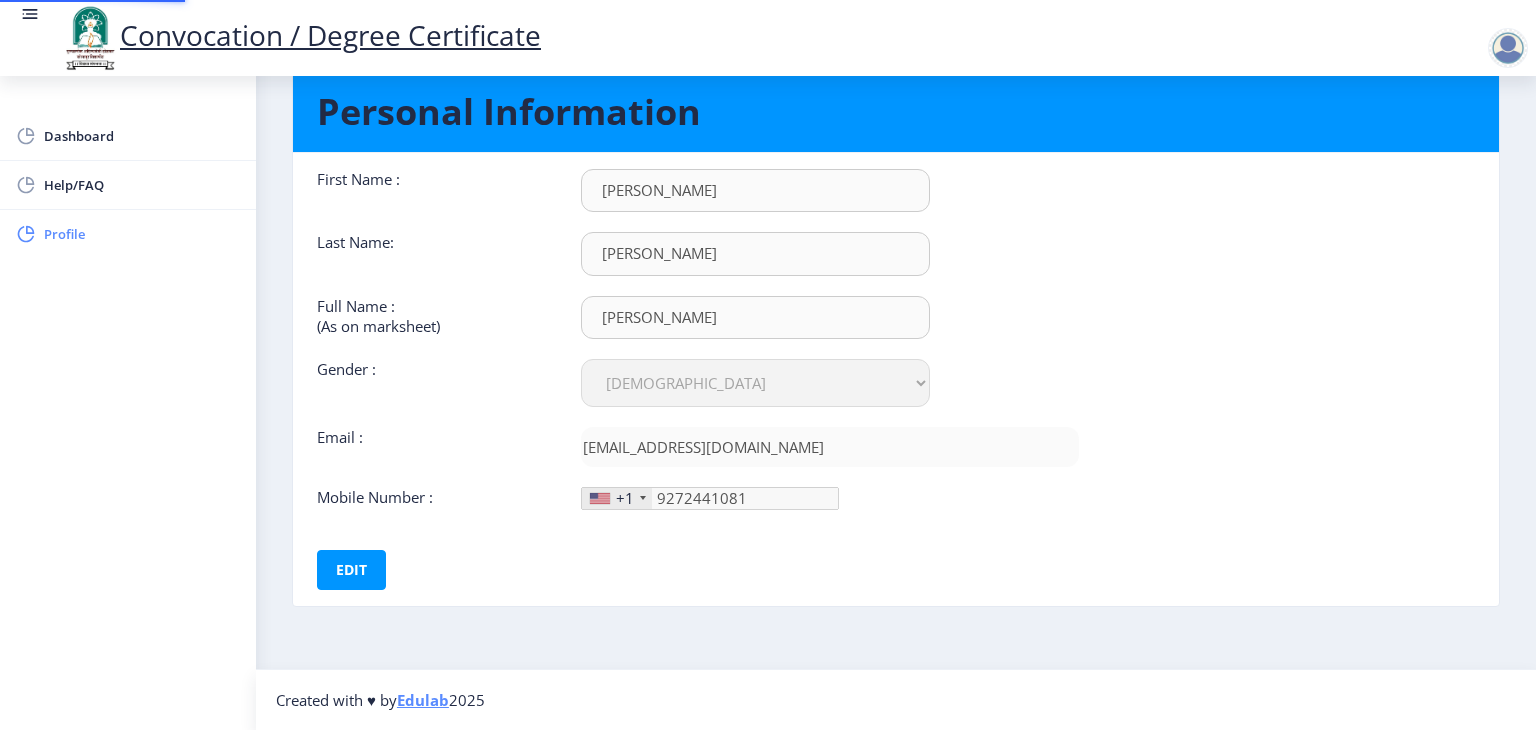 scroll, scrollTop: 0, scrollLeft: 0, axis: both 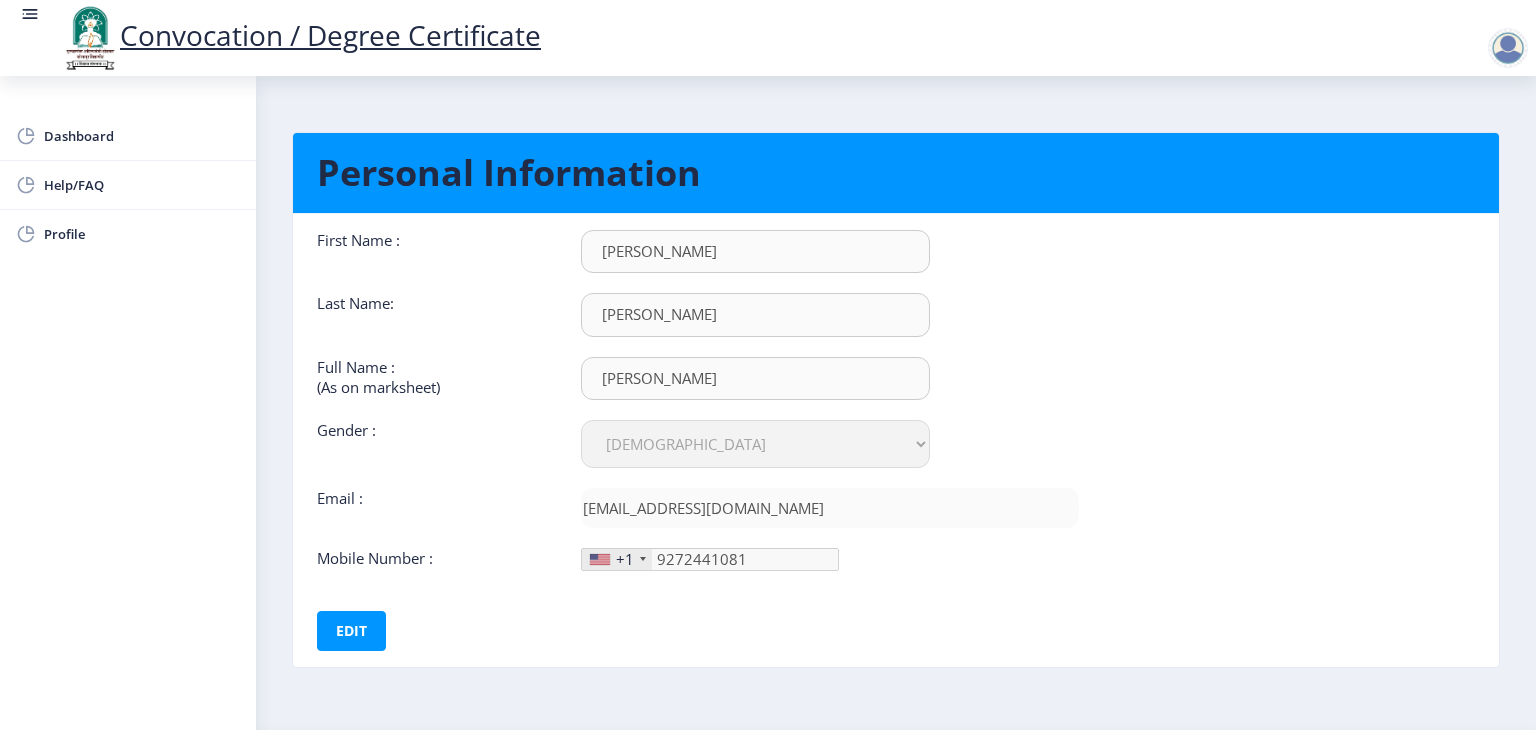click on "+1" 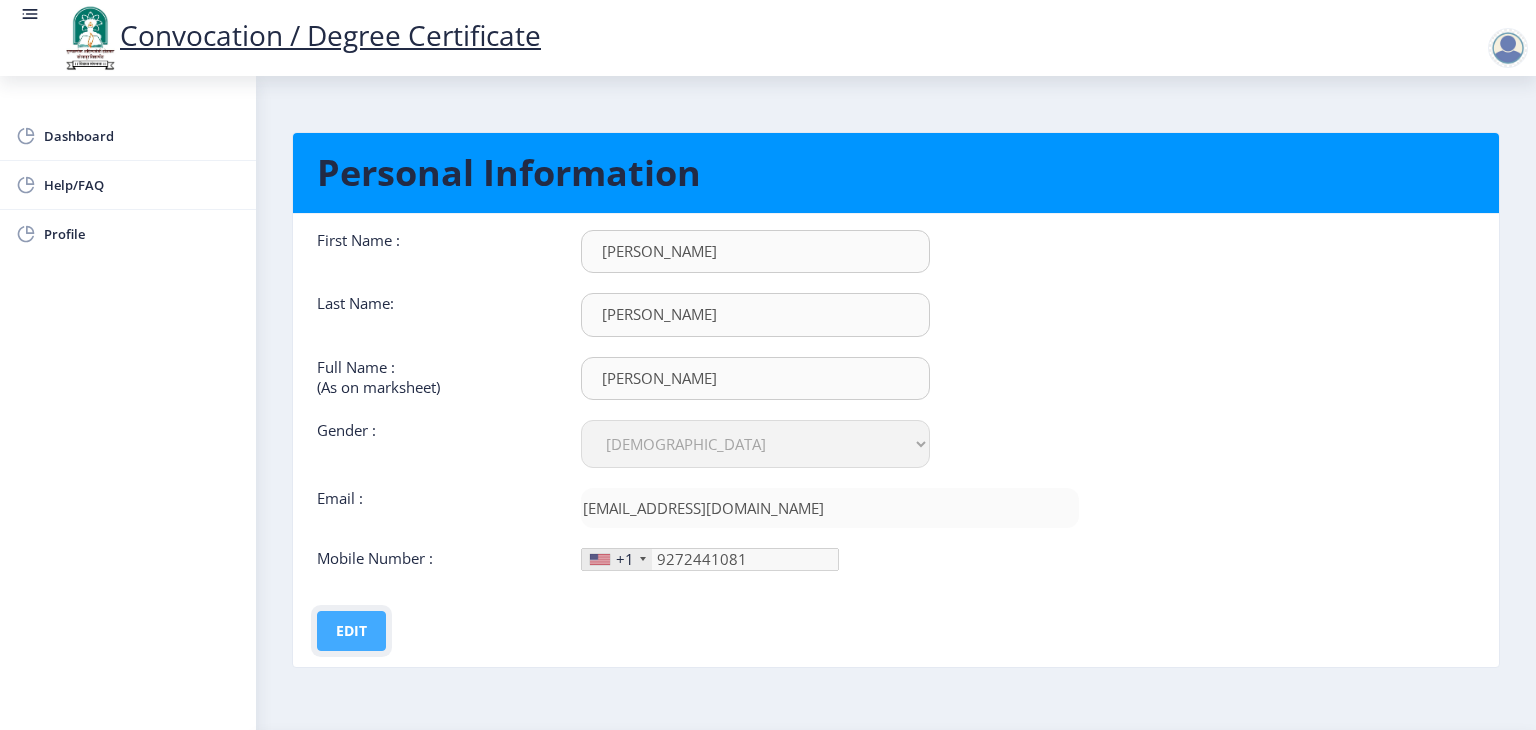 click on "Edit" 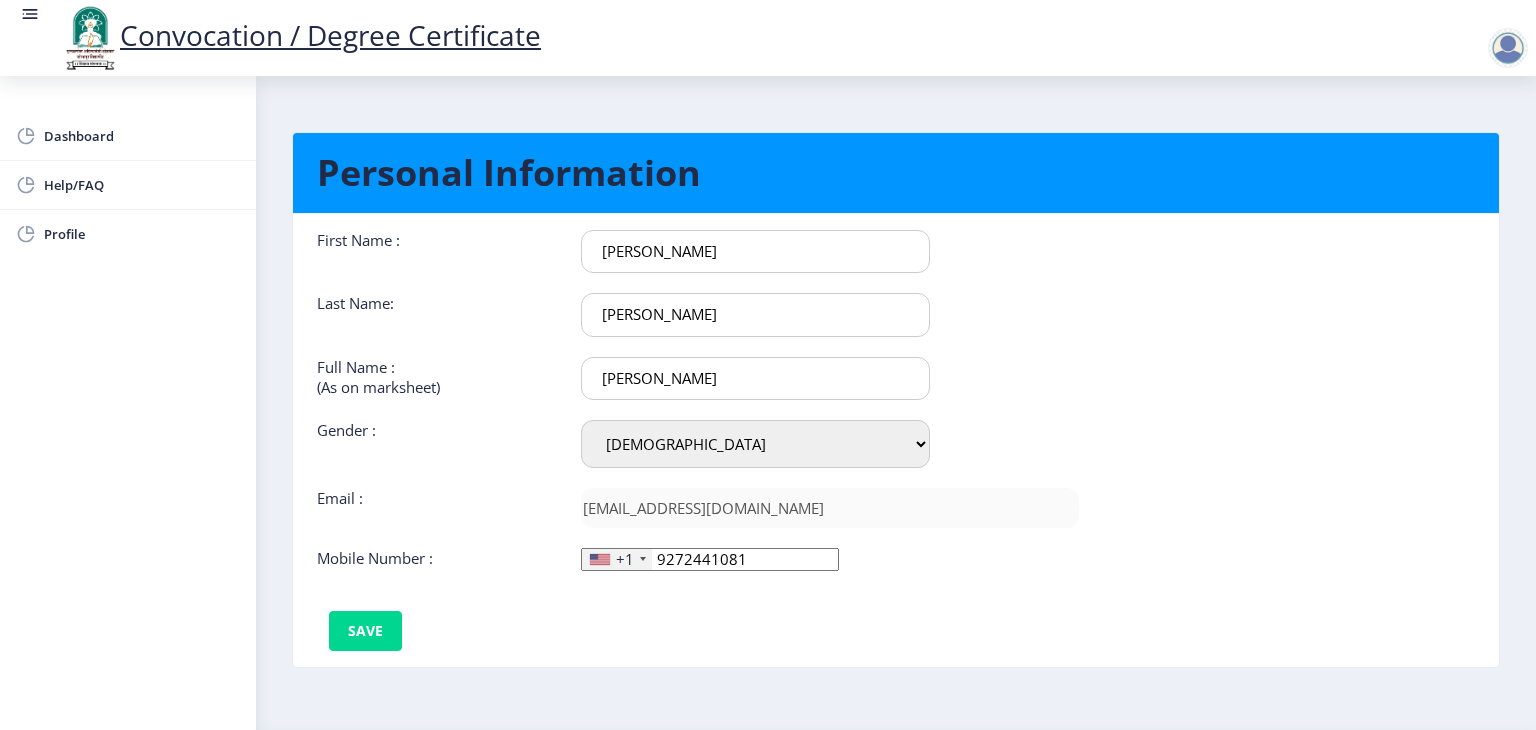 click 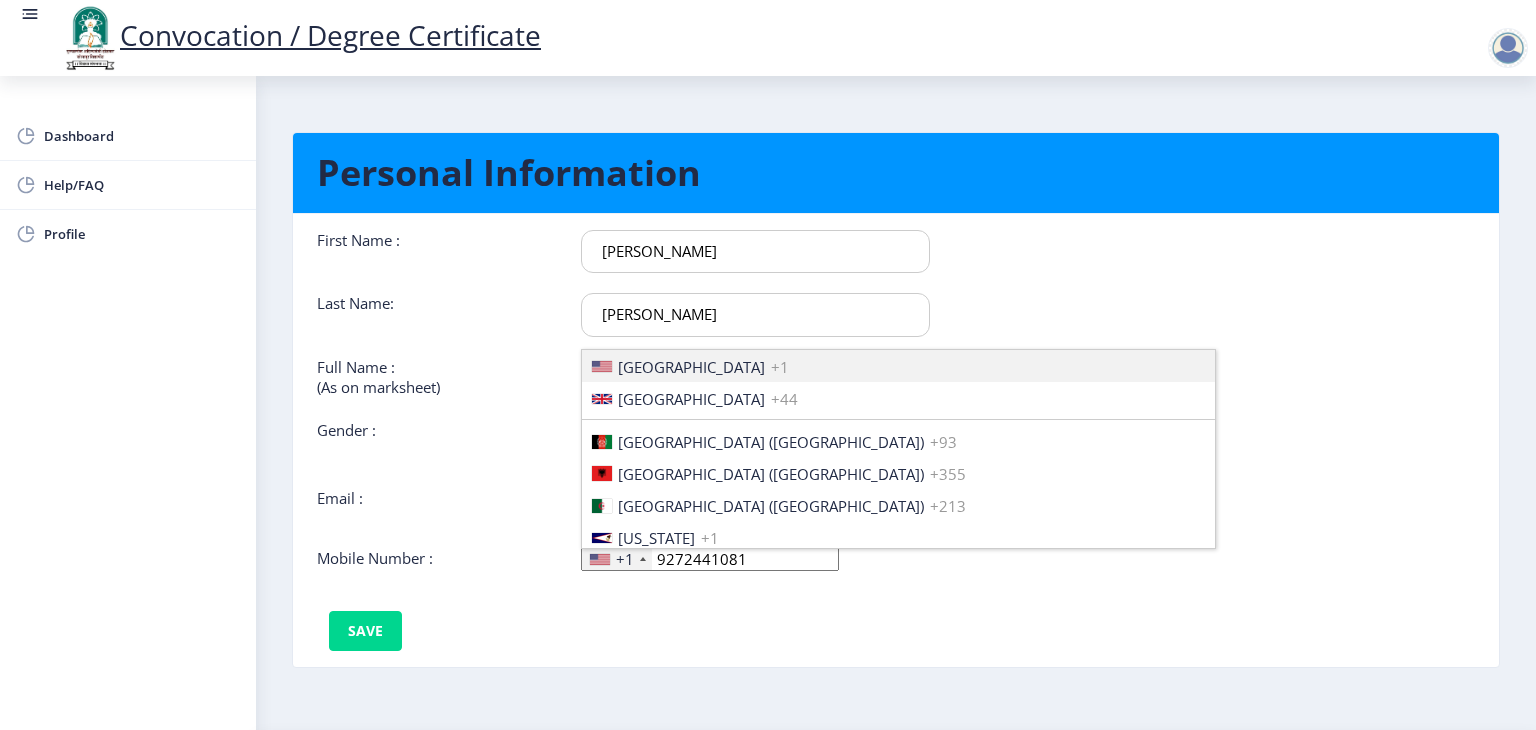 click on "[GEOGRAPHIC_DATA] +1" at bounding box center (898, 366) 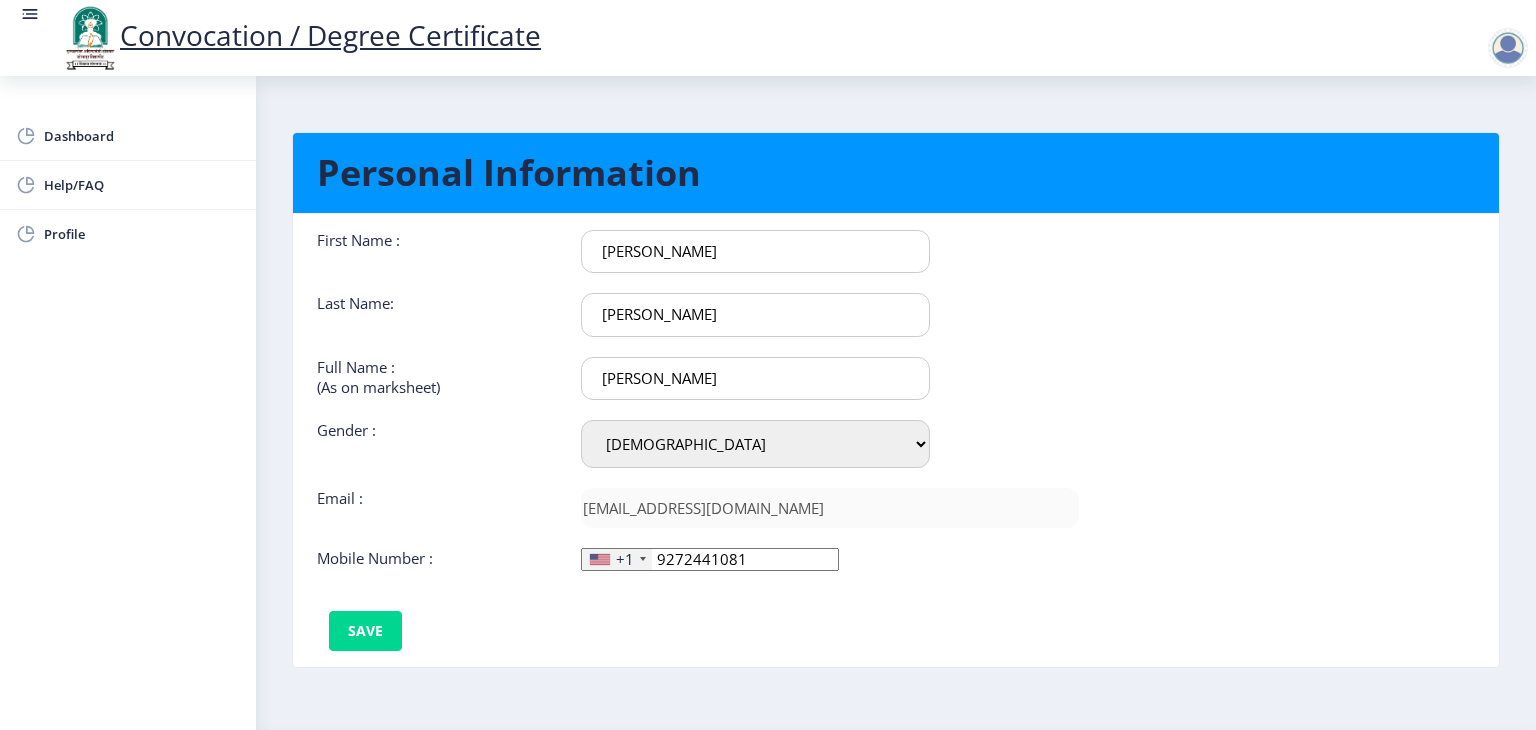 click on "+1" 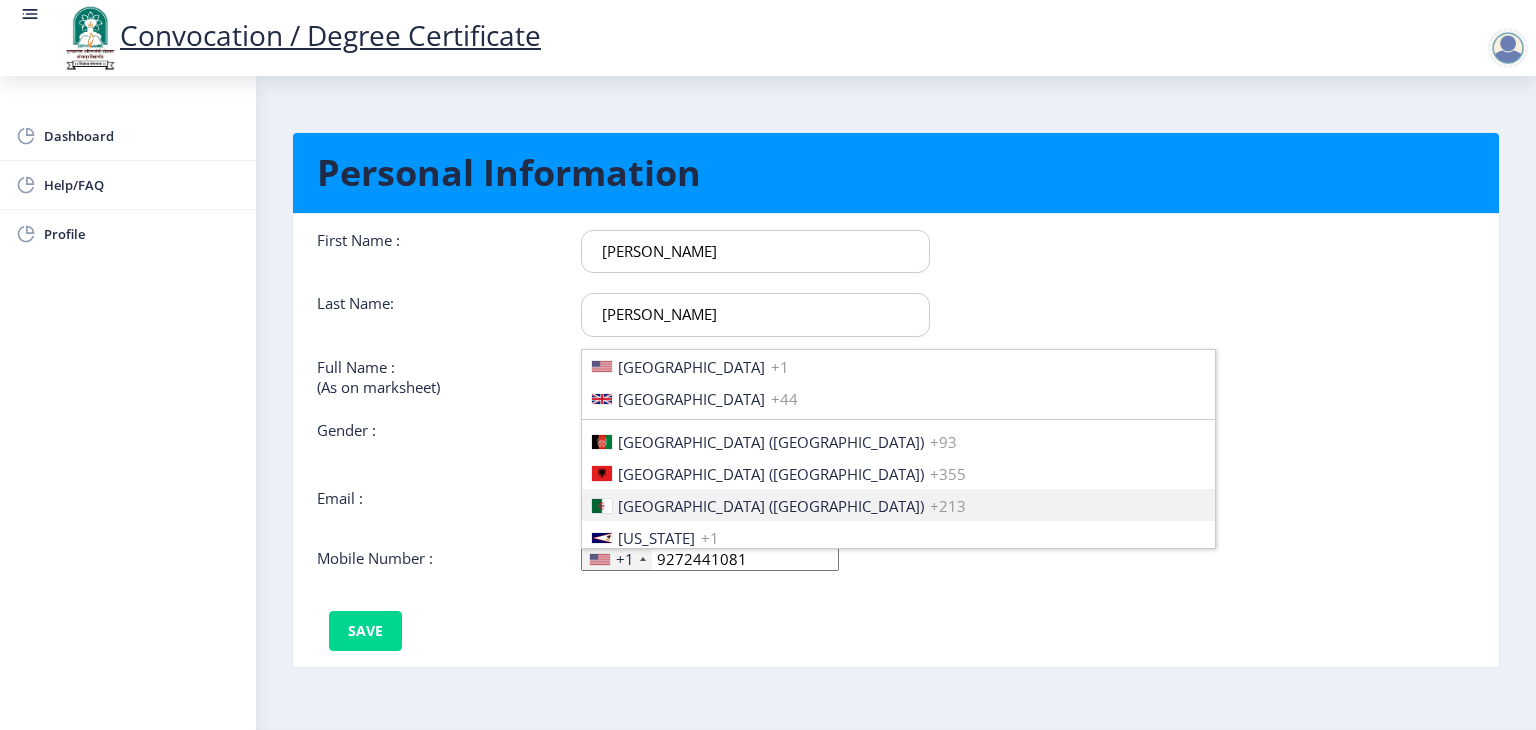 click on "[GEOGRAPHIC_DATA] (‫[GEOGRAPHIC_DATA]‬‎) +213" at bounding box center (898, 505) 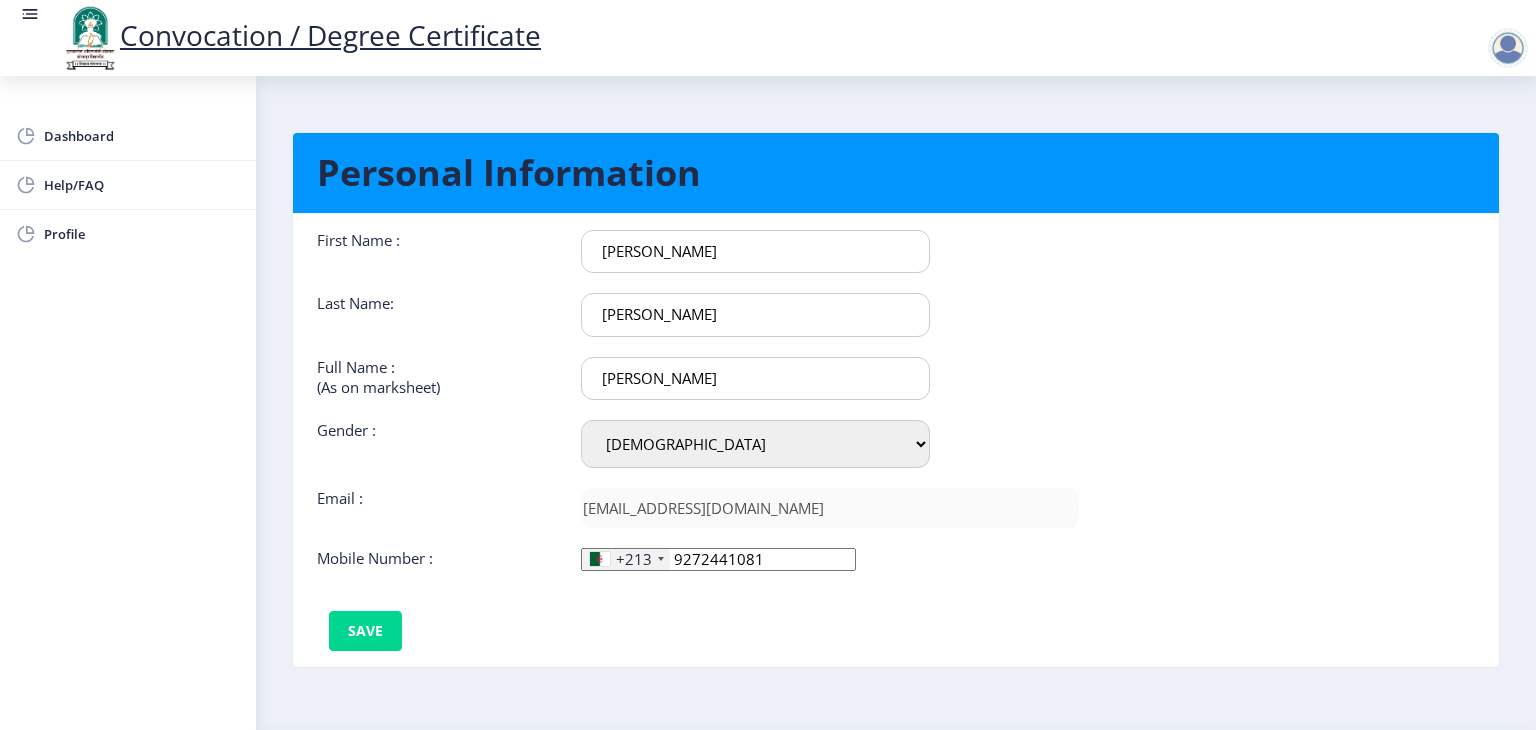 click on "+213" 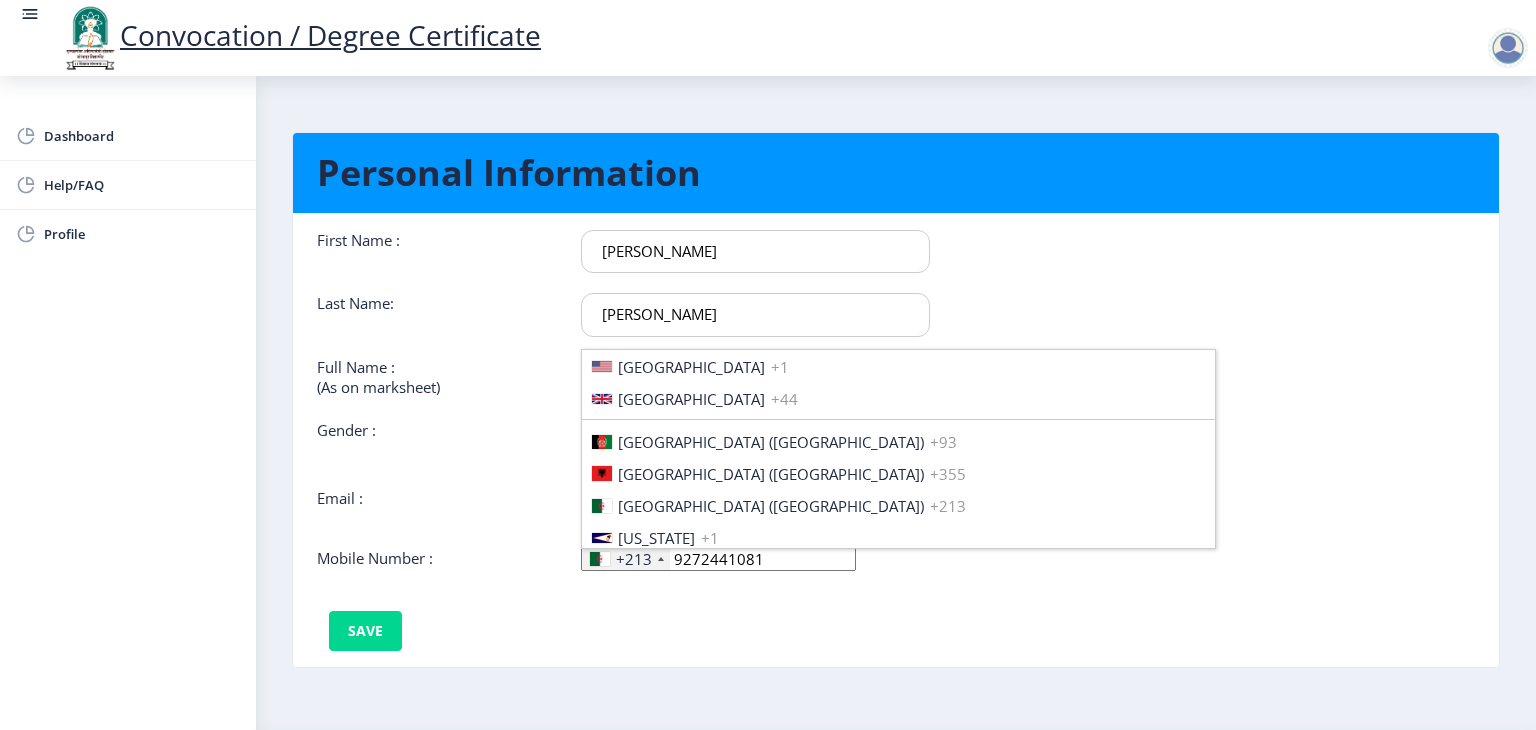 scroll, scrollTop: 3062, scrollLeft: 0, axis: vertical 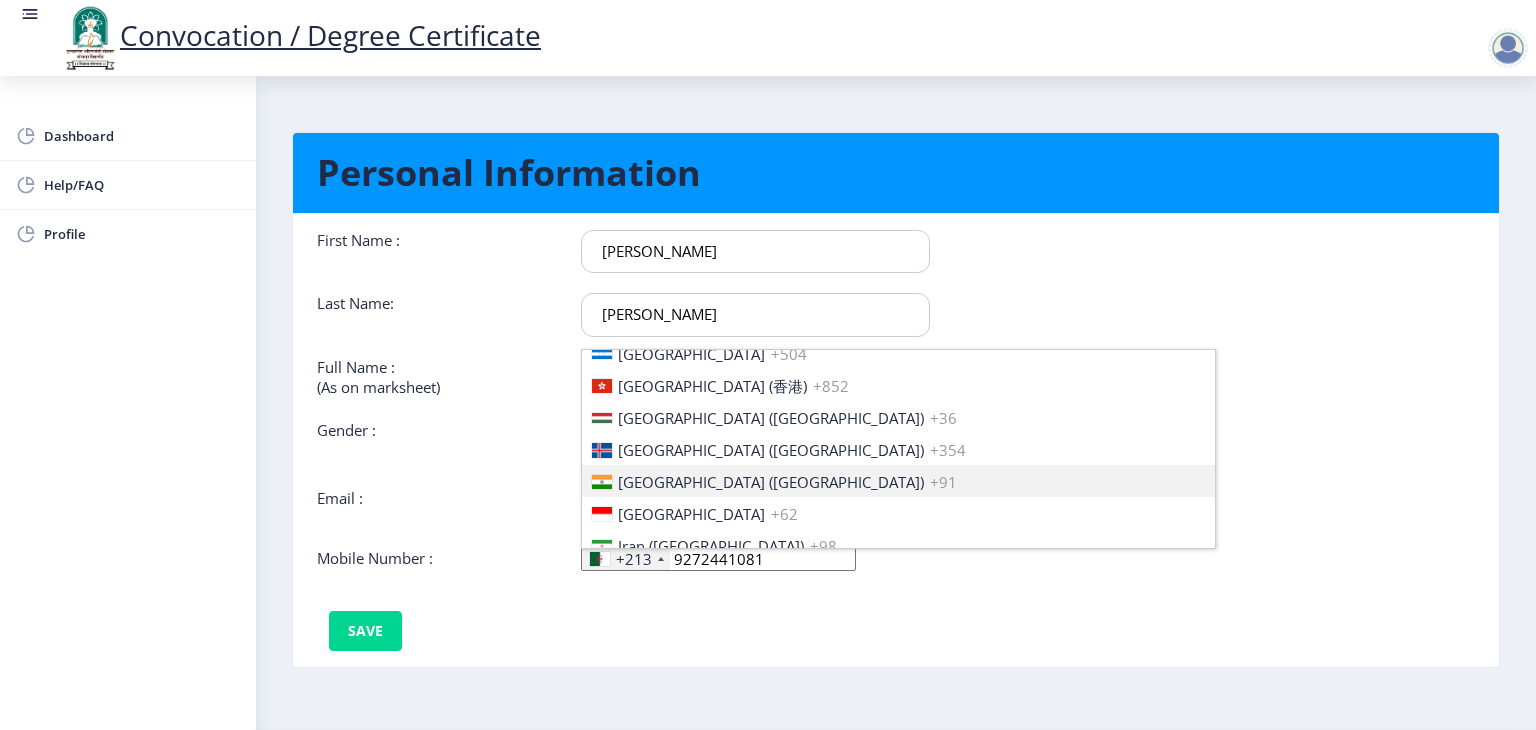 click on "[GEOGRAPHIC_DATA] ([GEOGRAPHIC_DATA]) +91" at bounding box center [898, 481] 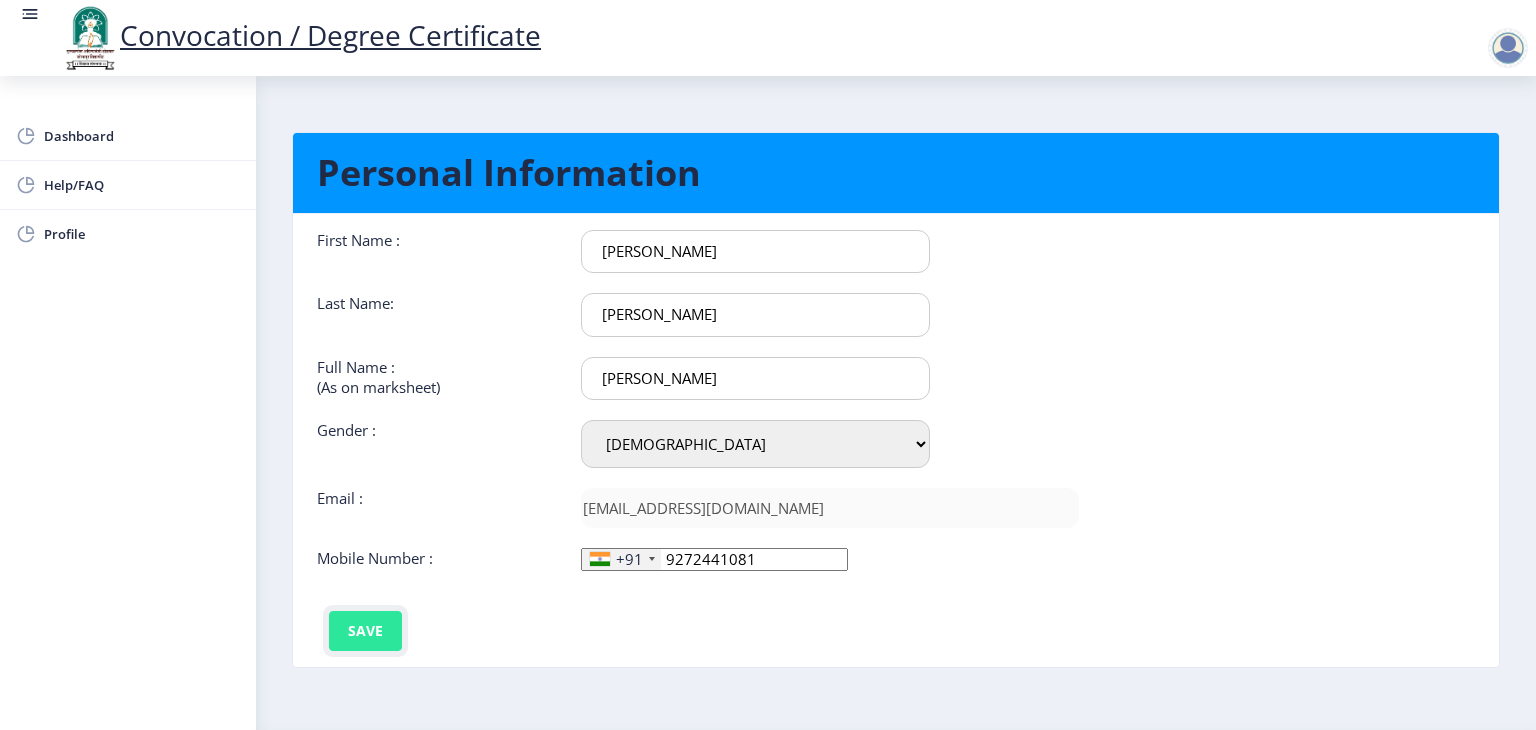click on "Save" 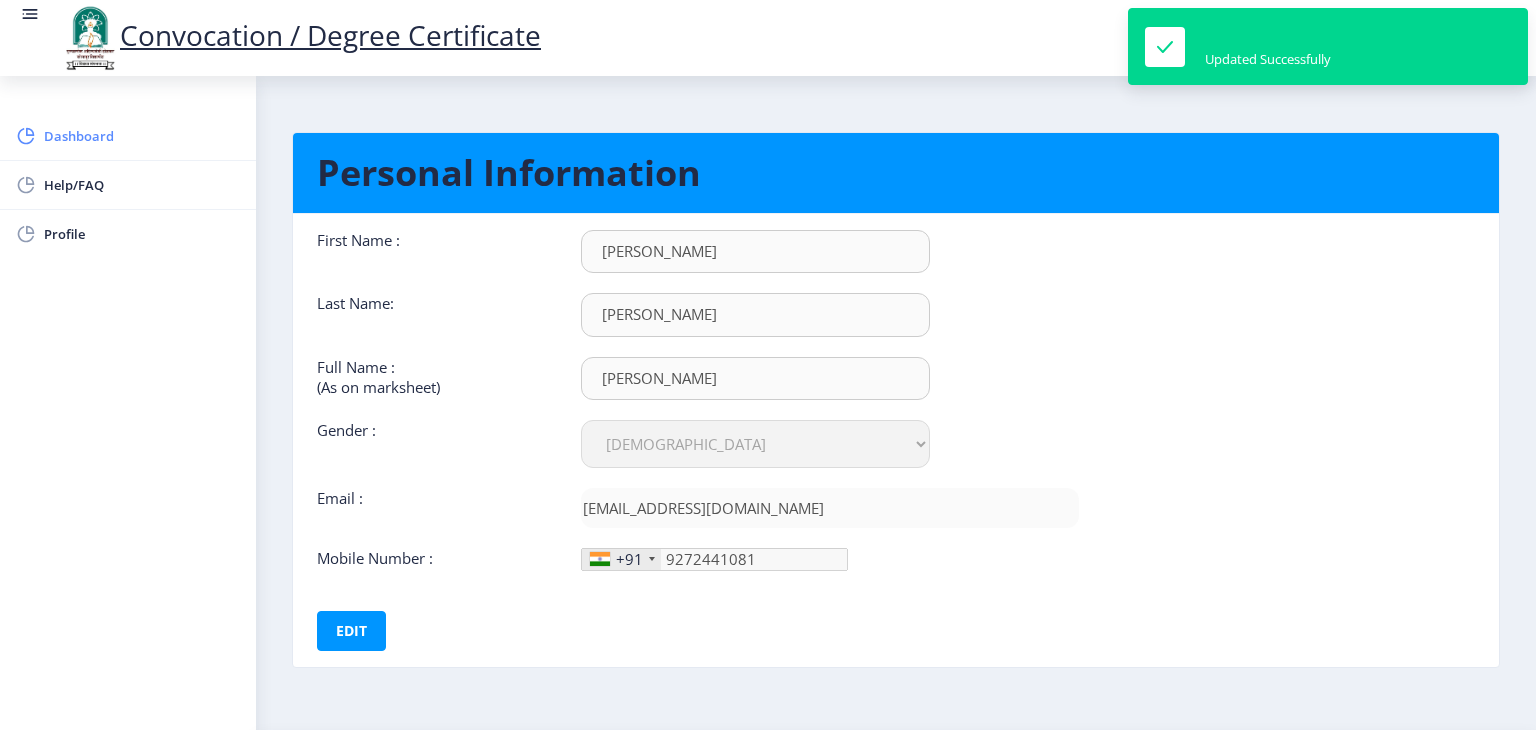 click on "Dashboard" 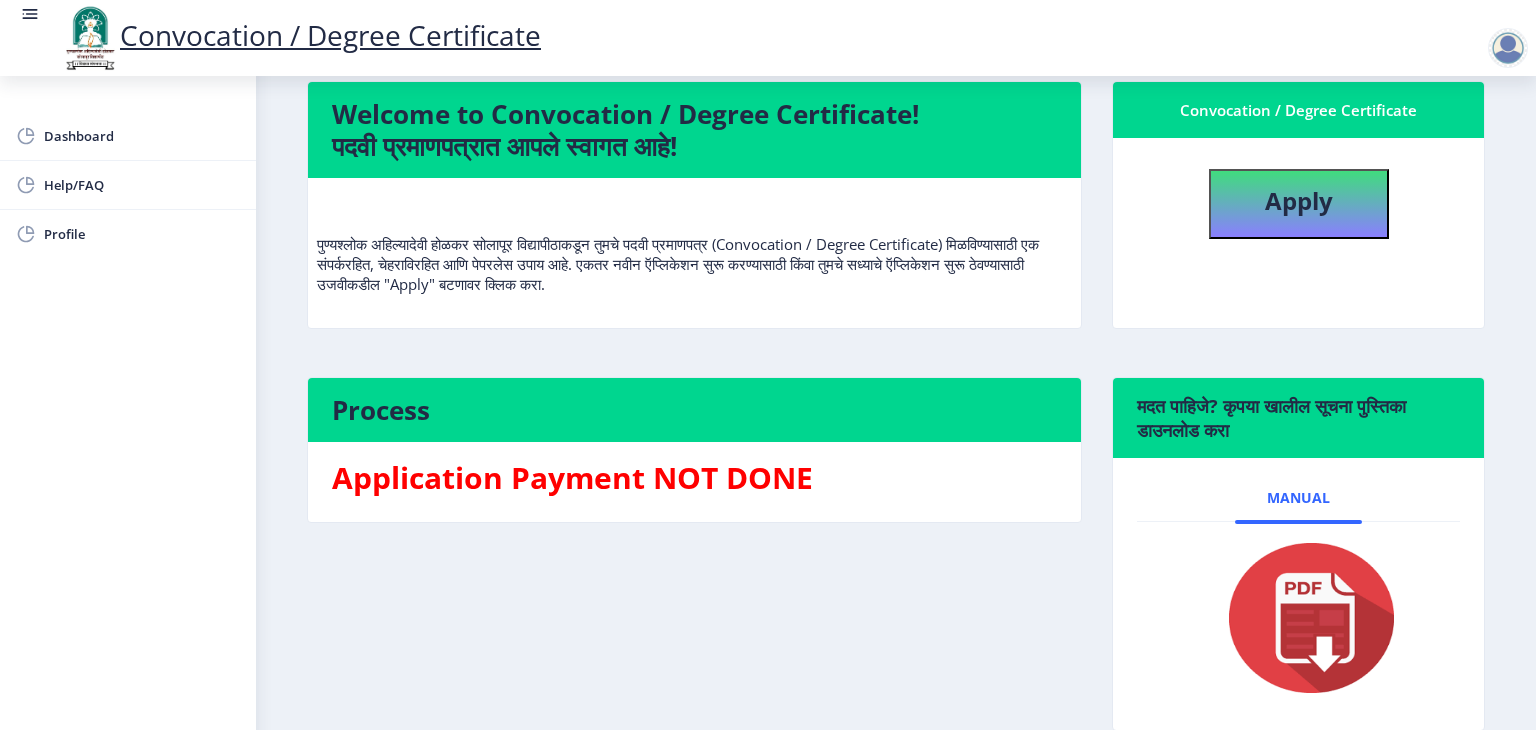 scroll, scrollTop: 92, scrollLeft: 0, axis: vertical 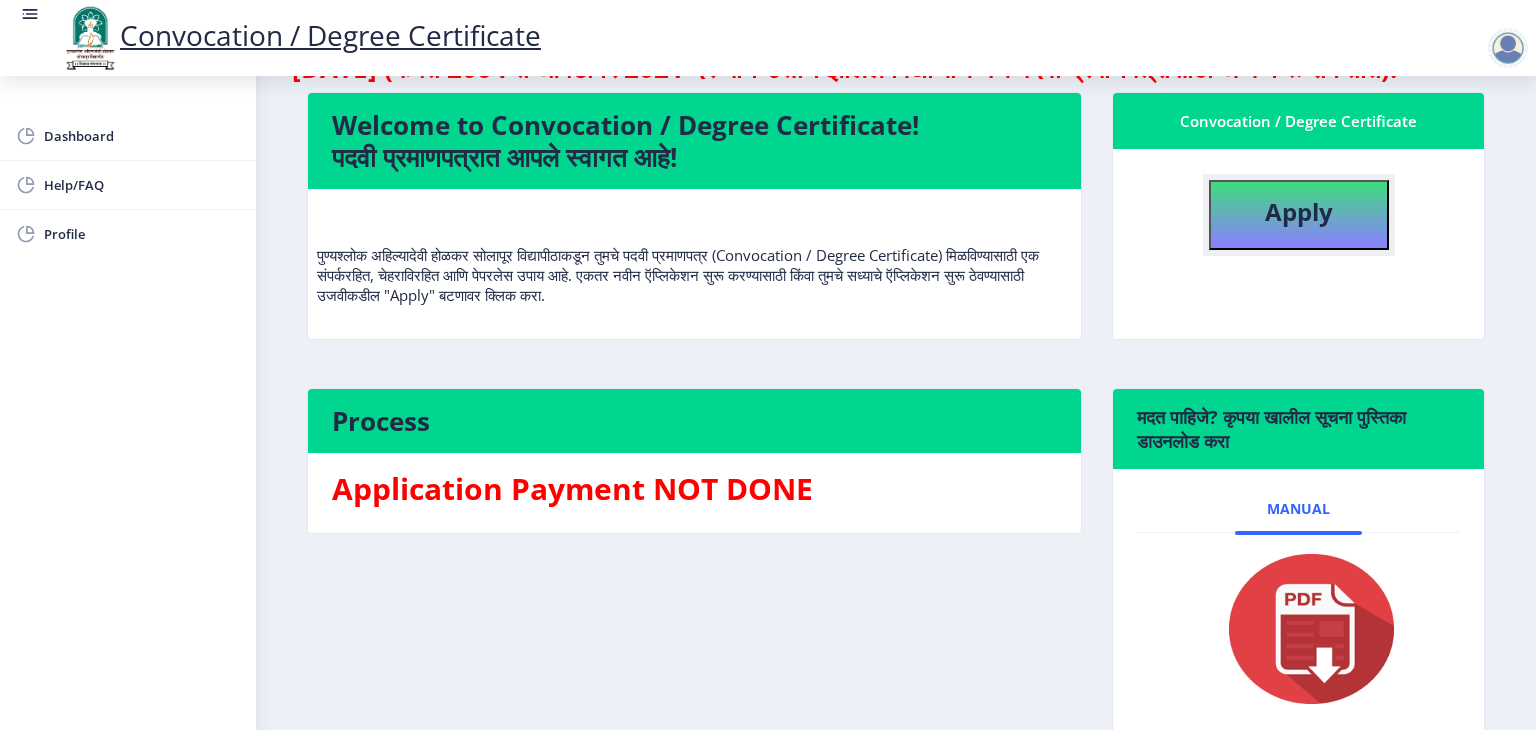 click on "Apply" 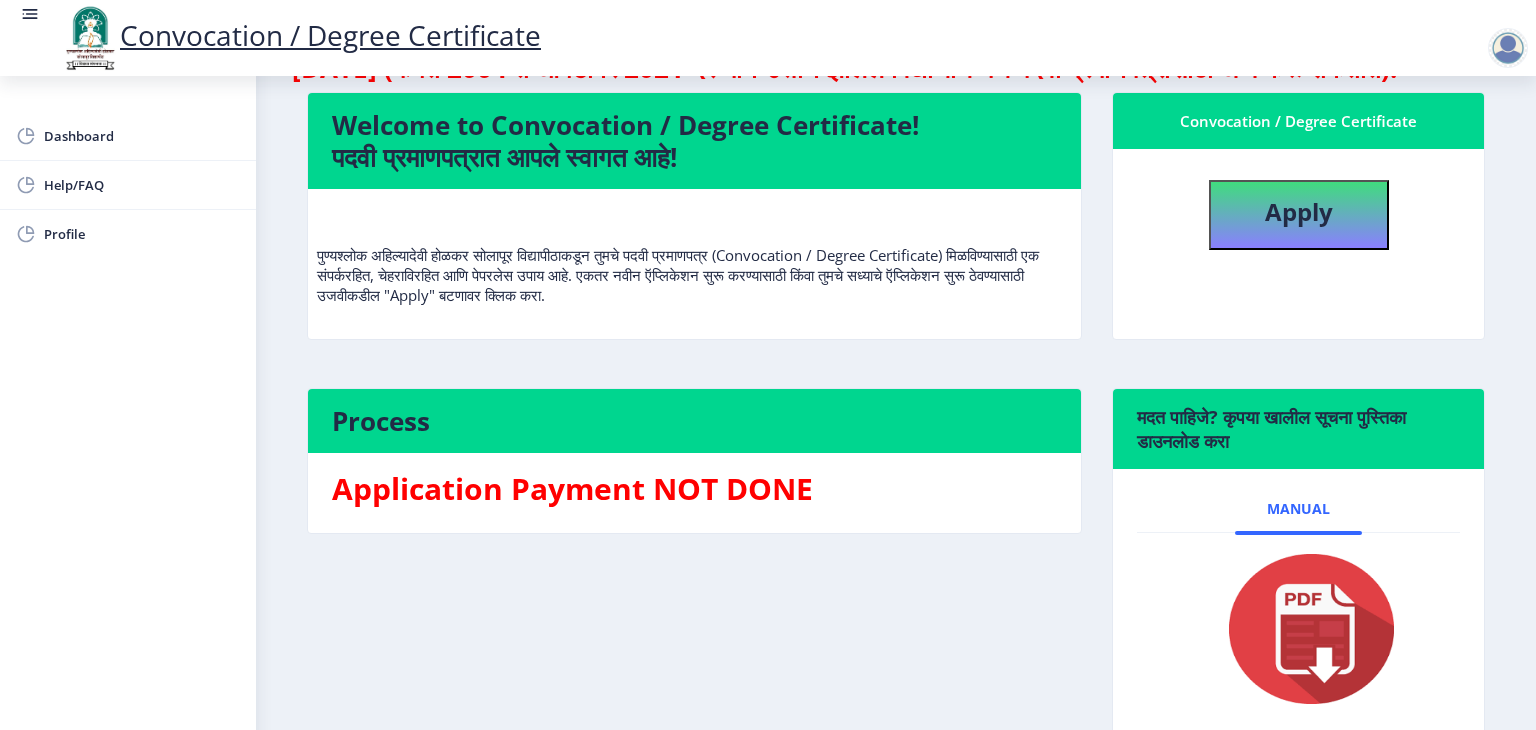 scroll, scrollTop: 0, scrollLeft: 0, axis: both 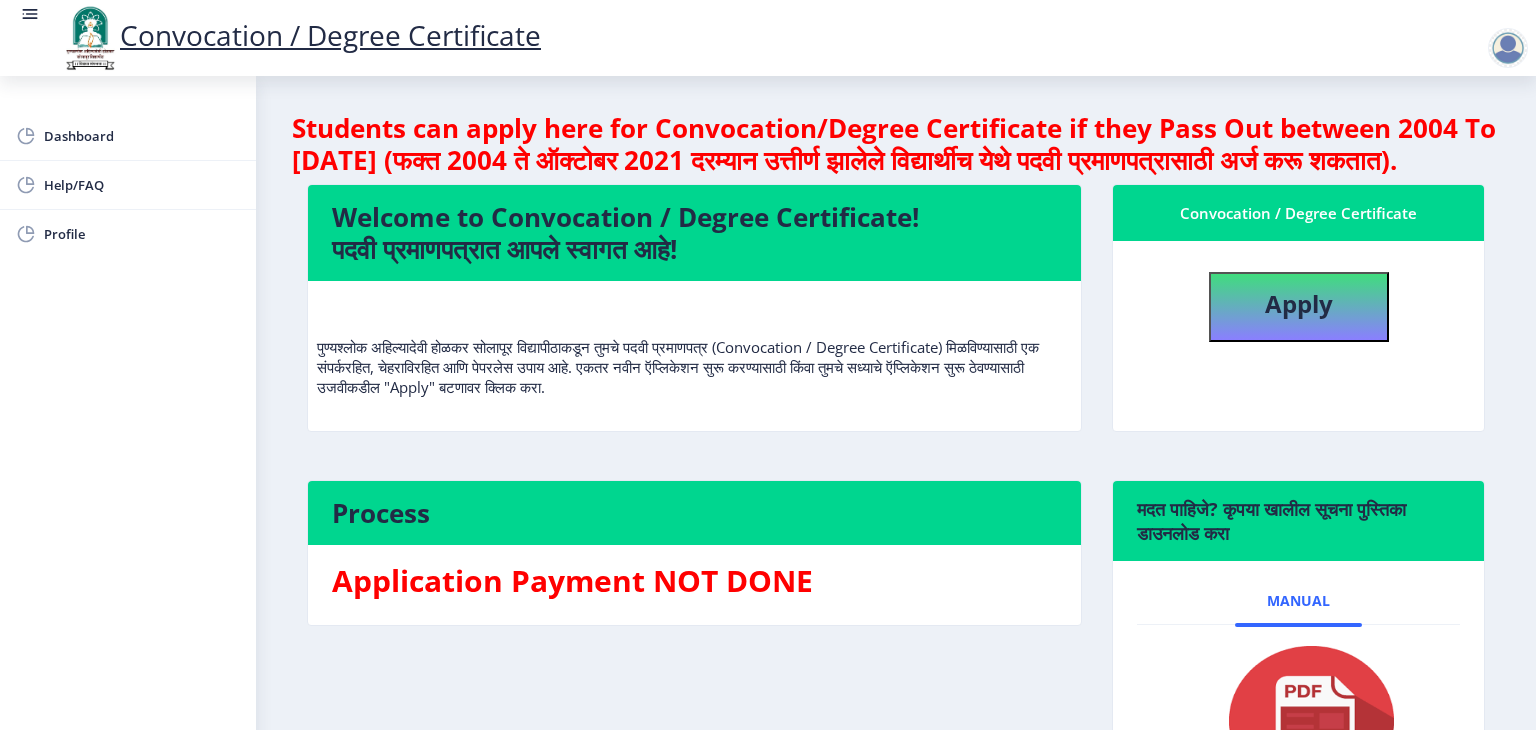 select 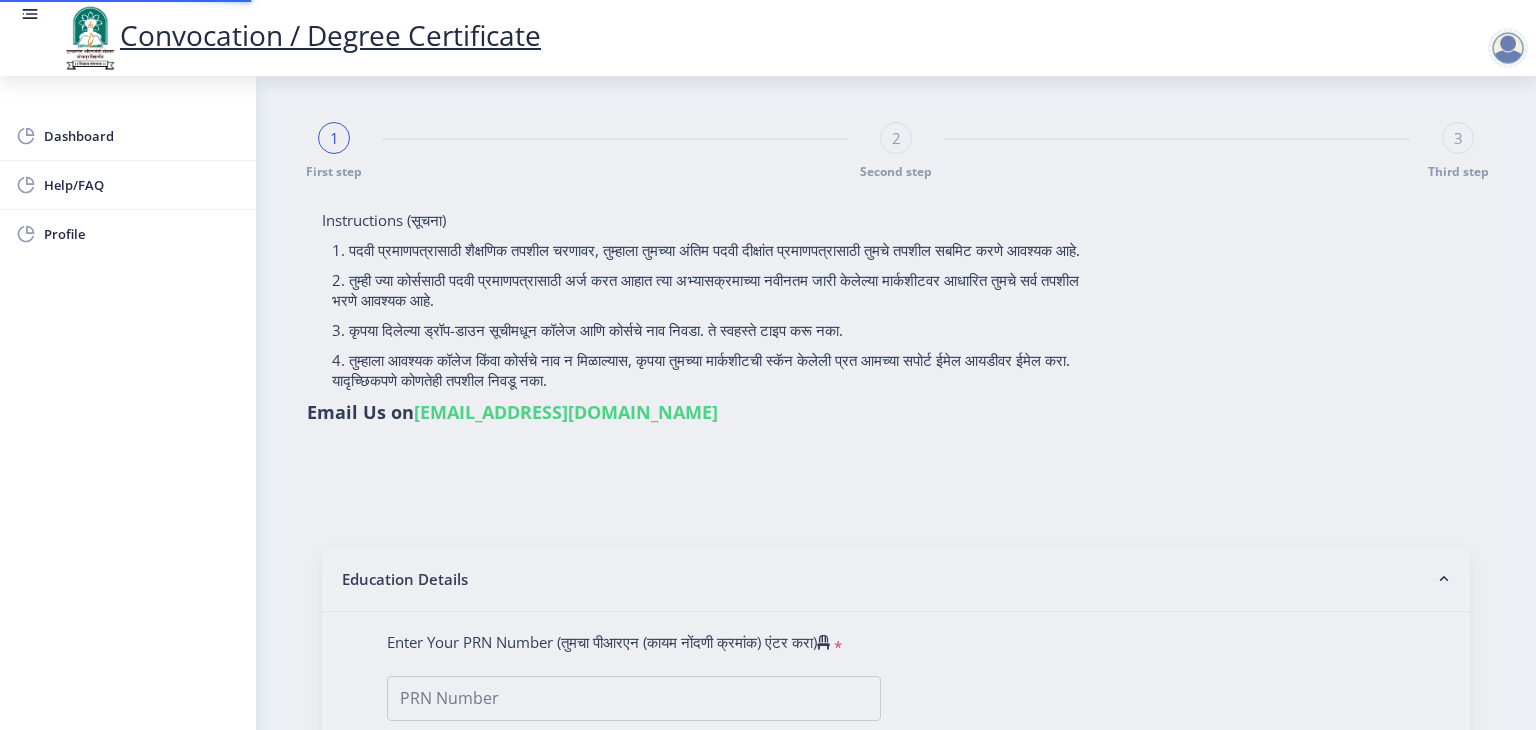 type on "2010032500522252" 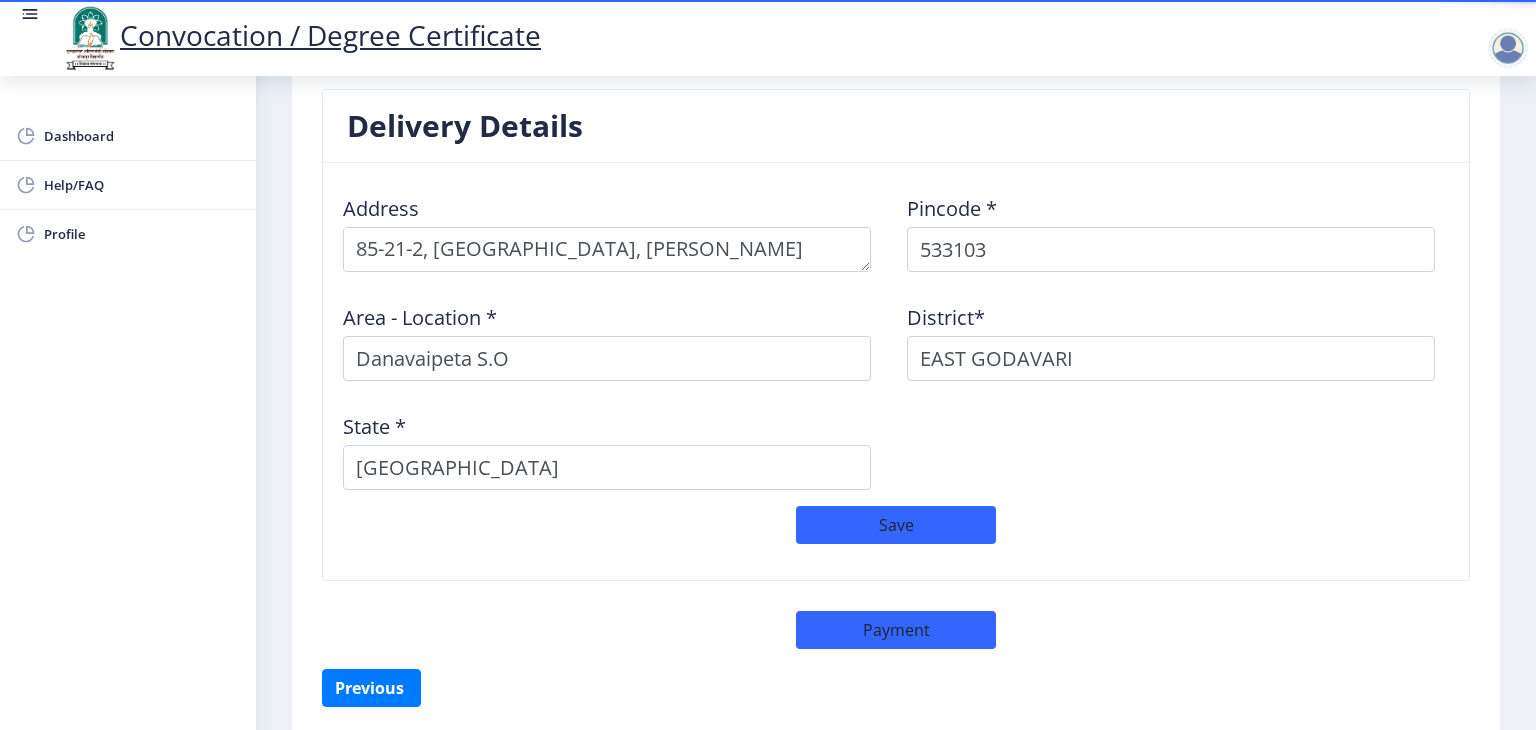 scroll, scrollTop: 1664, scrollLeft: 0, axis: vertical 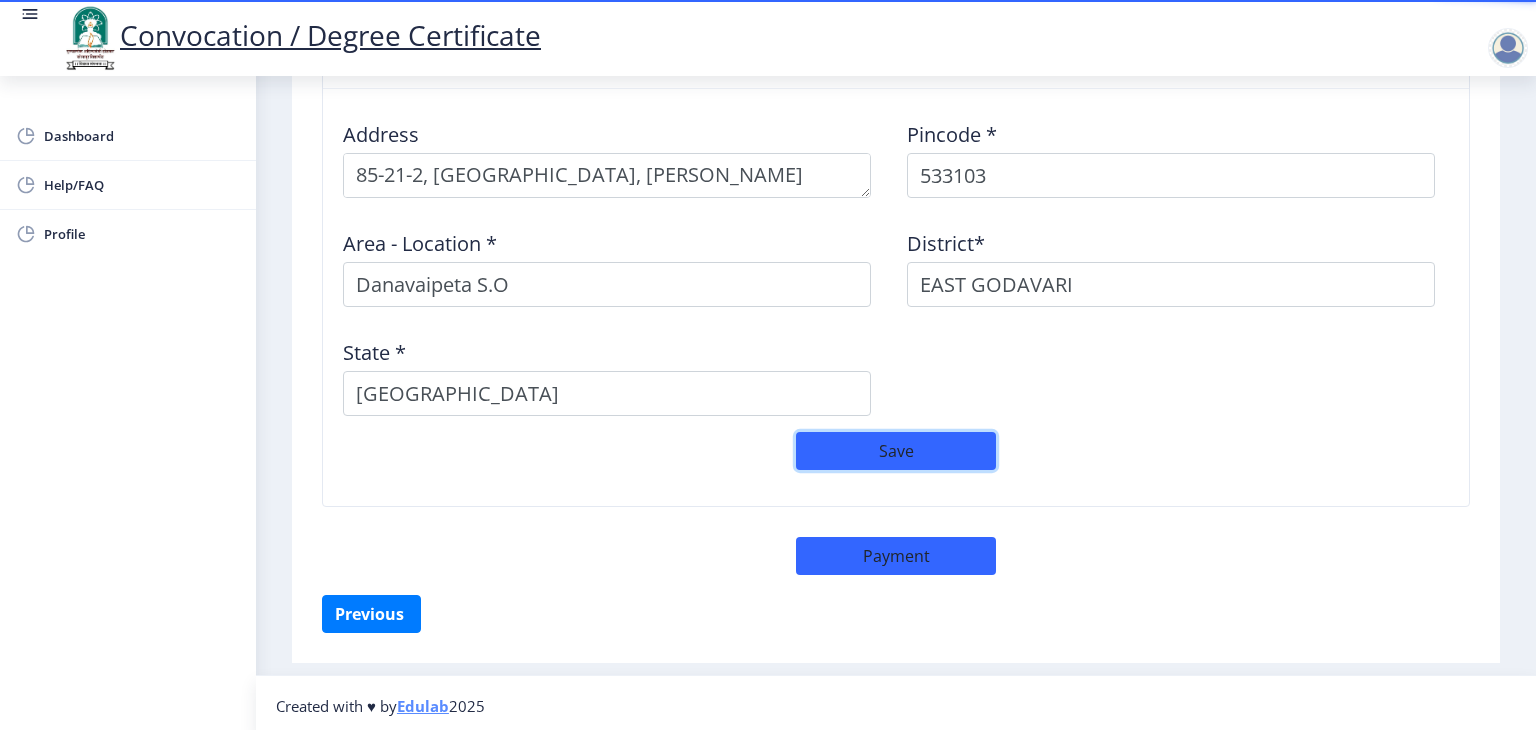 click on "Save" 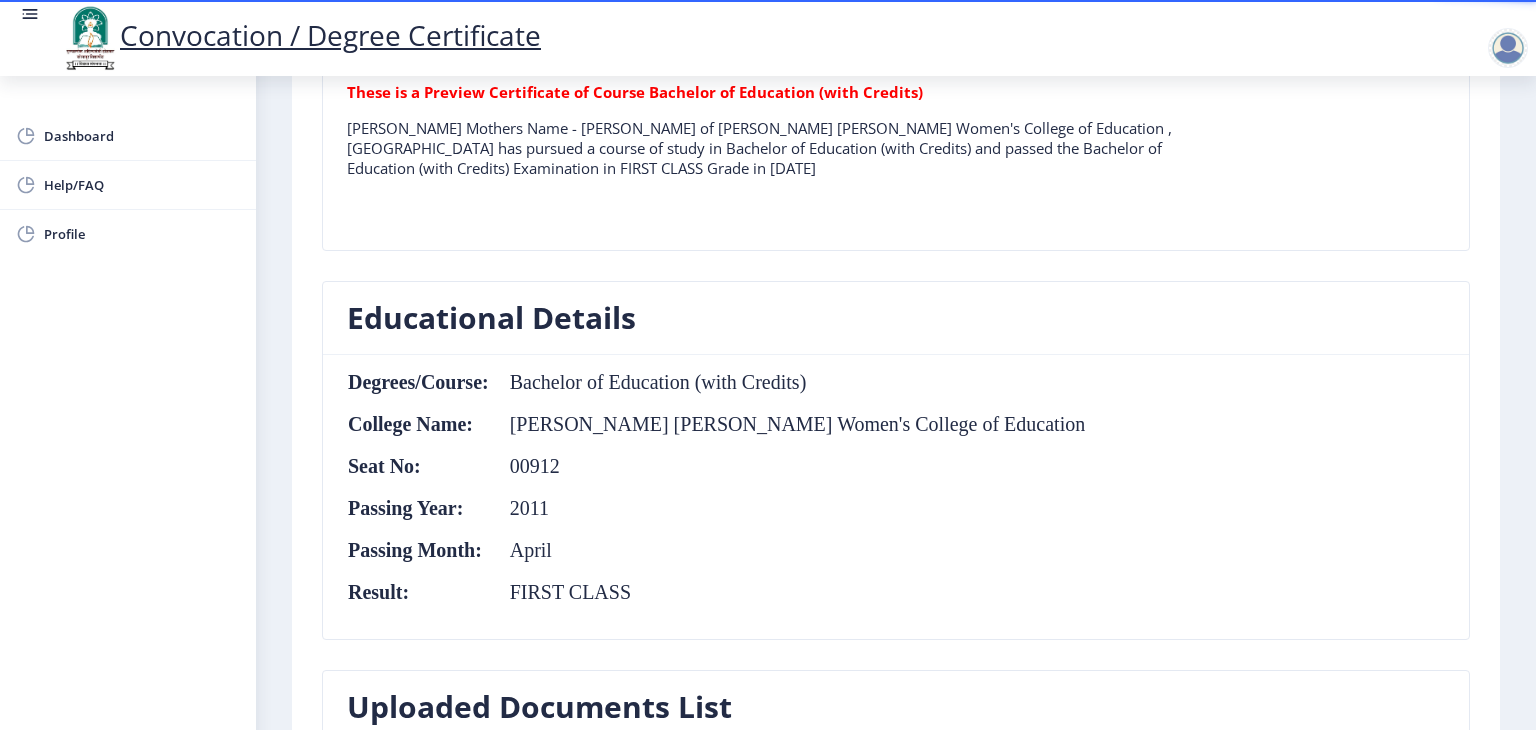 scroll, scrollTop: 0, scrollLeft: 0, axis: both 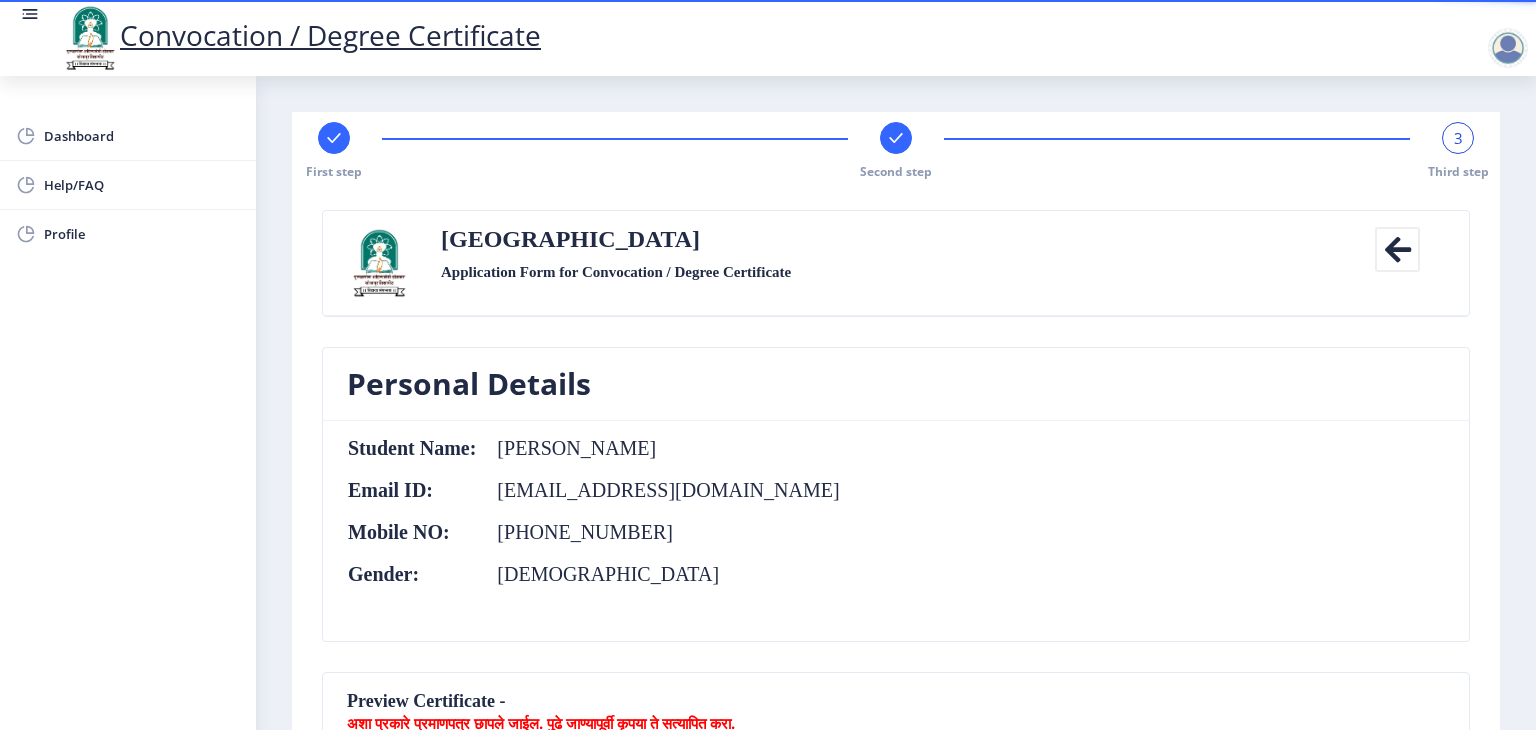 click on "3" 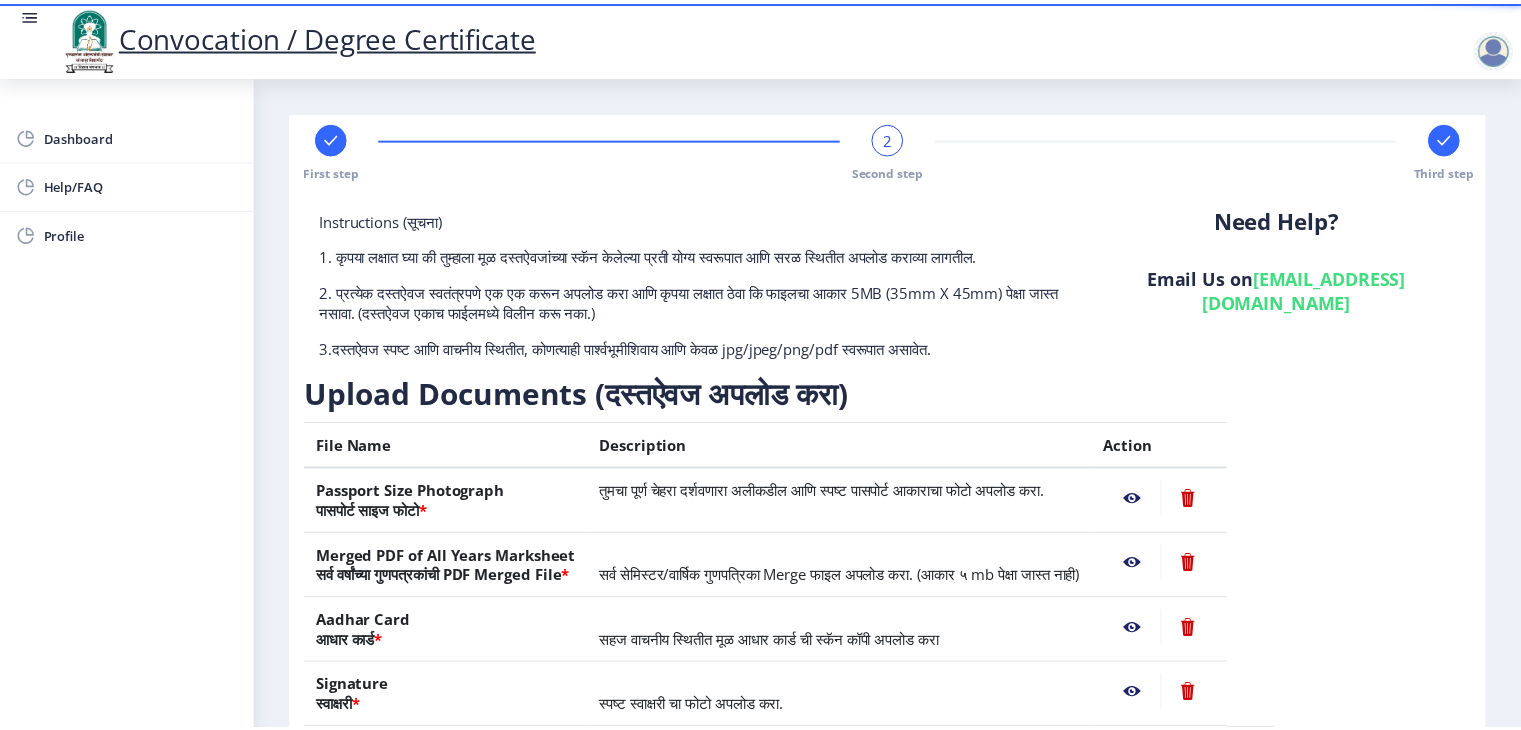scroll, scrollTop: 218, scrollLeft: 0, axis: vertical 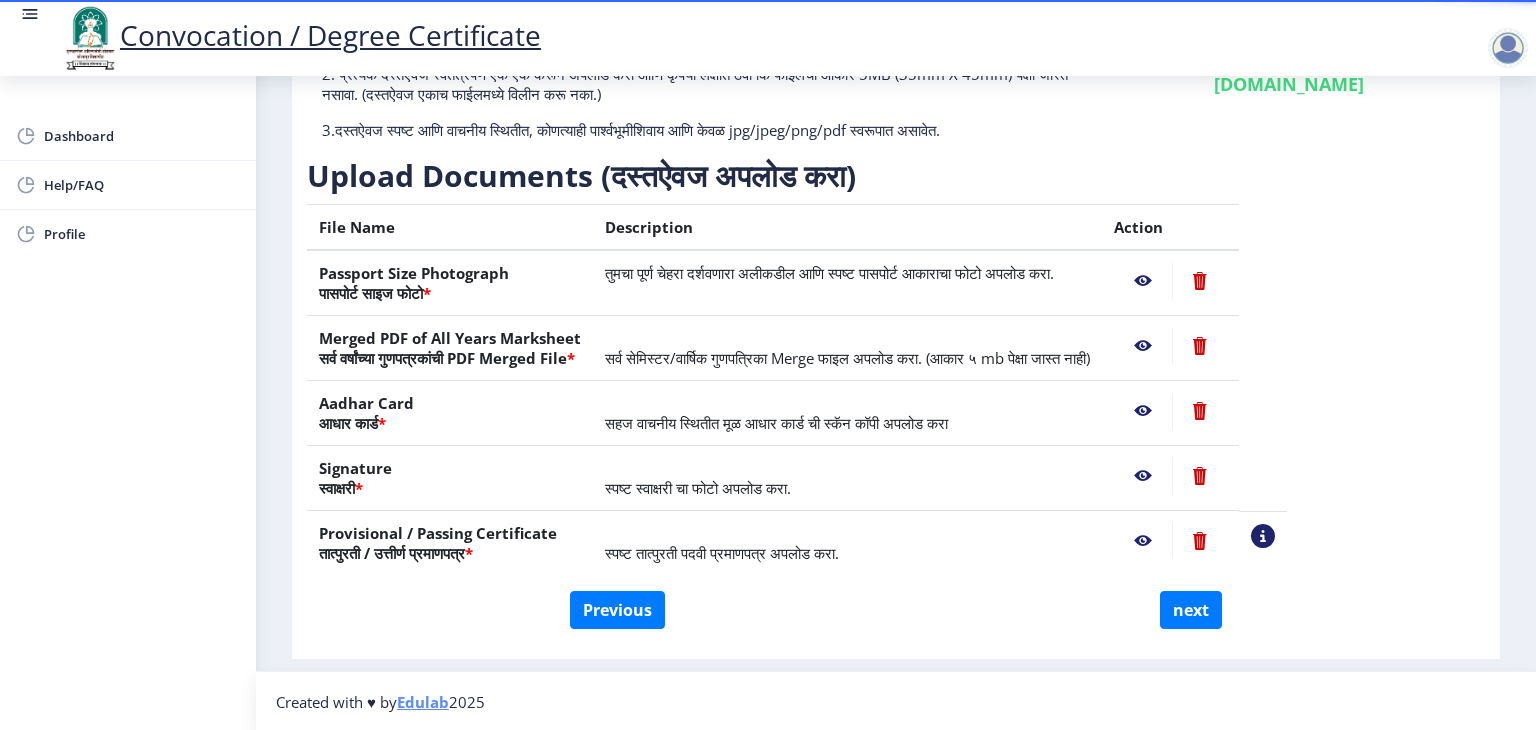 click 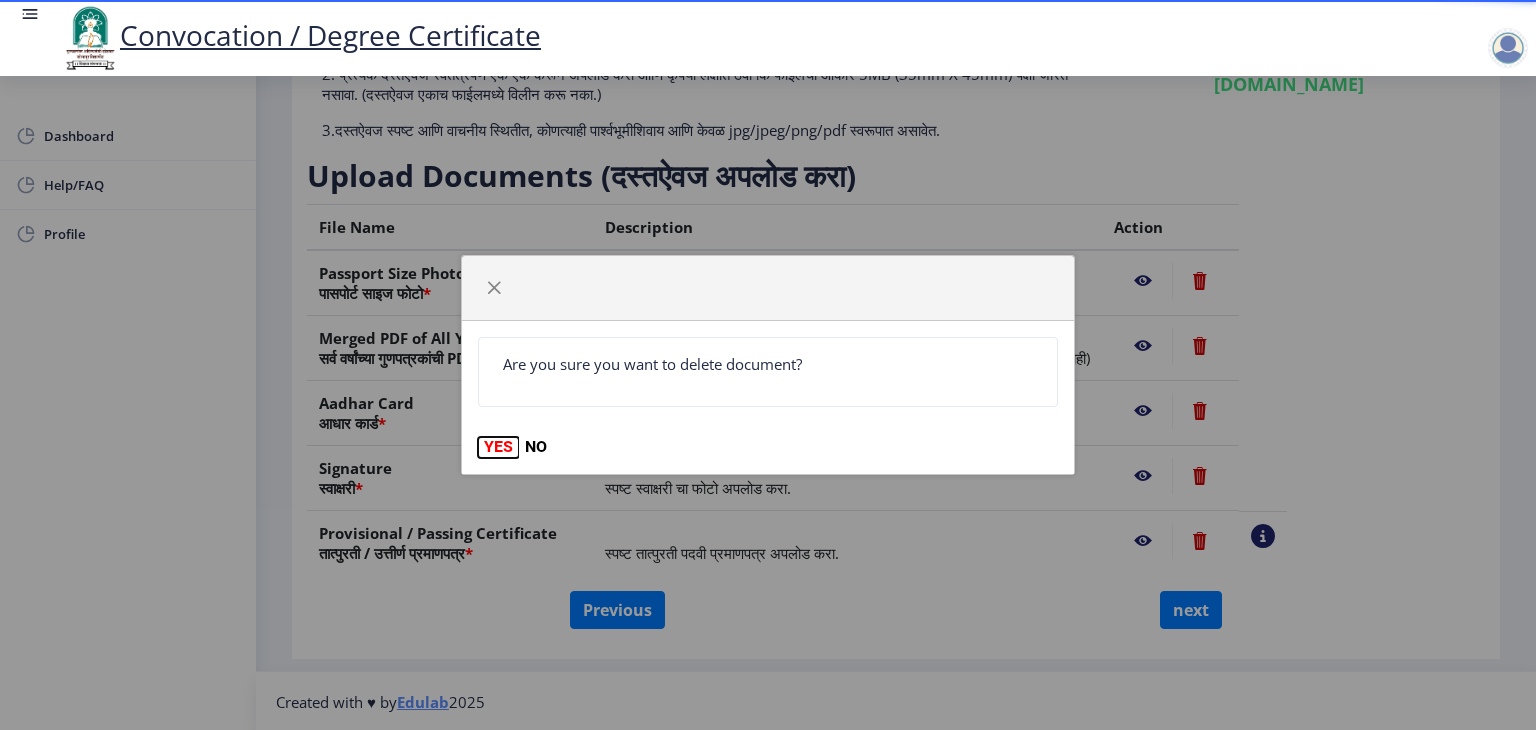 click on "YES" 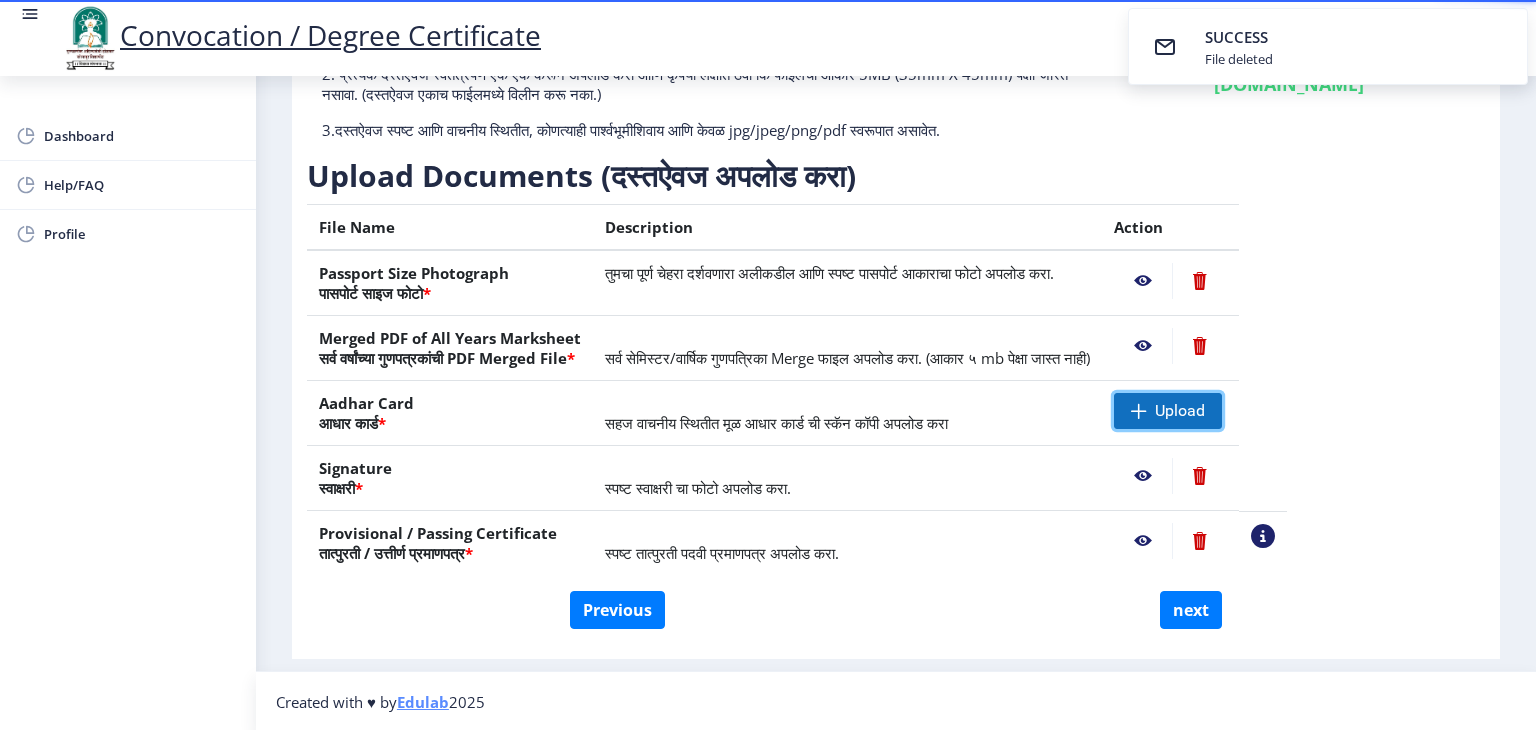 click on "Upload" 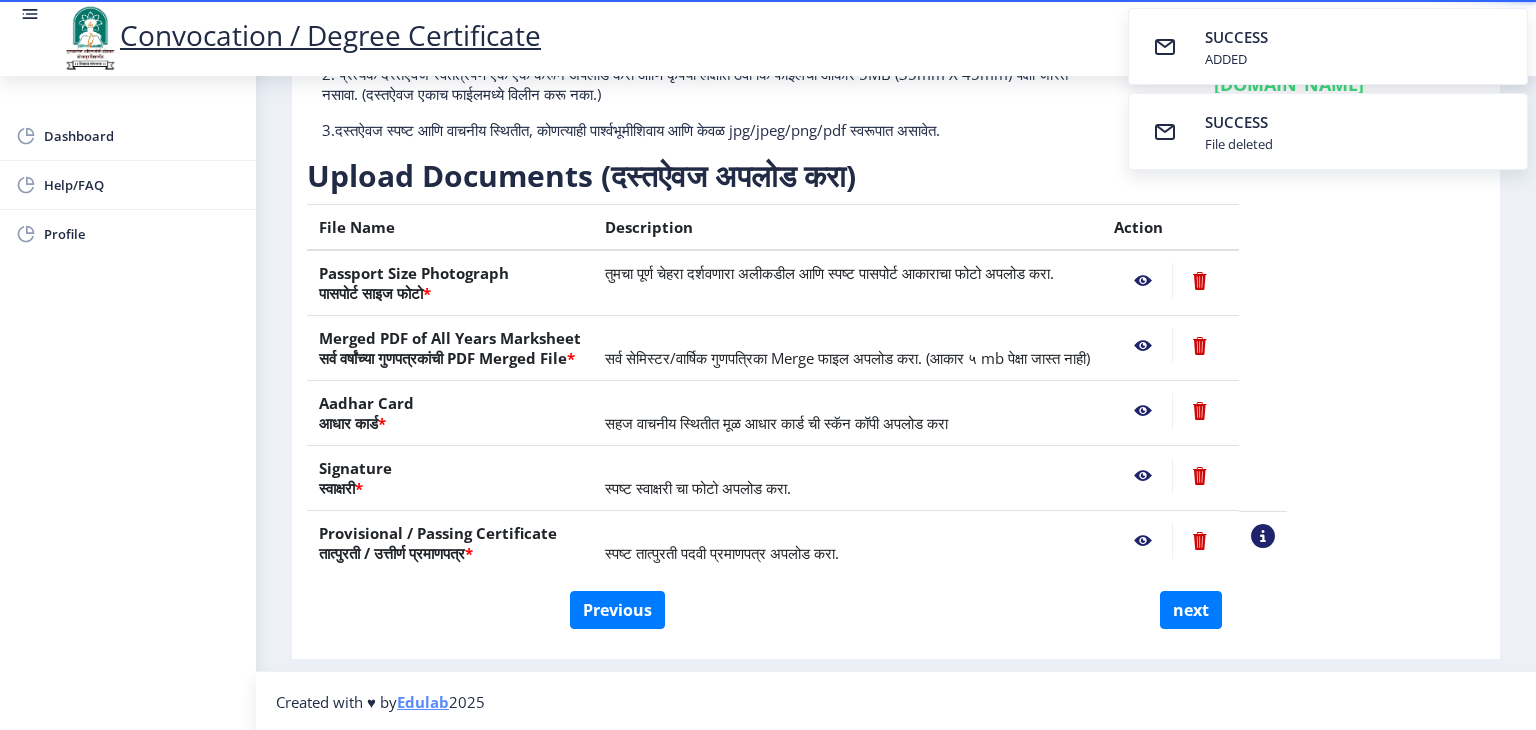 click 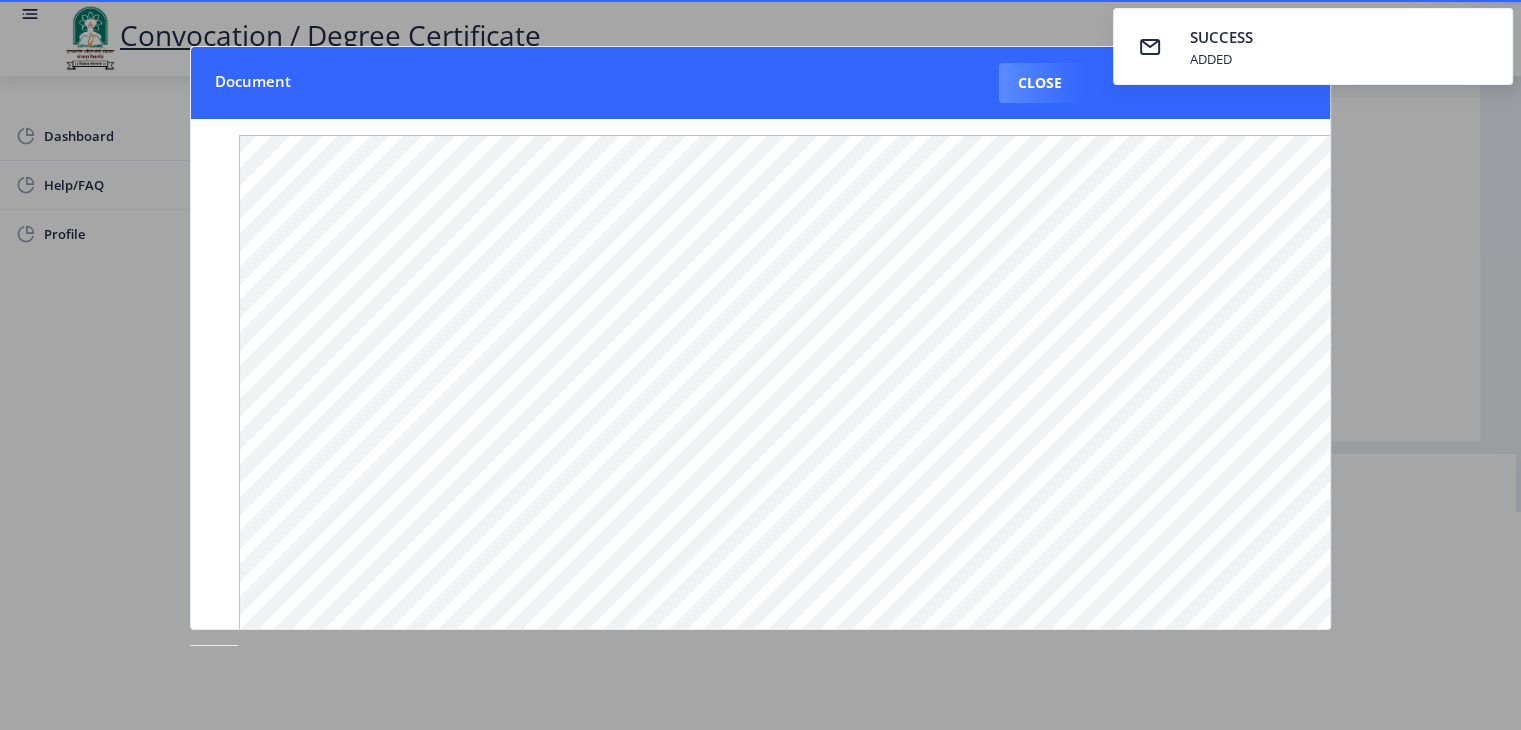 click 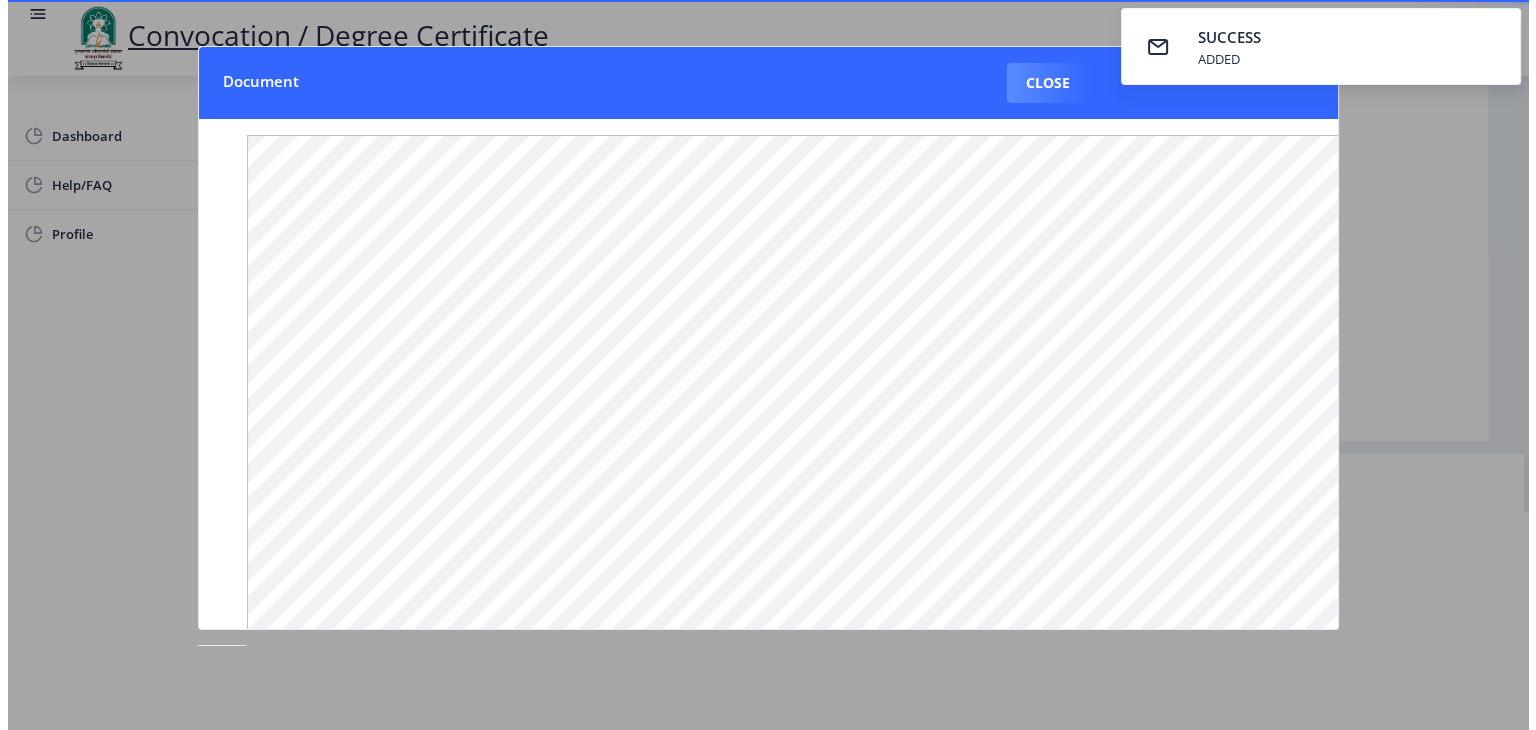 scroll, scrollTop: 23, scrollLeft: 0, axis: vertical 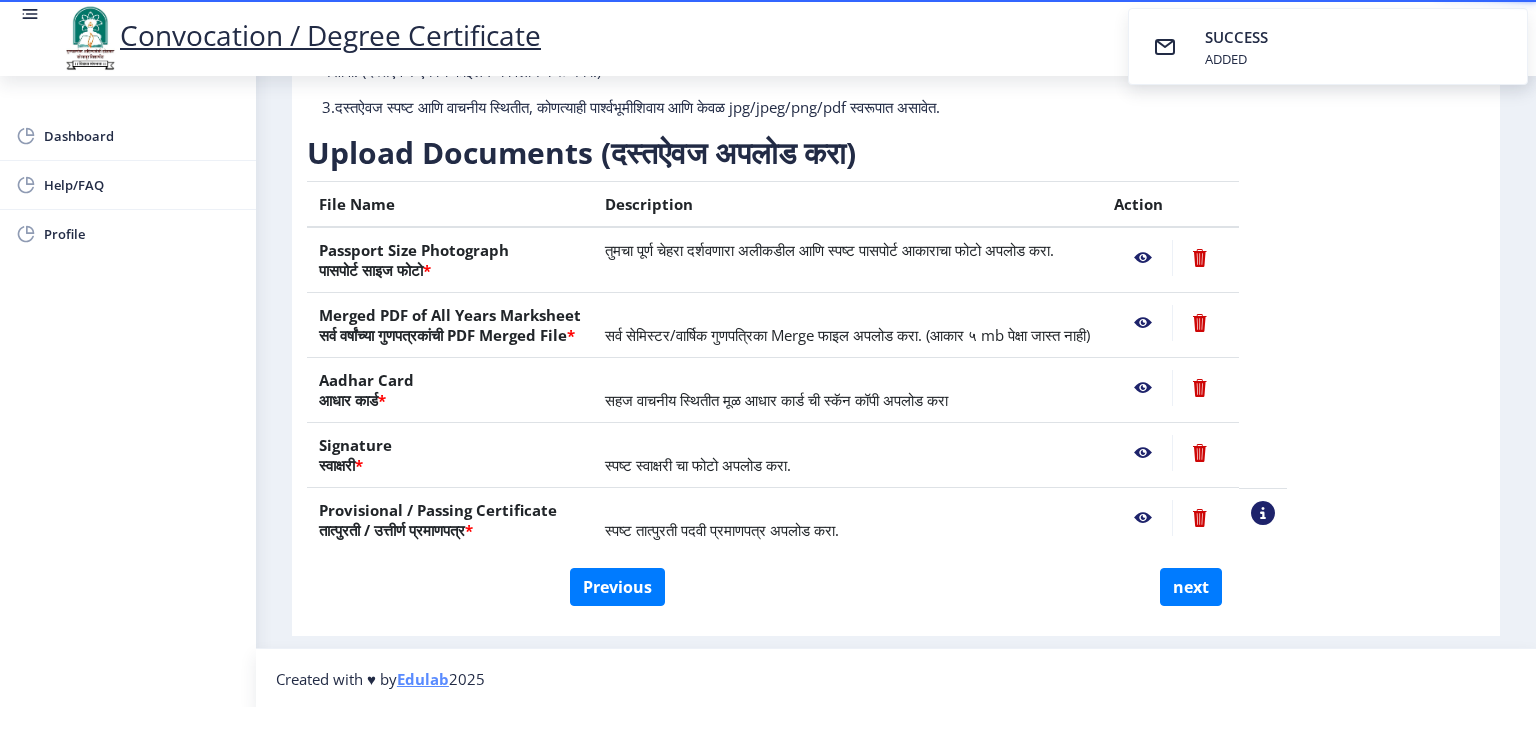 click 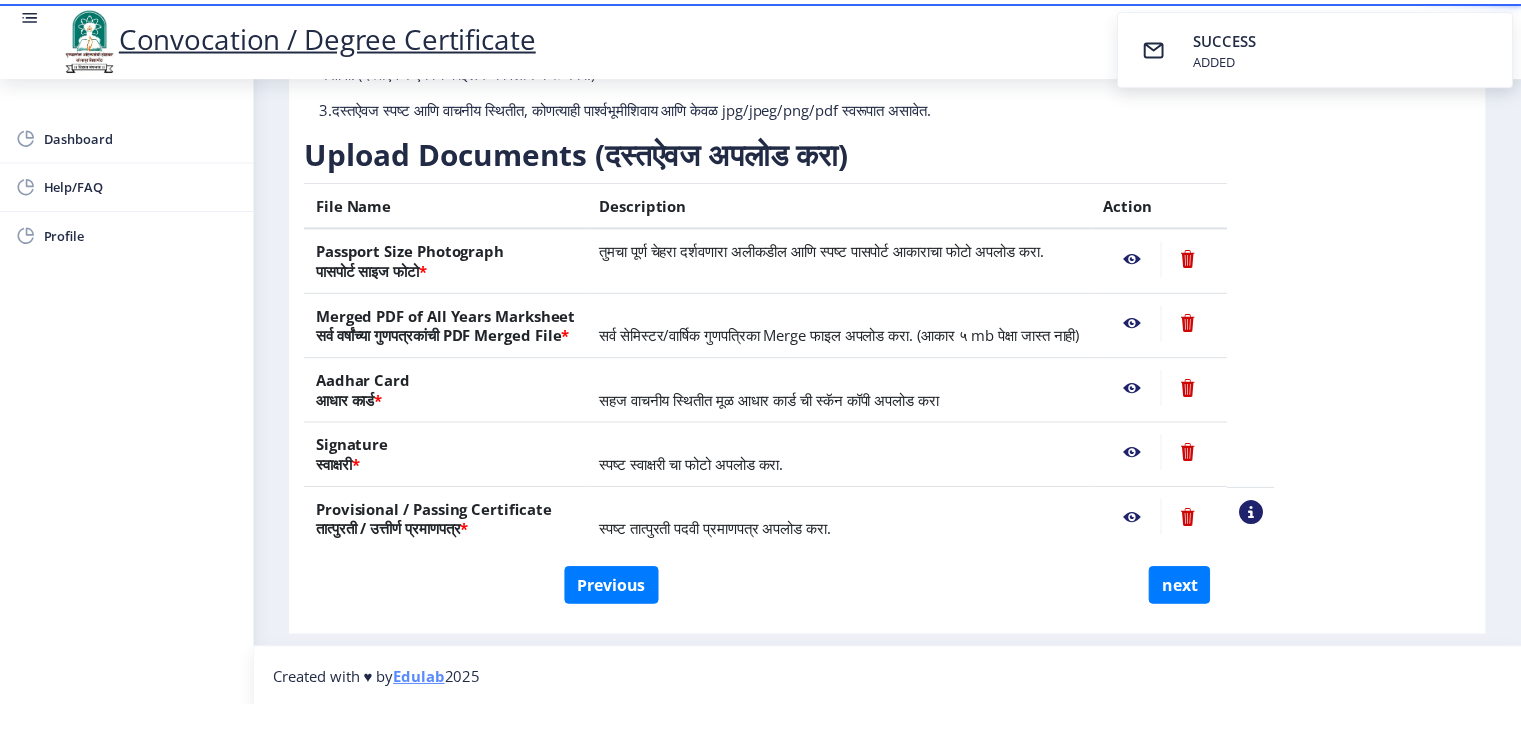 scroll, scrollTop: 0, scrollLeft: 0, axis: both 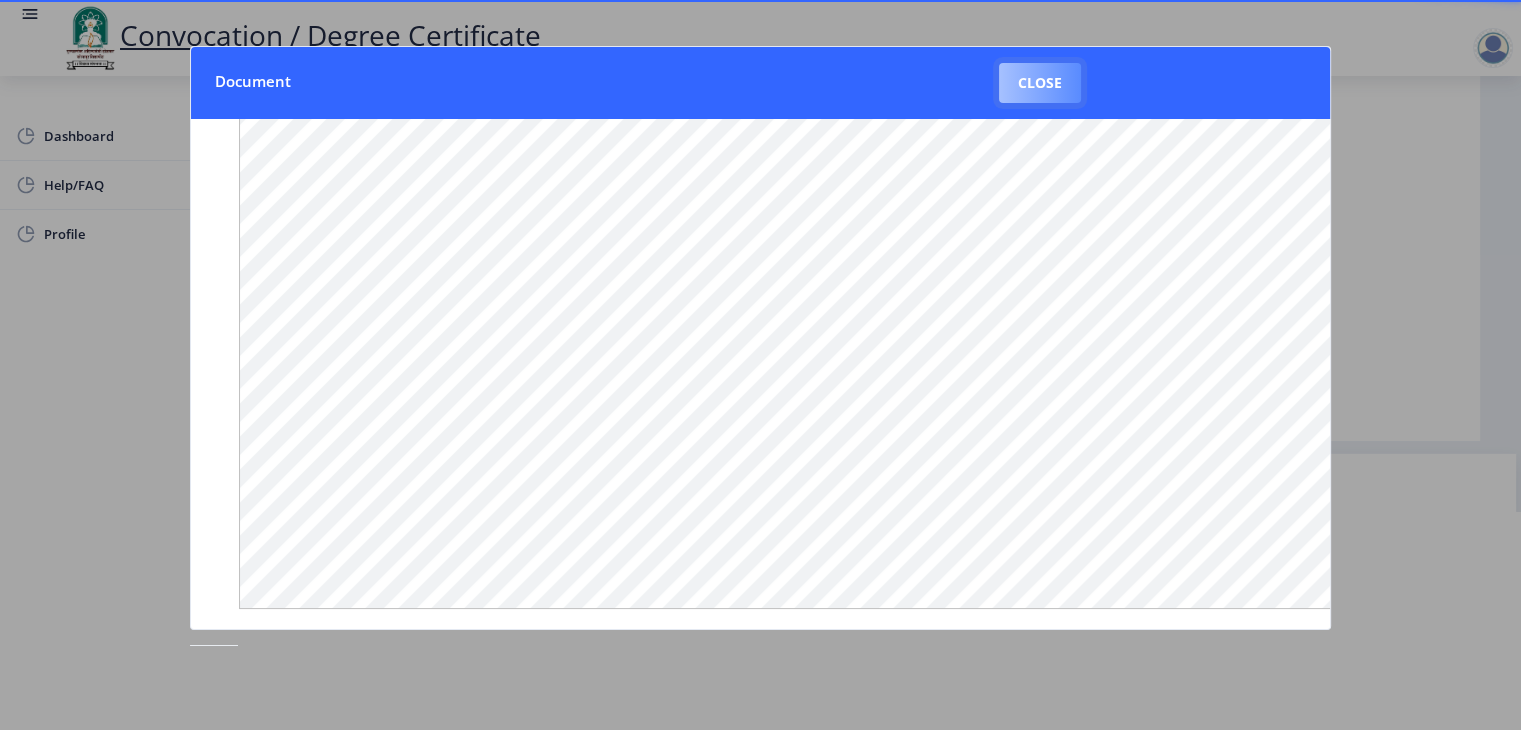 click on "Close" at bounding box center (1040, 83) 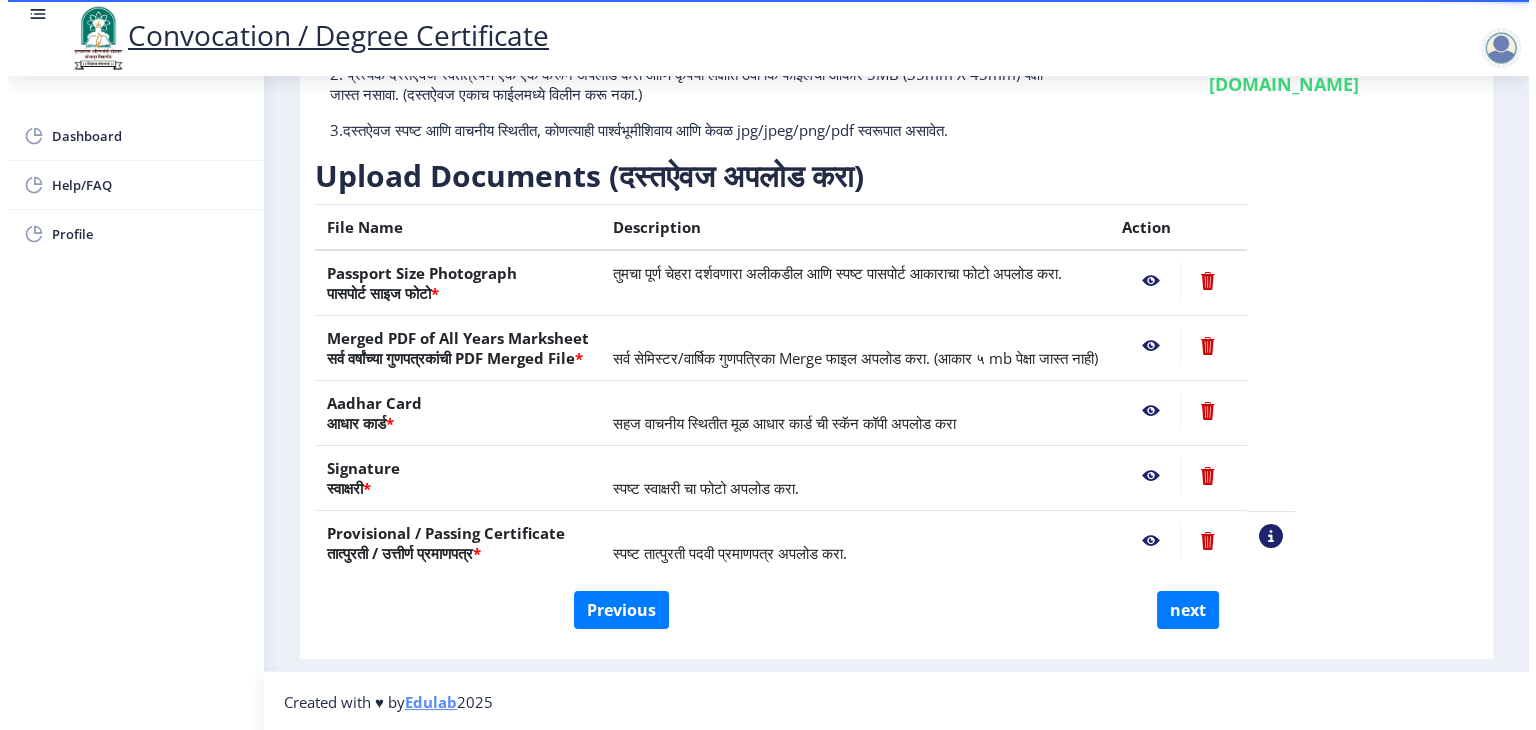 scroll, scrollTop: 23, scrollLeft: 0, axis: vertical 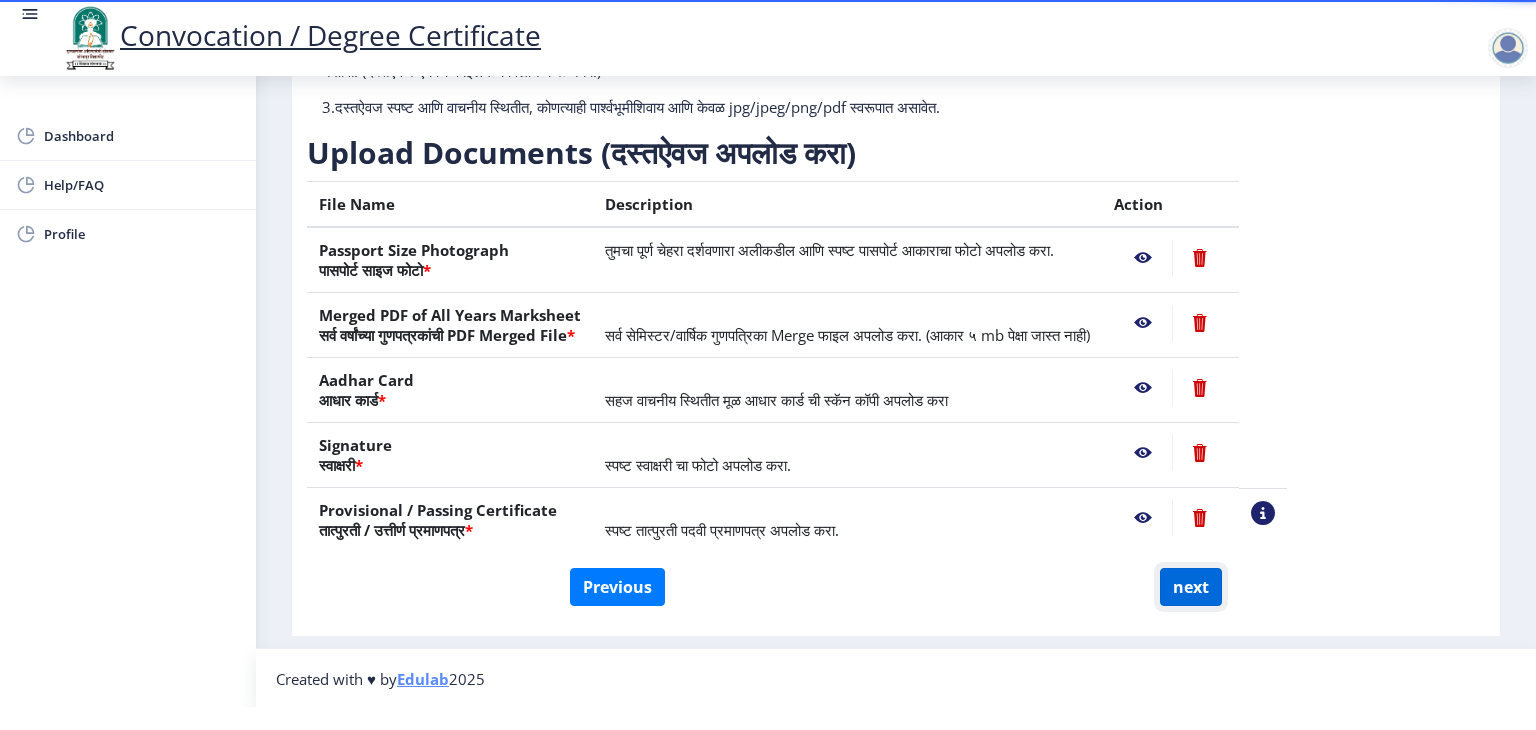 click on "next" 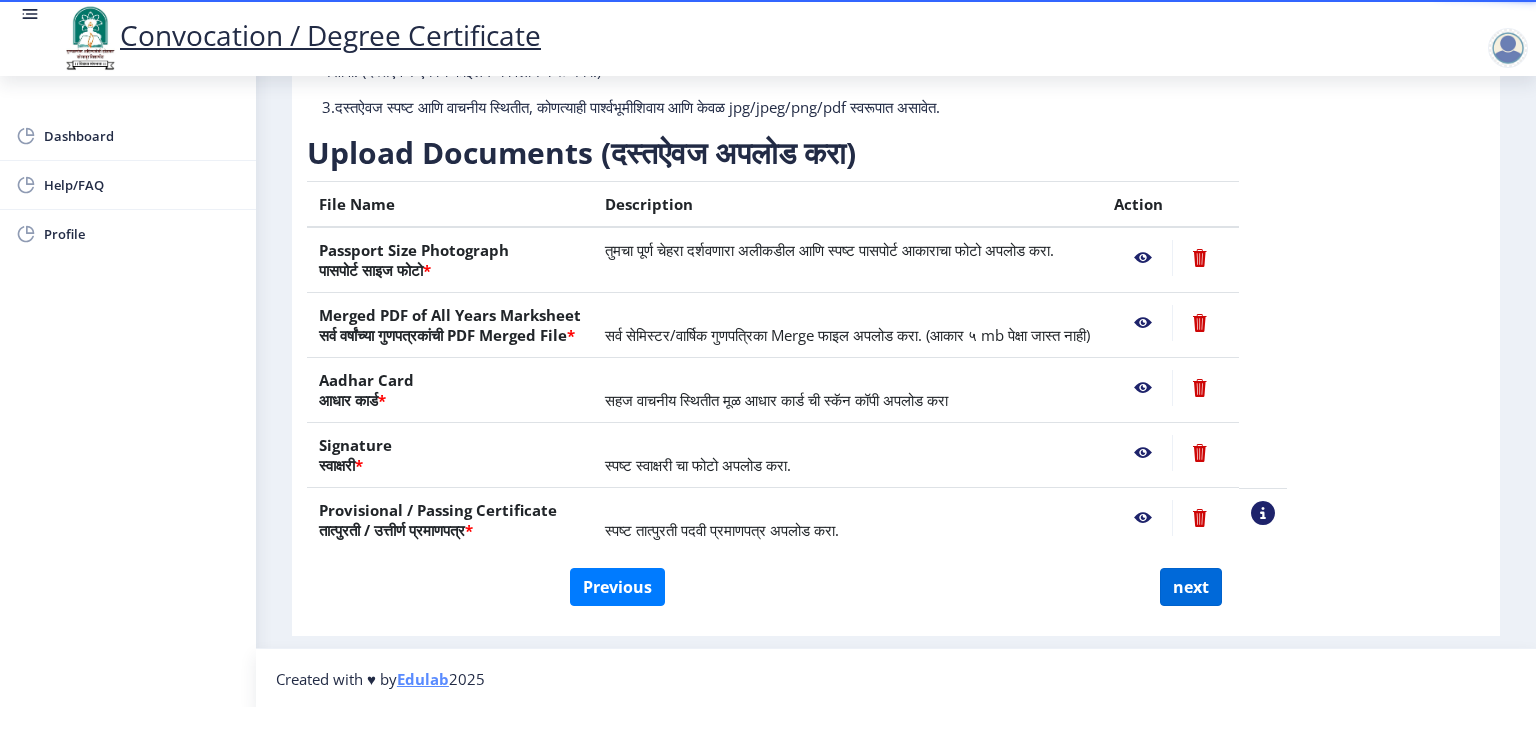 select 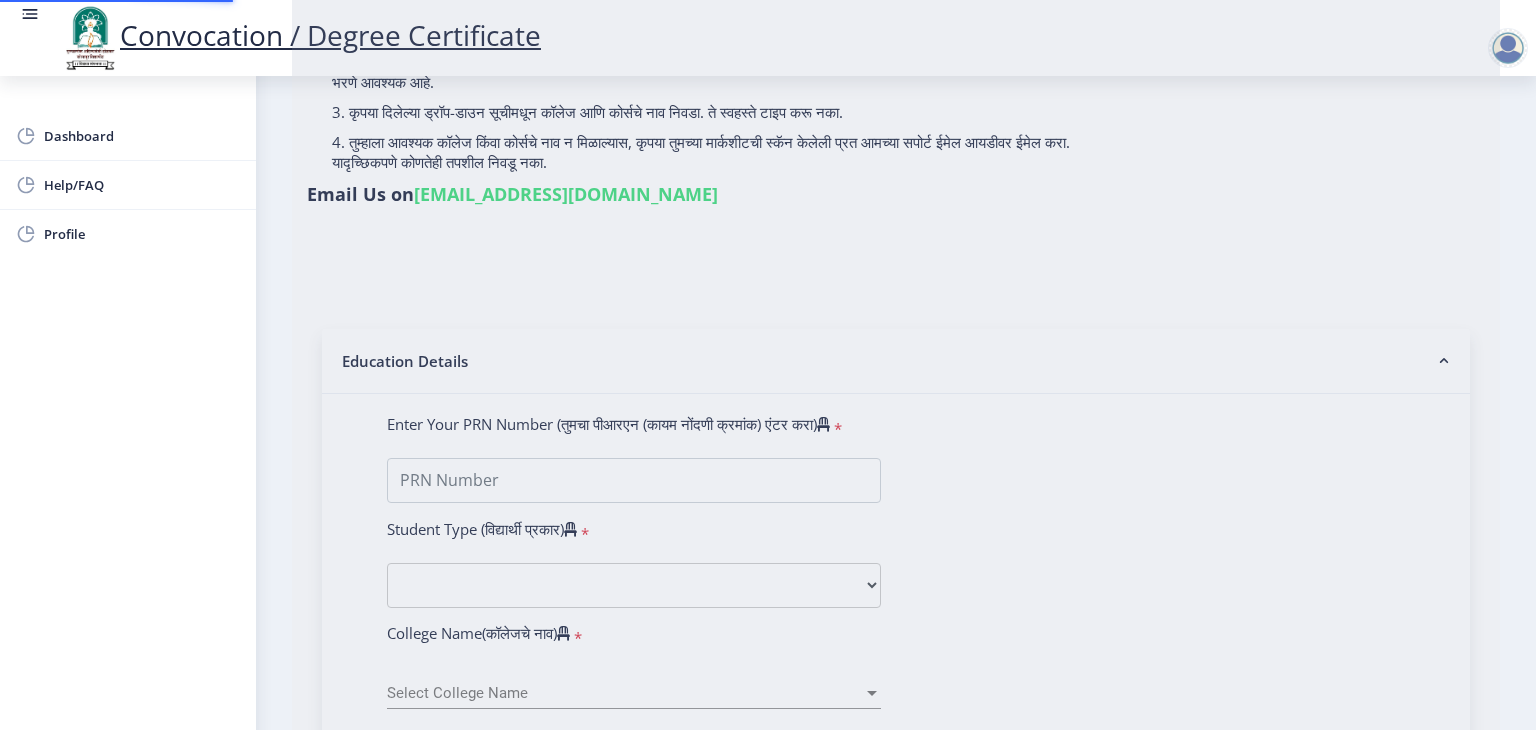 scroll, scrollTop: 0, scrollLeft: 0, axis: both 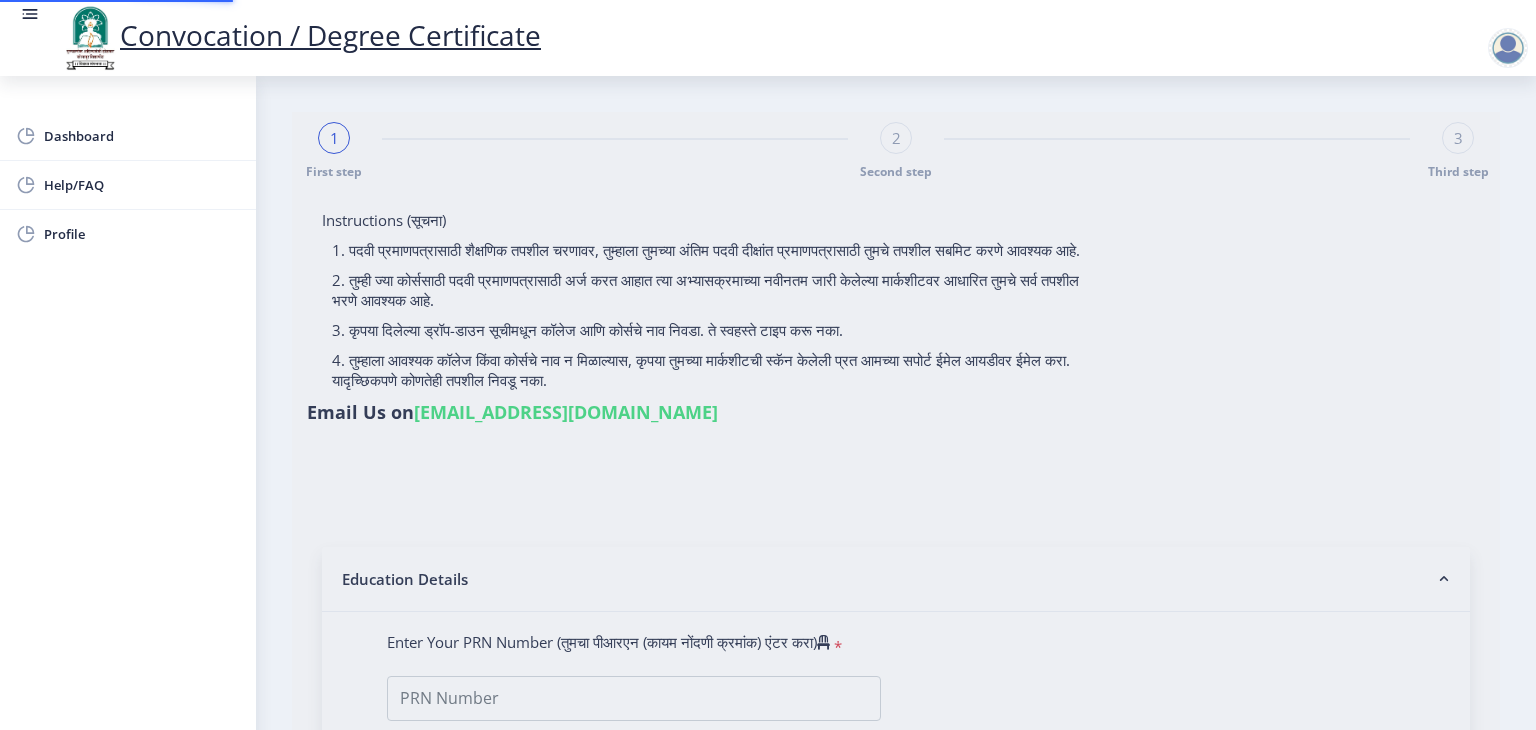 select 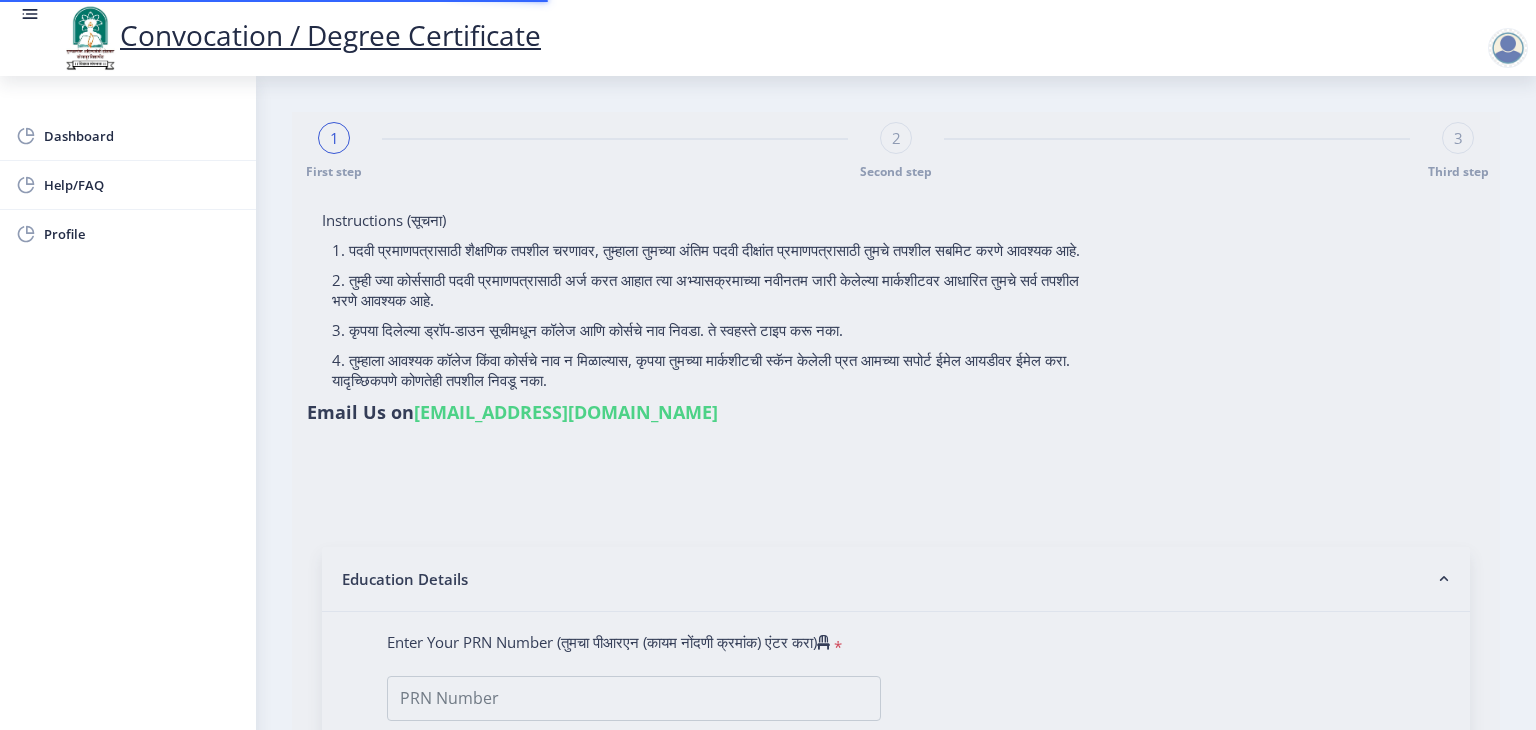 type on "[PERSON_NAME]" 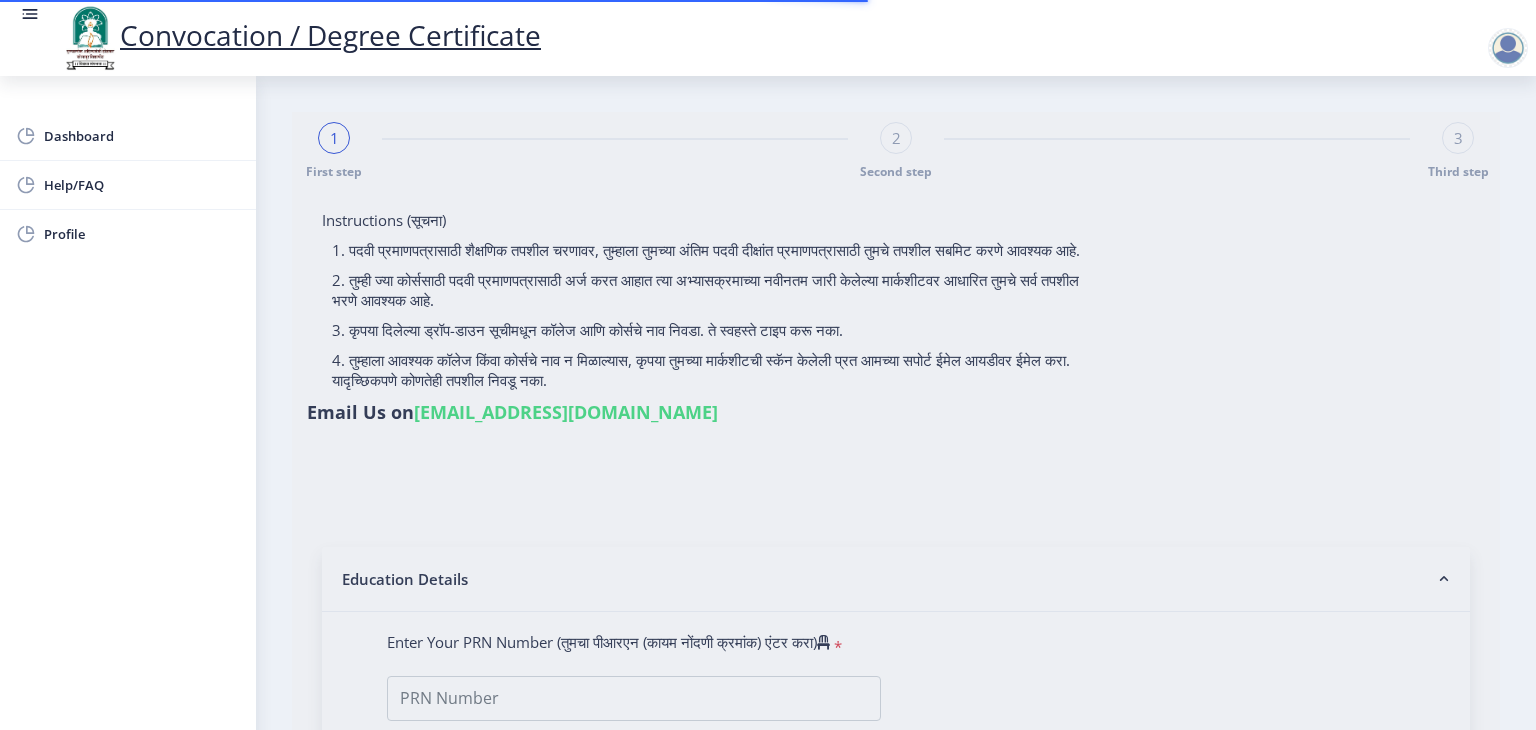 type on "2010032500522252" 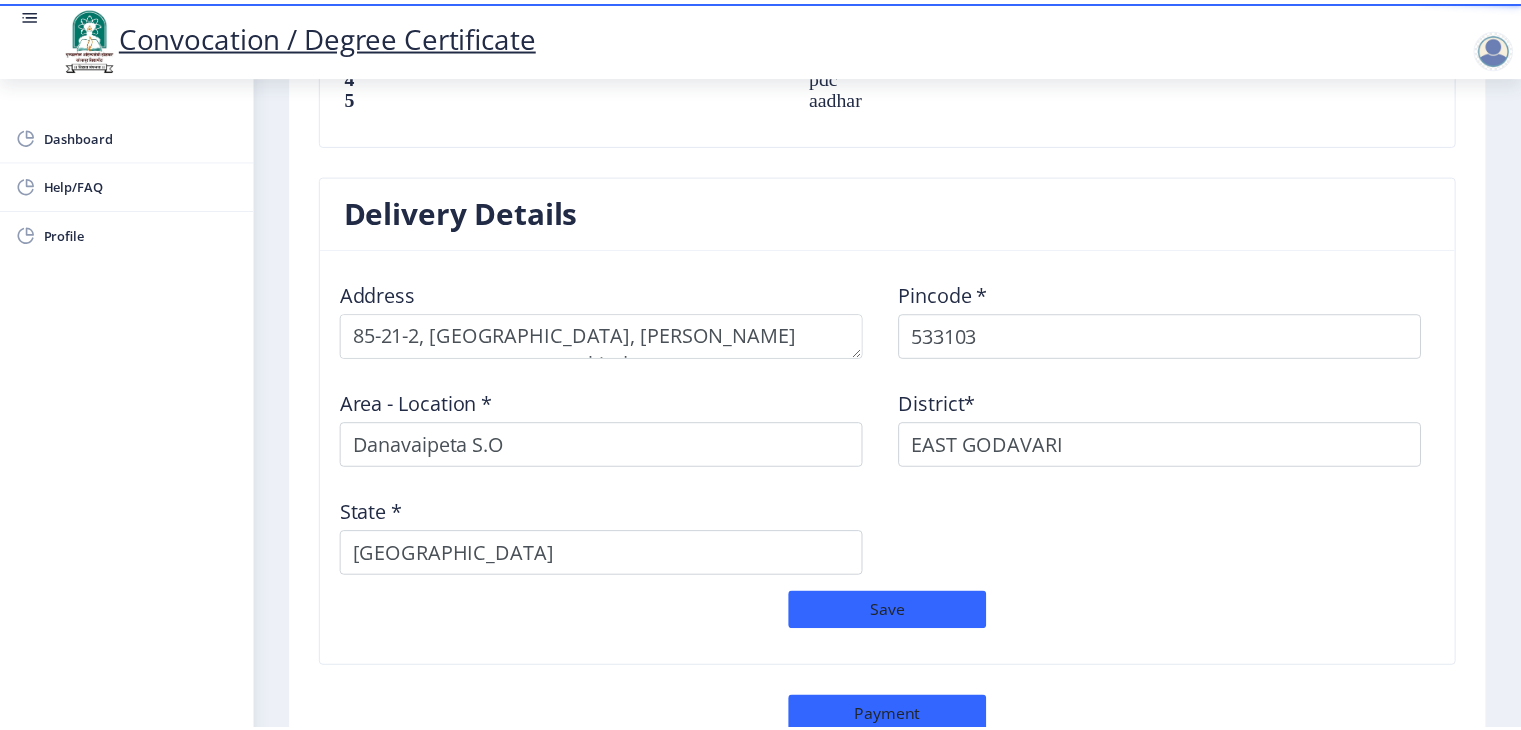 scroll, scrollTop: 1664, scrollLeft: 0, axis: vertical 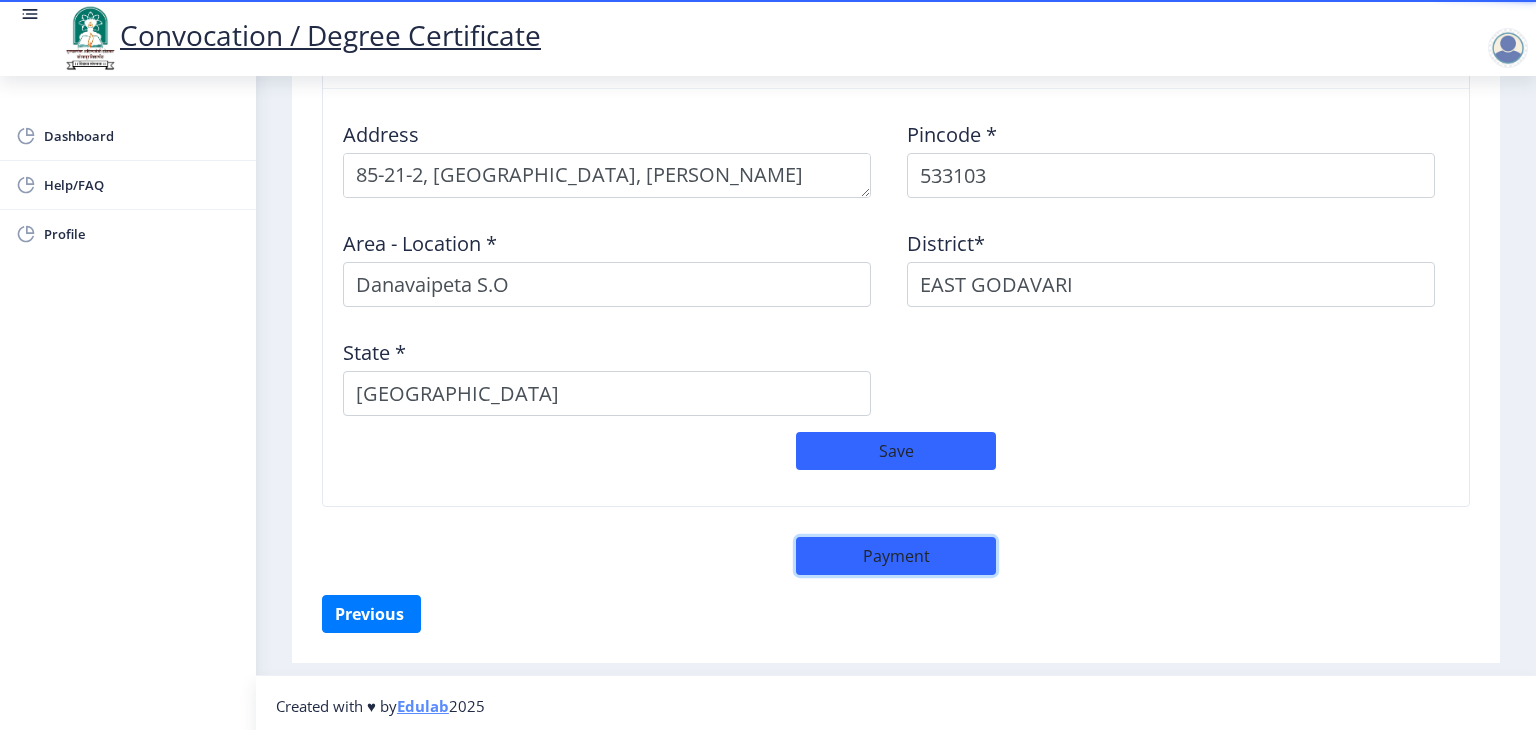 click on "Payment" 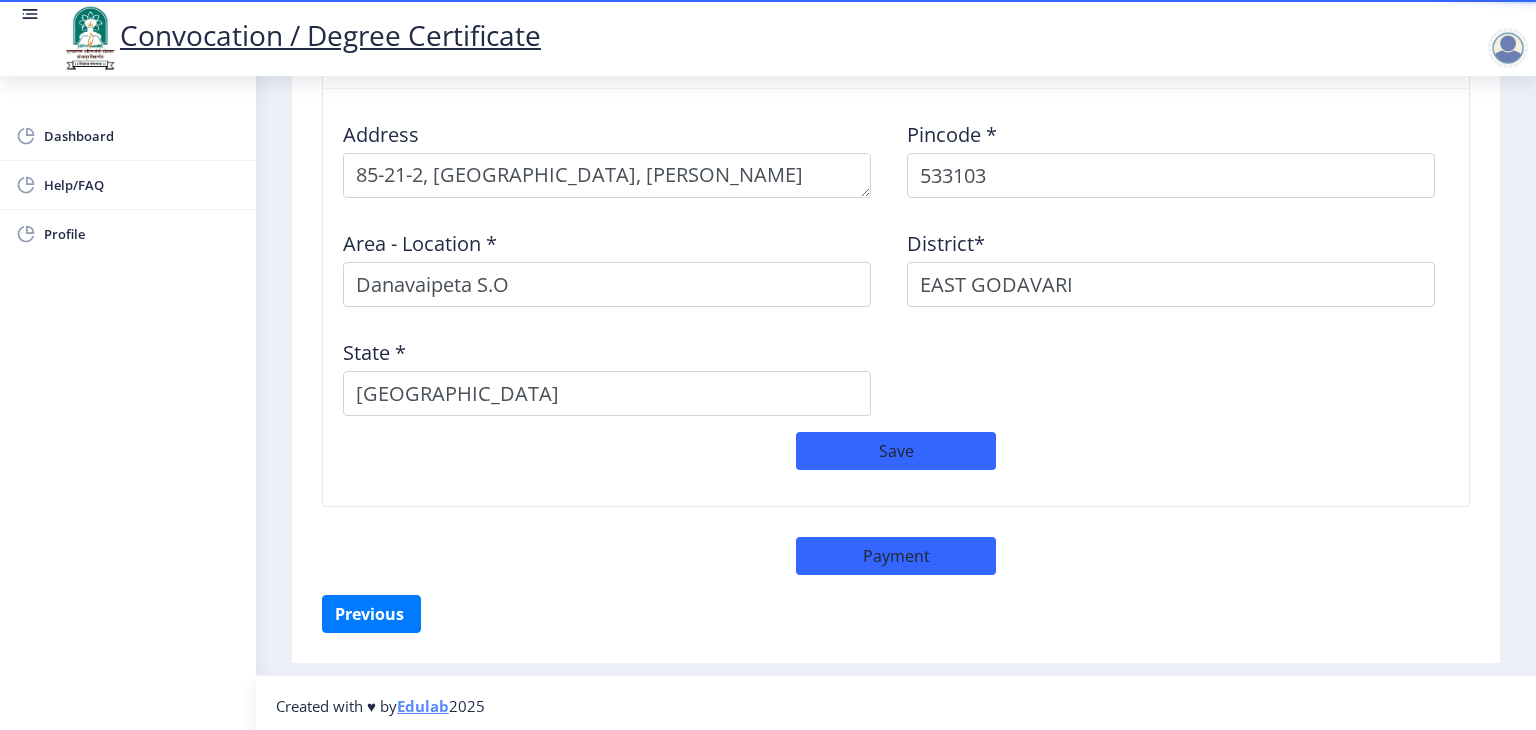 select on "sealed" 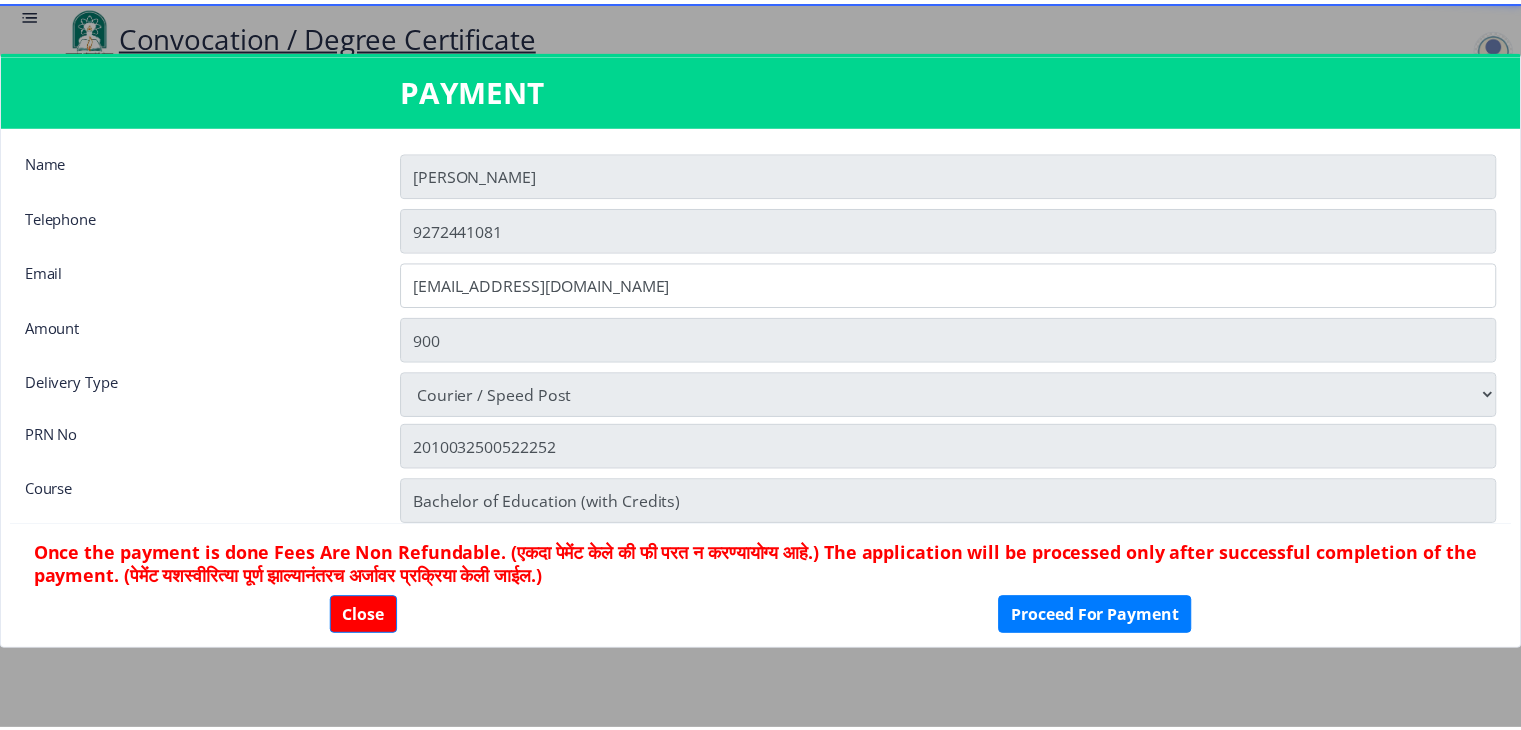 scroll, scrollTop: 1664, scrollLeft: 0, axis: vertical 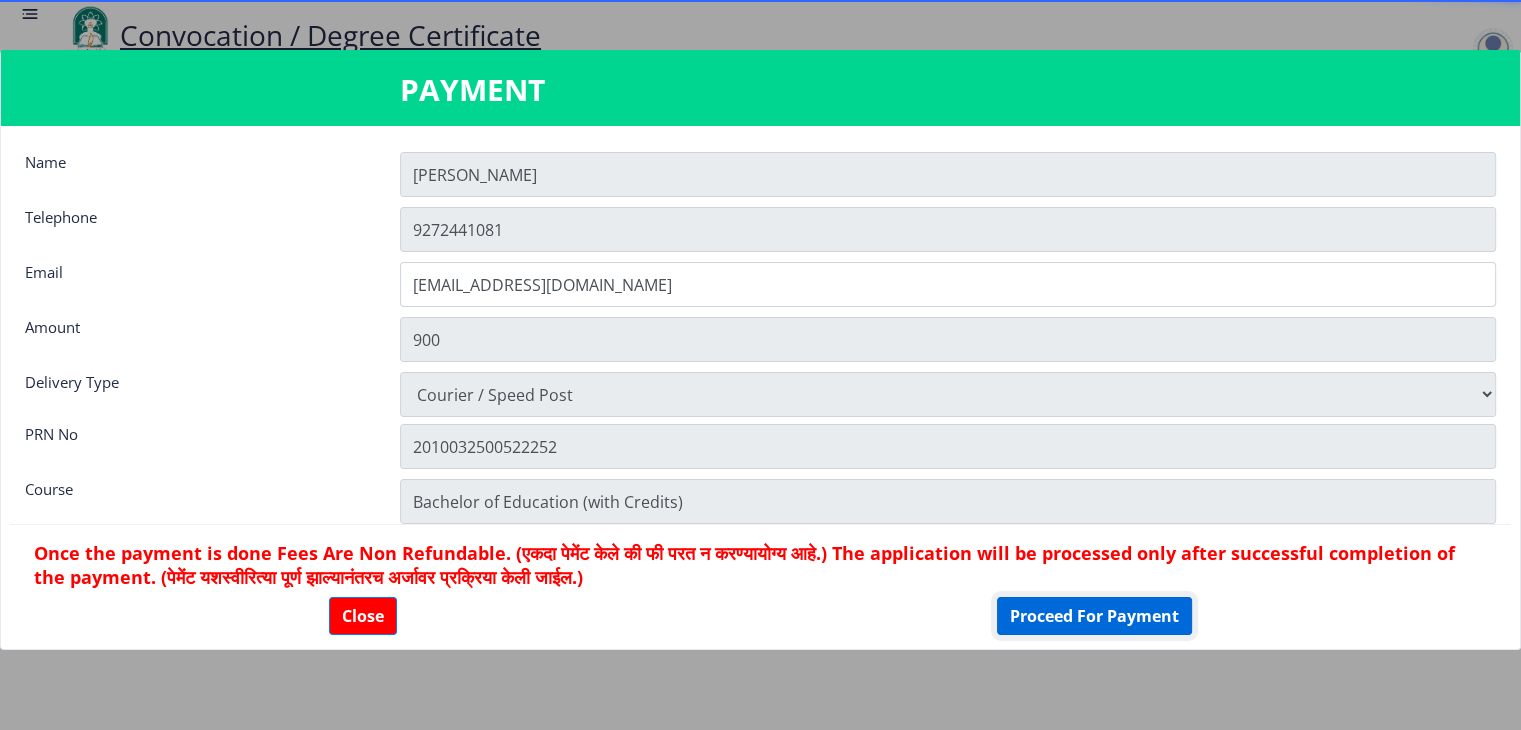 click on "Proceed For Payment" 